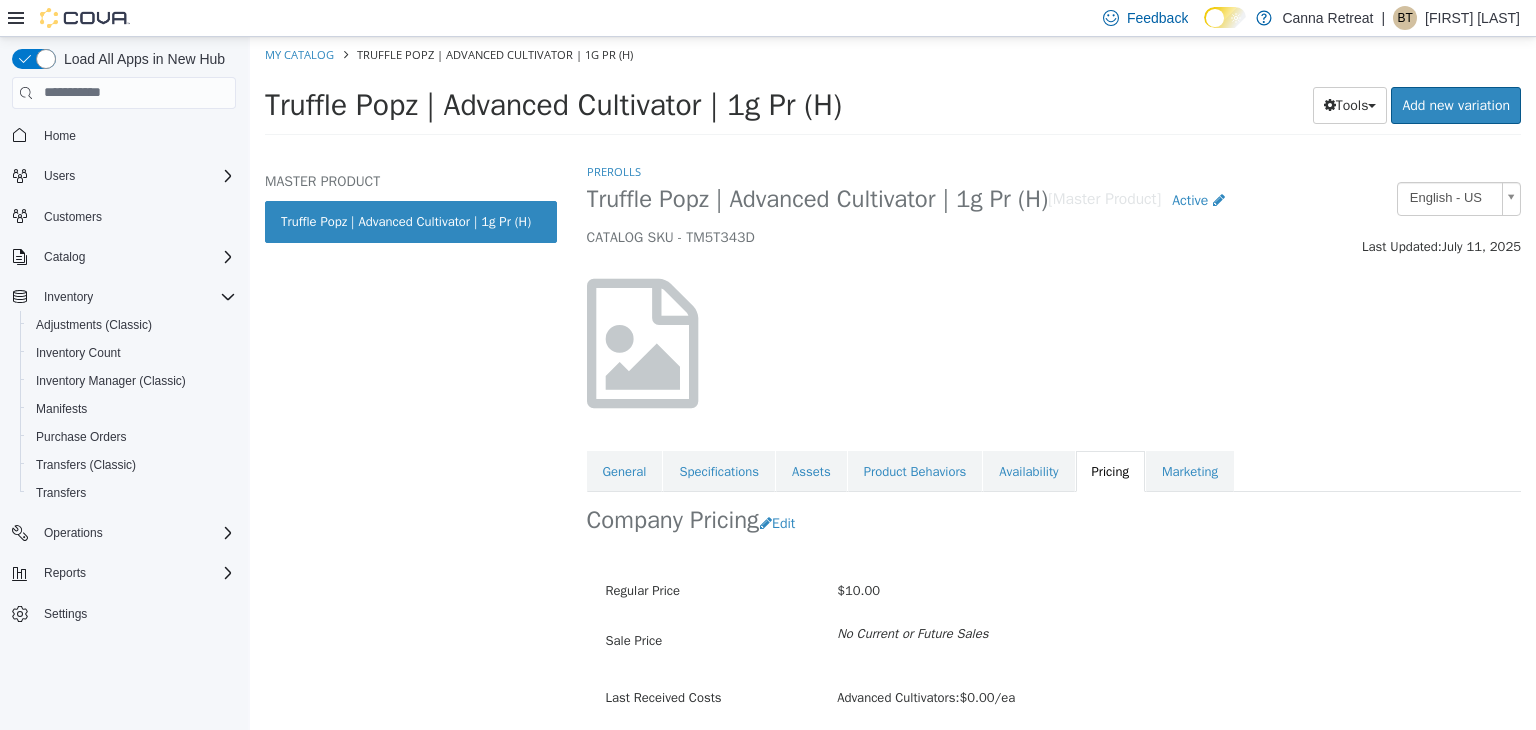 scroll, scrollTop: 0, scrollLeft: 0, axis: both 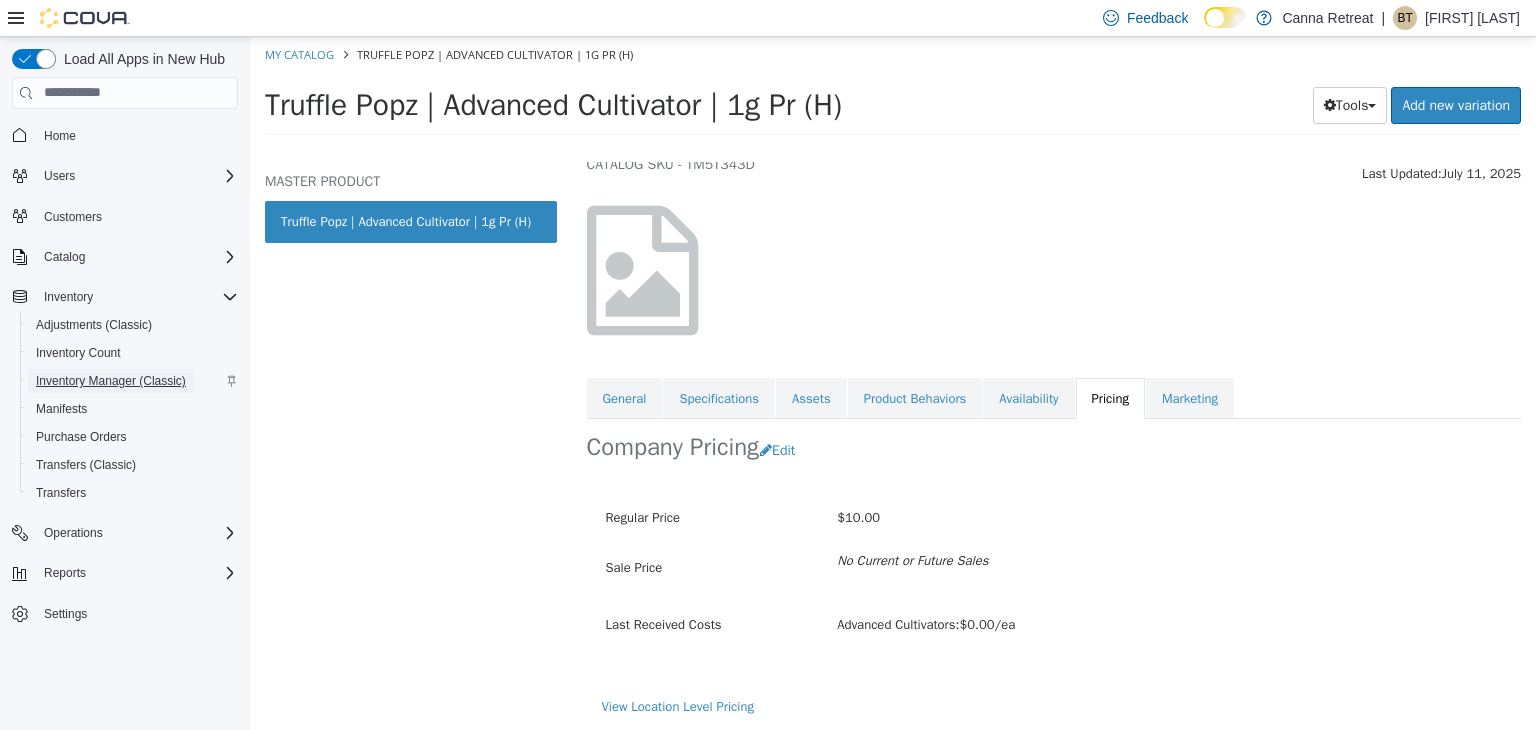 click on "Inventory Manager (Classic)" at bounding box center [111, 381] 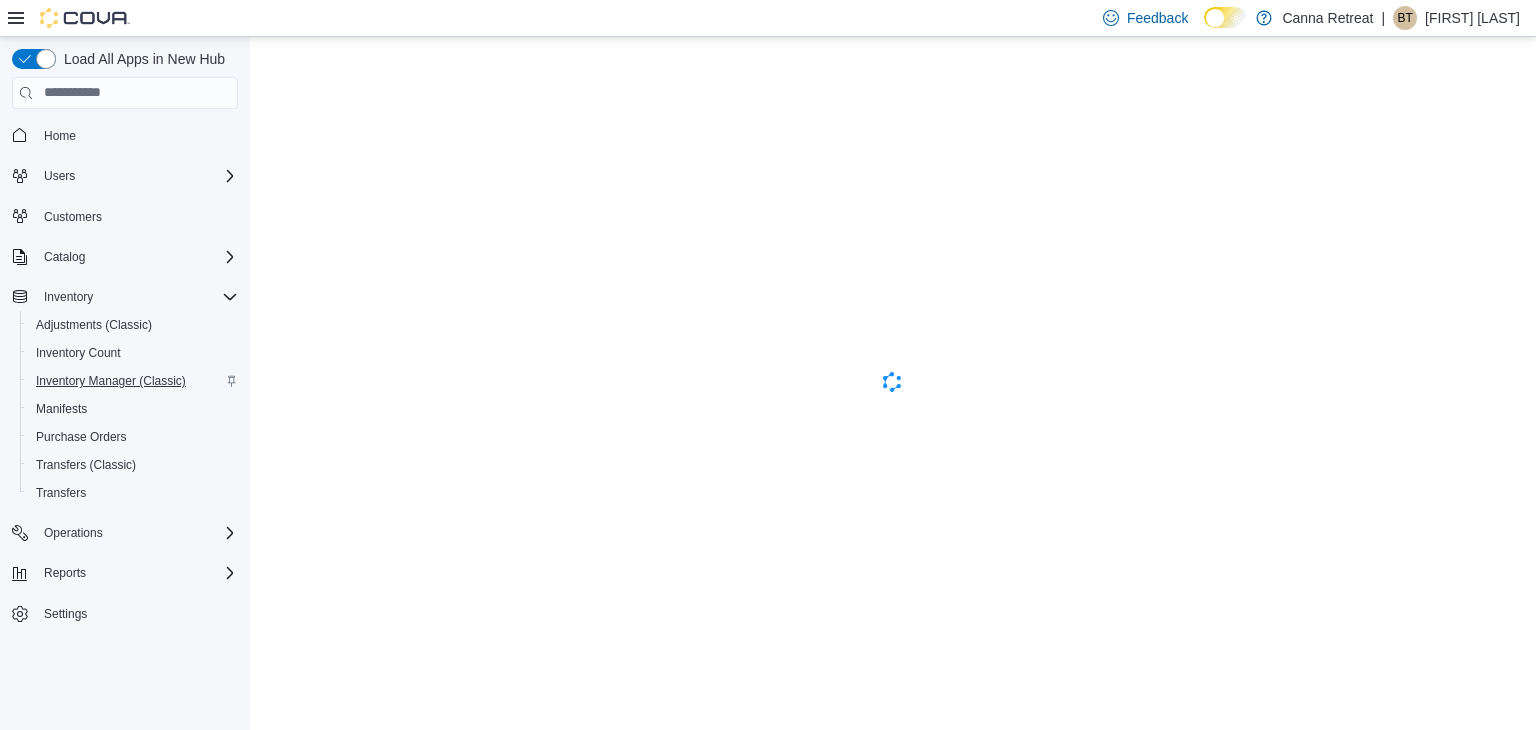 scroll, scrollTop: 0, scrollLeft: 0, axis: both 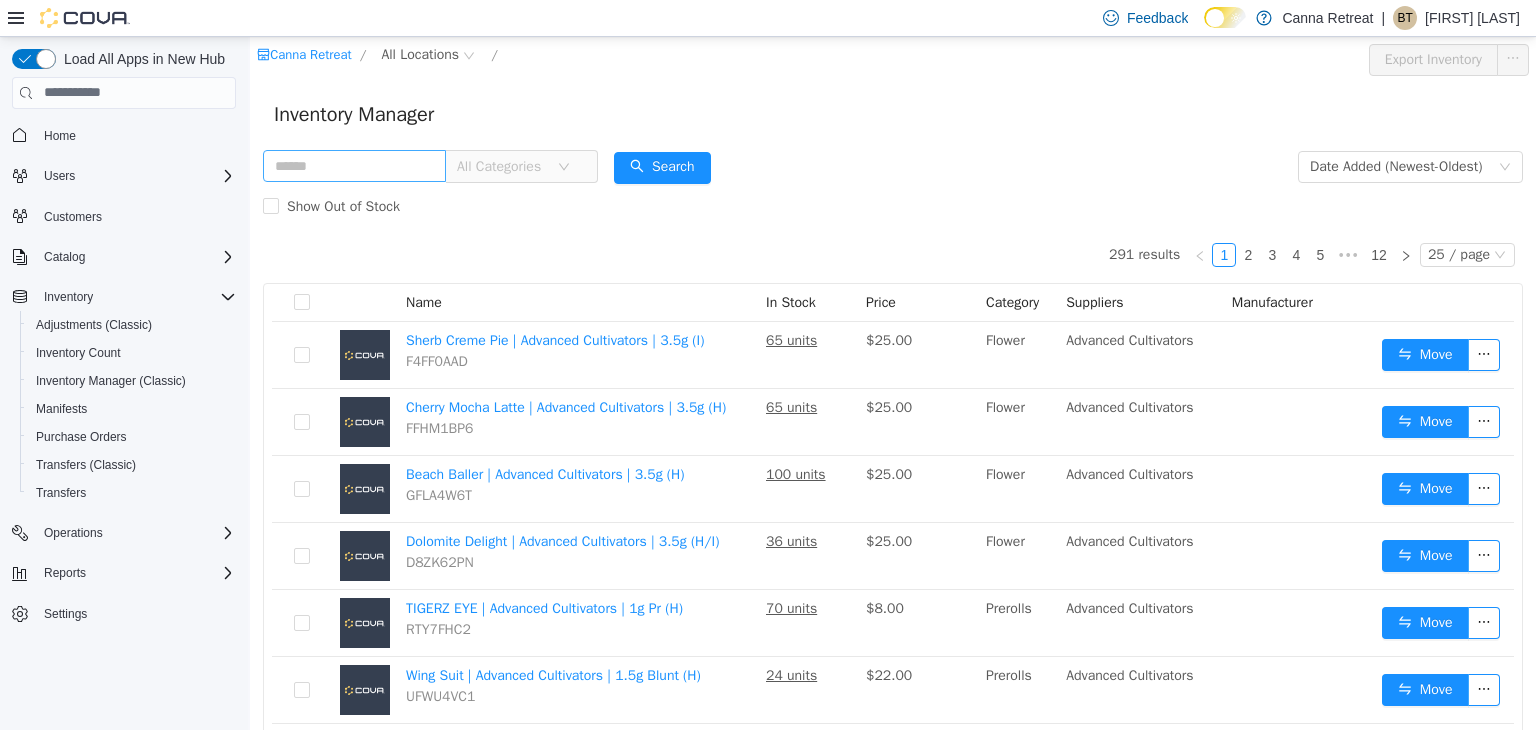 click at bounding box center (354, 165) 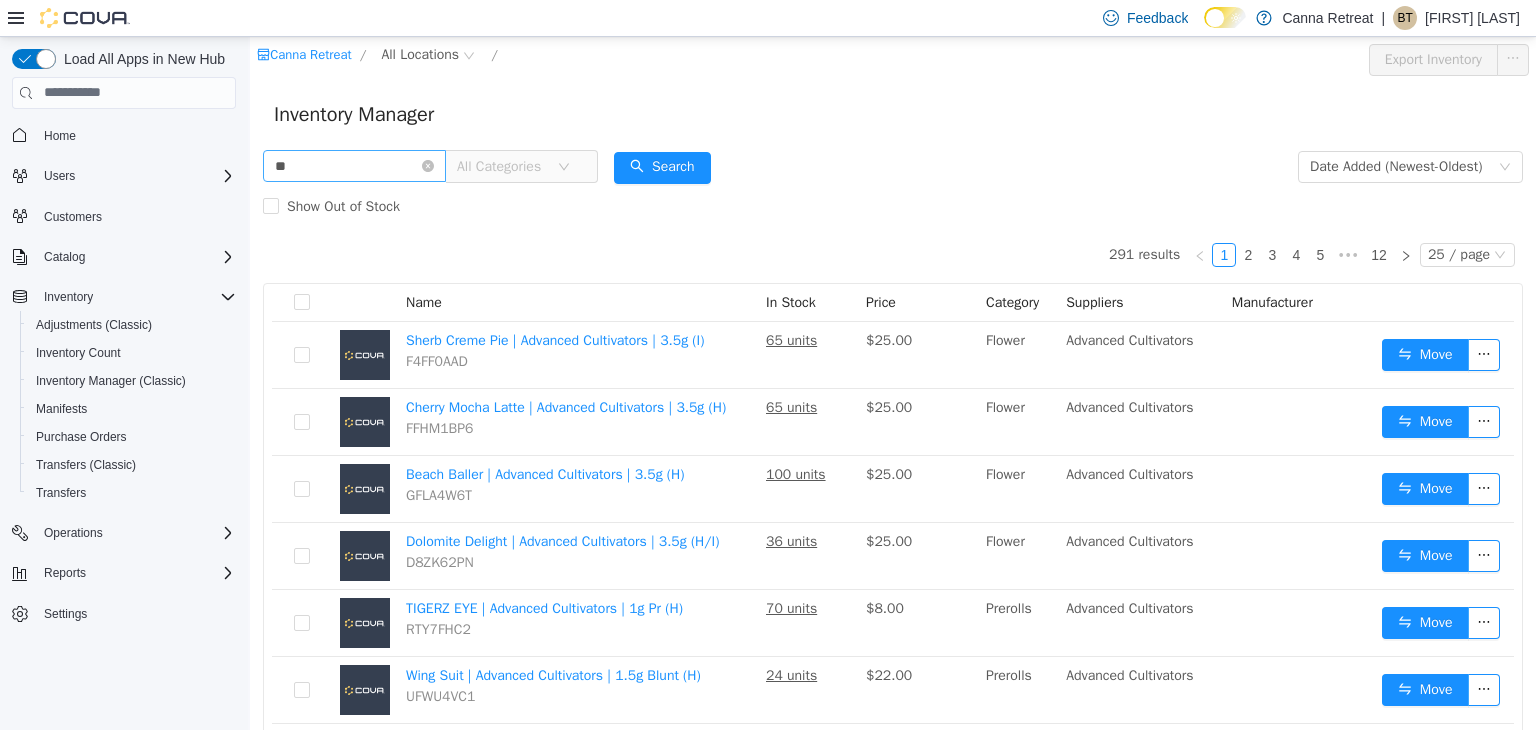 type on "**" 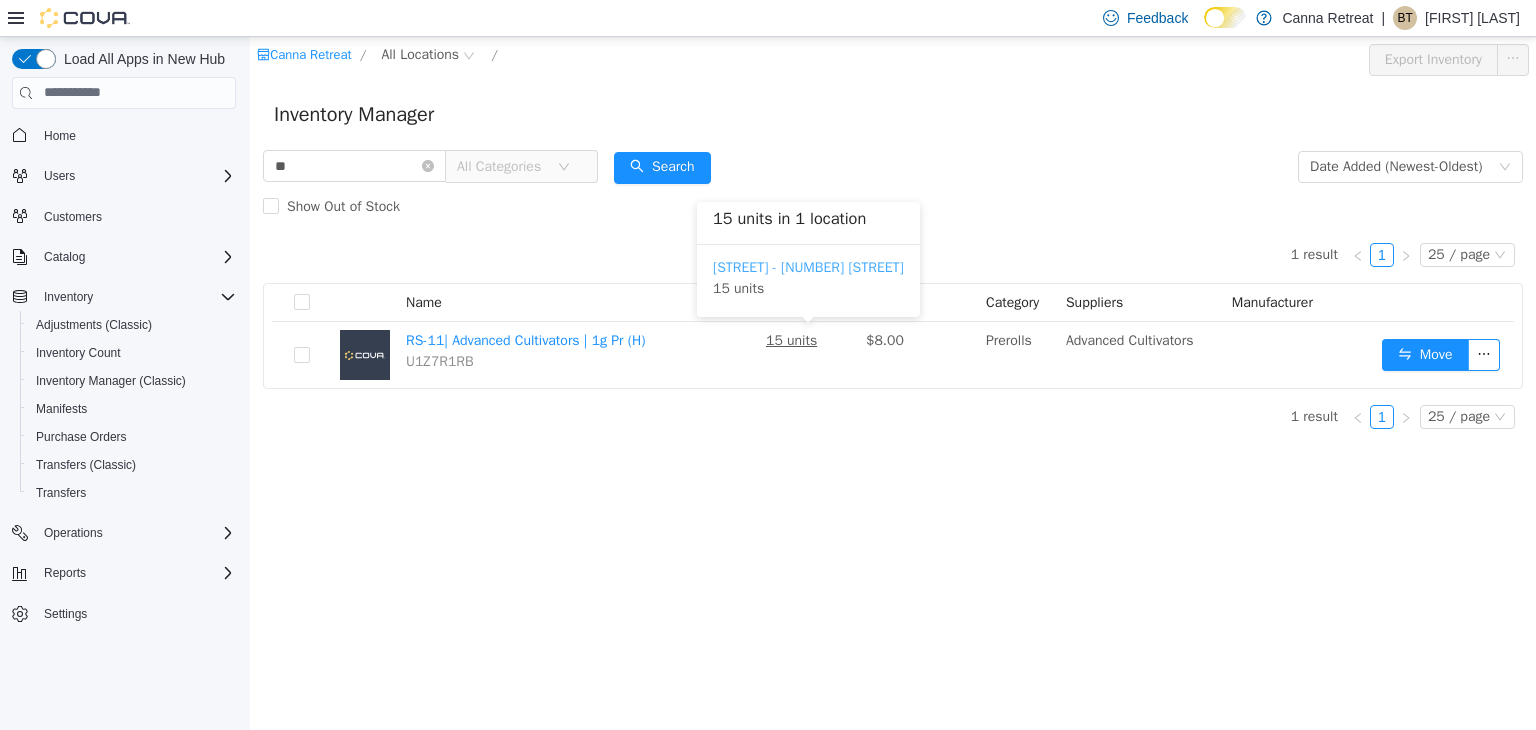 click on "[STREET] - [NUMBER] [STREET]" at bounding box center [808, 266] 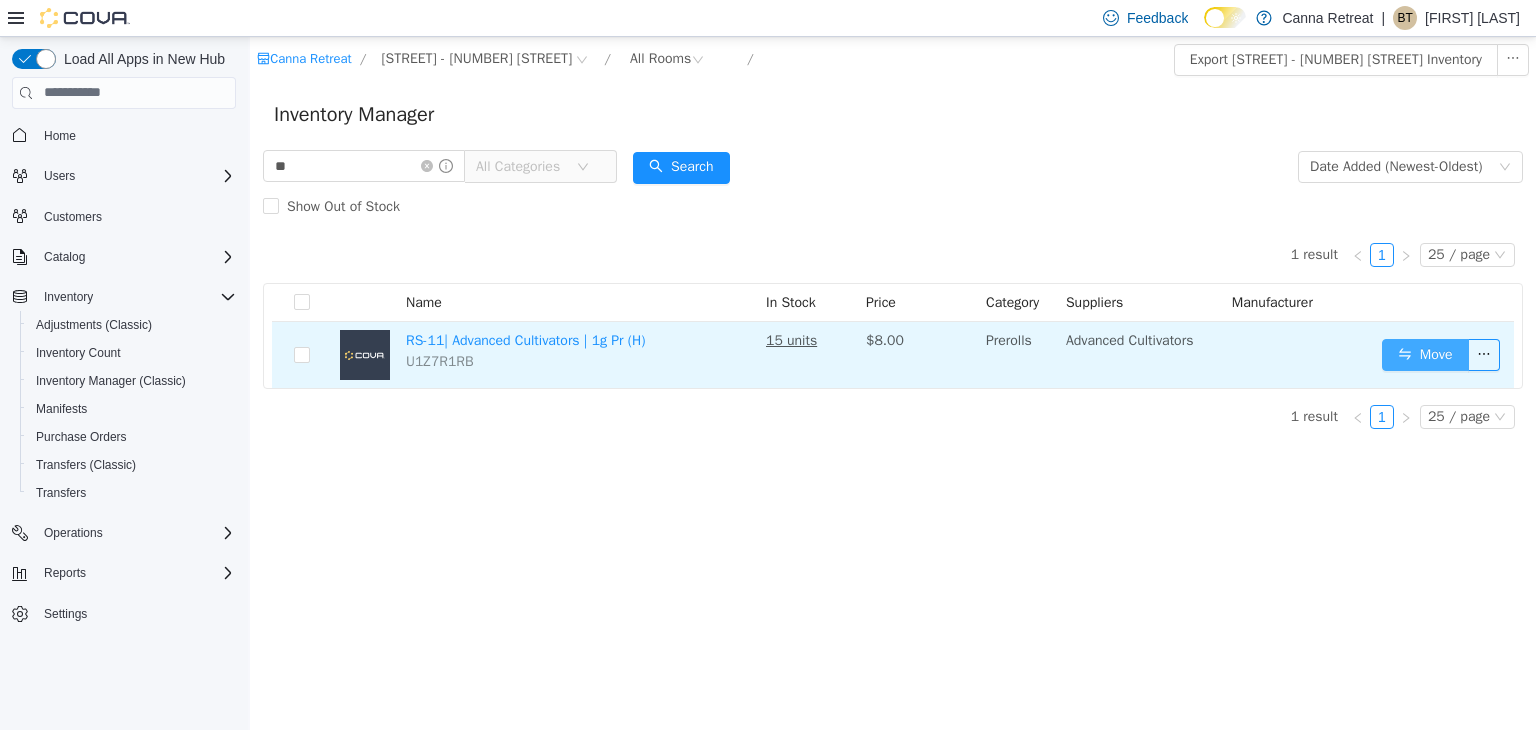 click on "Move" at bounding box center [1425, 354] 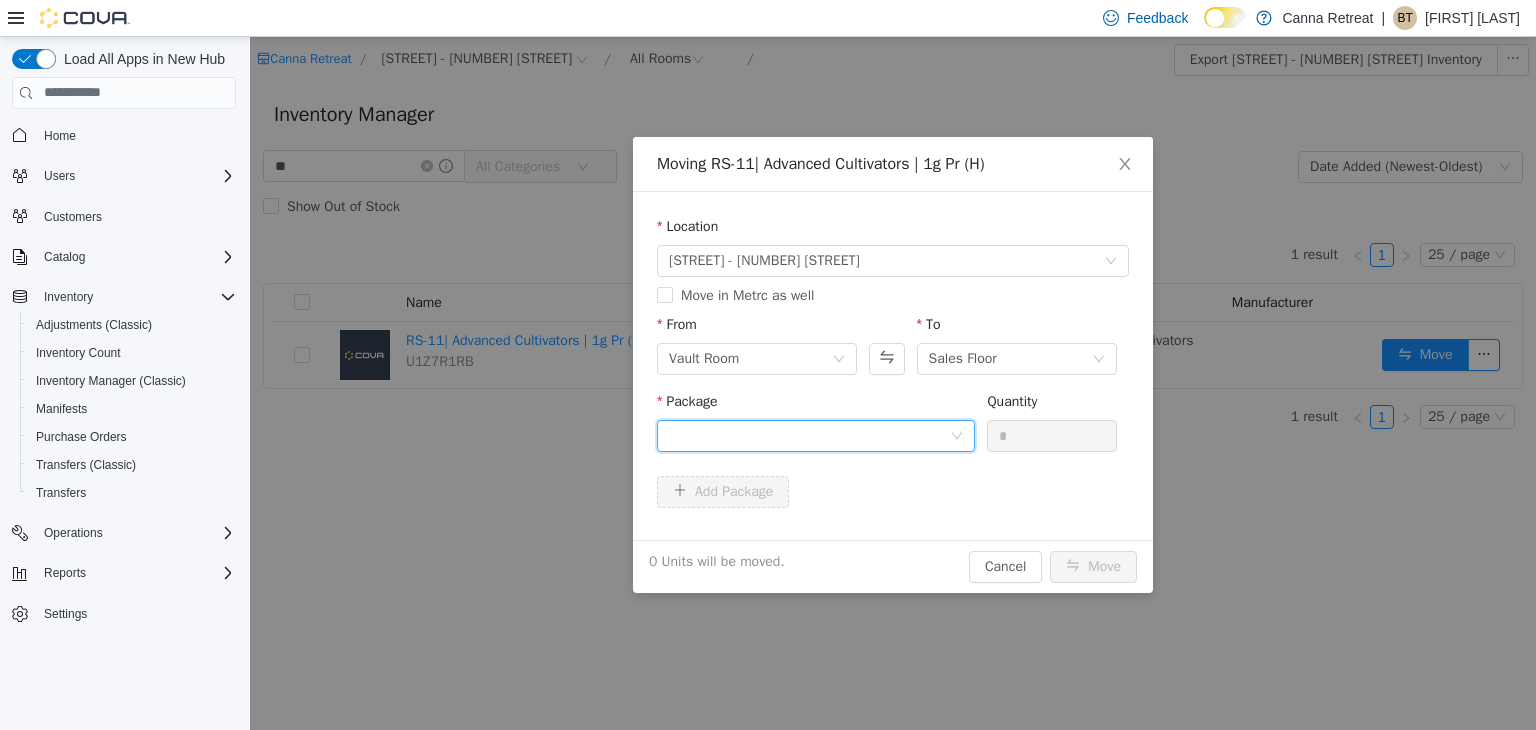 click at bounding box center (809, 435) 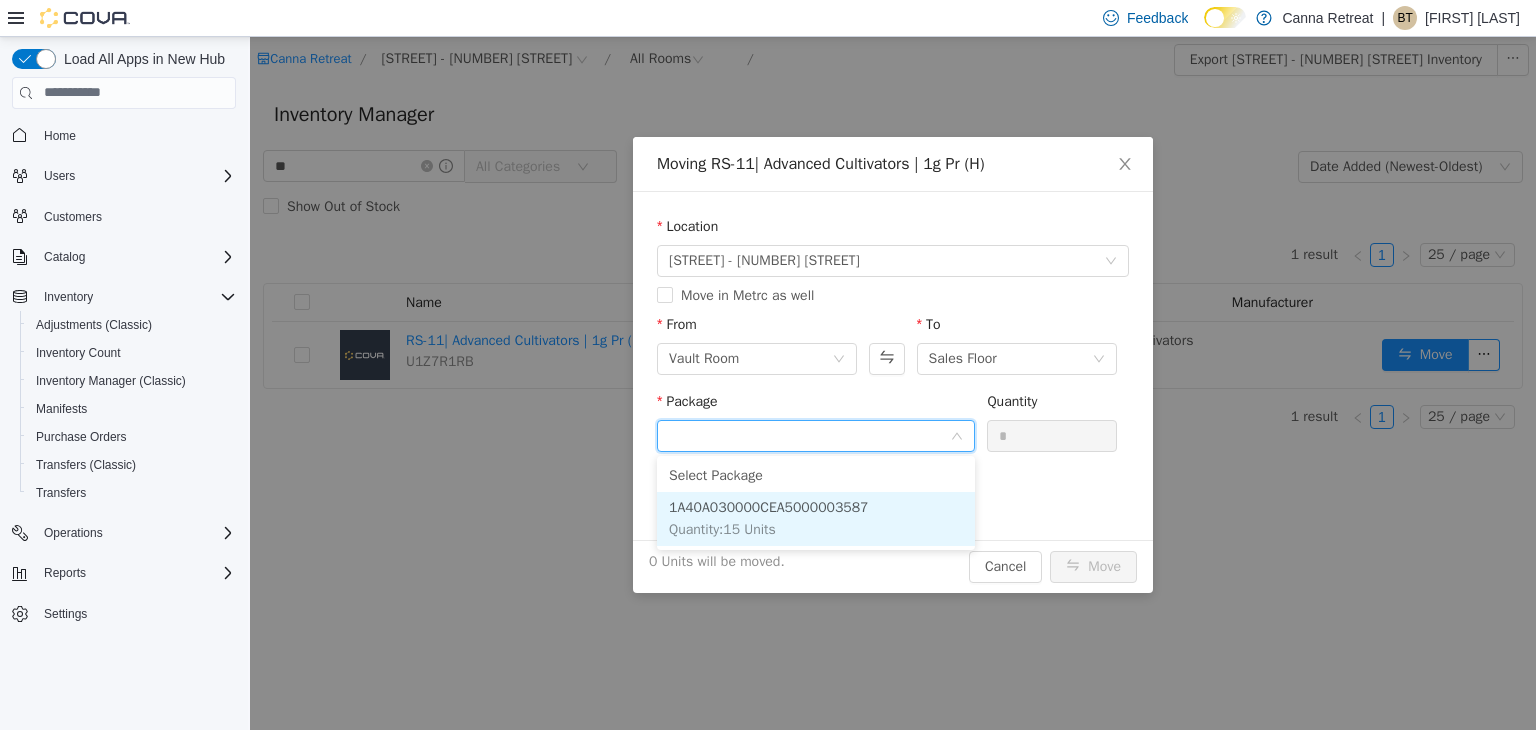 click on "1A40A030000CEA5000003587 Quantity : 15 Units" at bounding box center [816, 518] 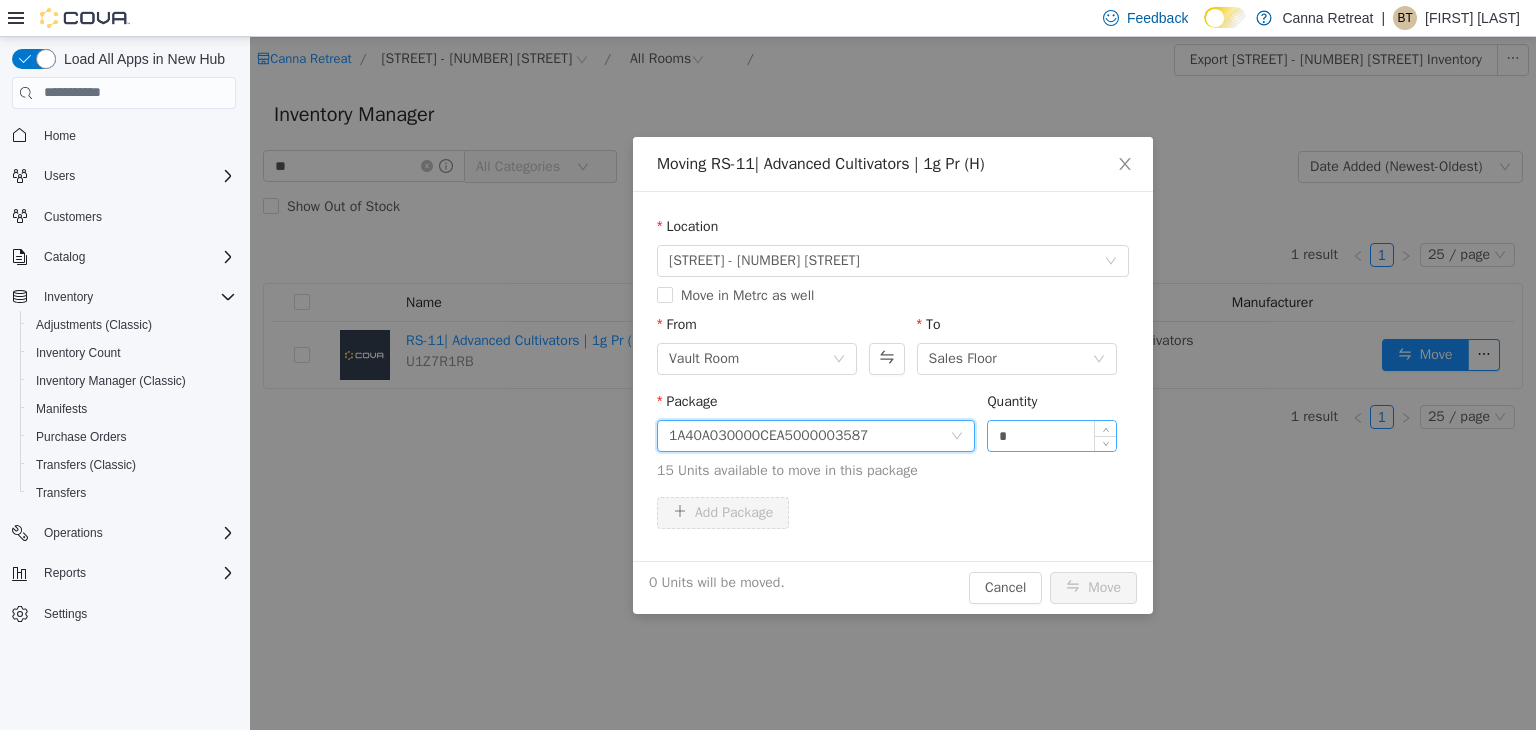 click on "*" at bounding box center [1052, 435] 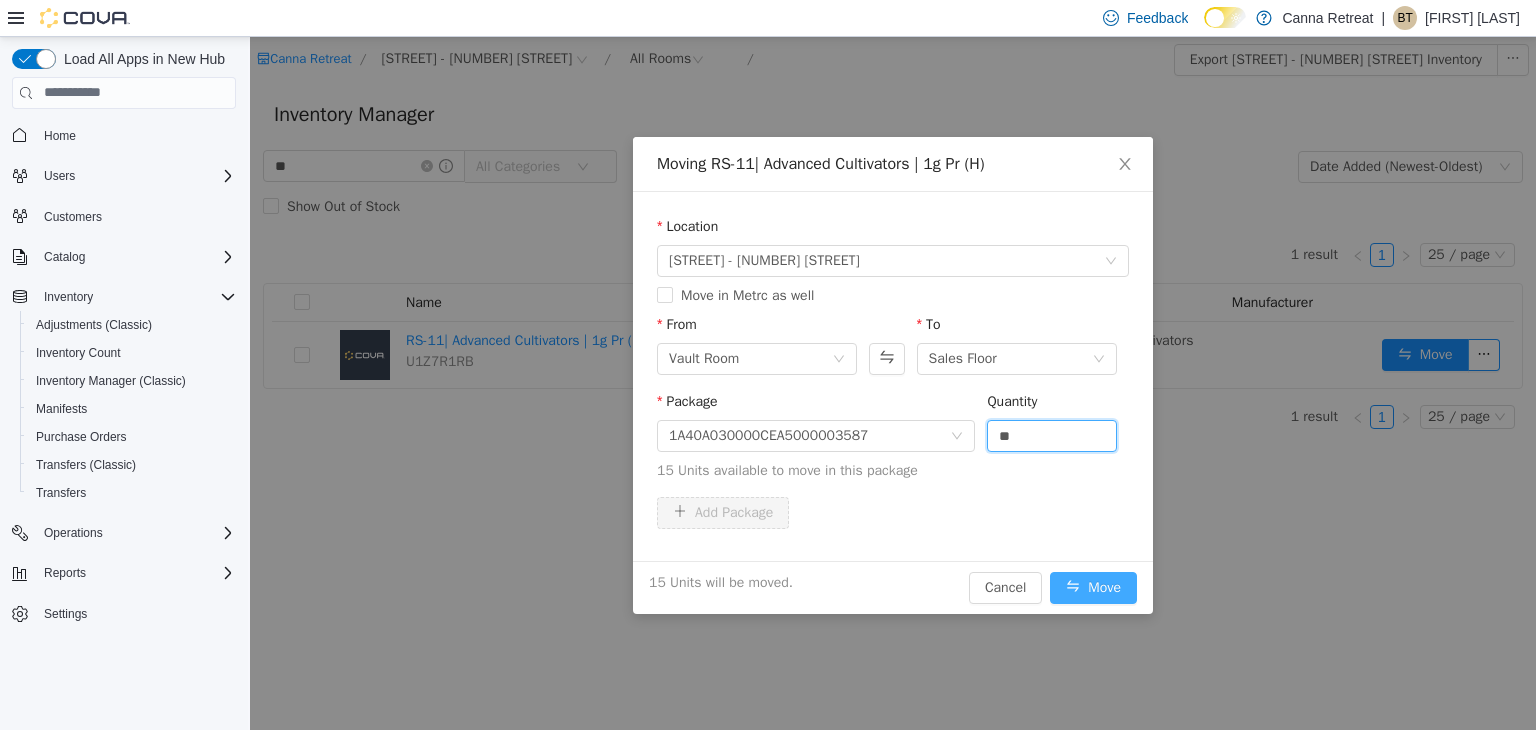 type on "**" 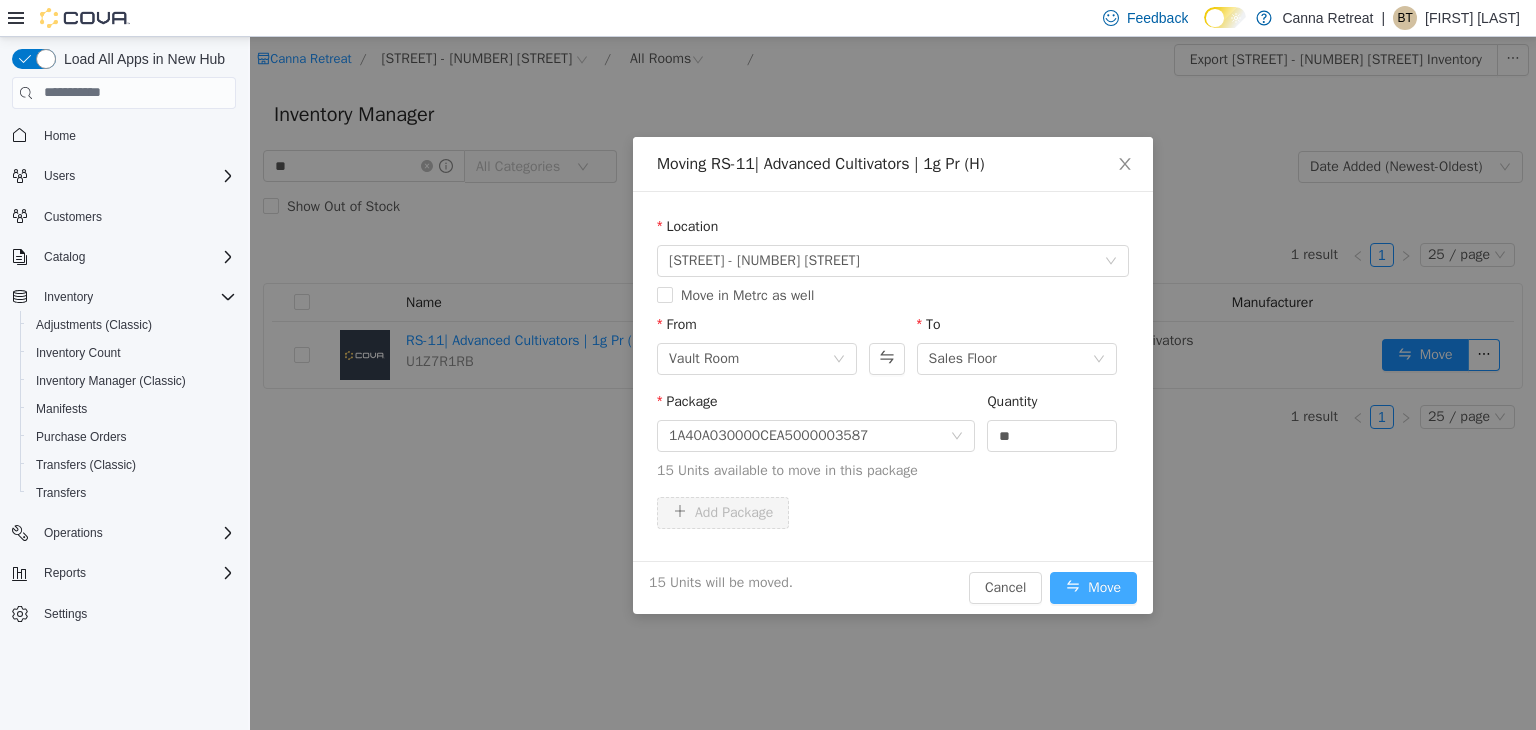 click on "Move" at bounding box center [1093, 587] 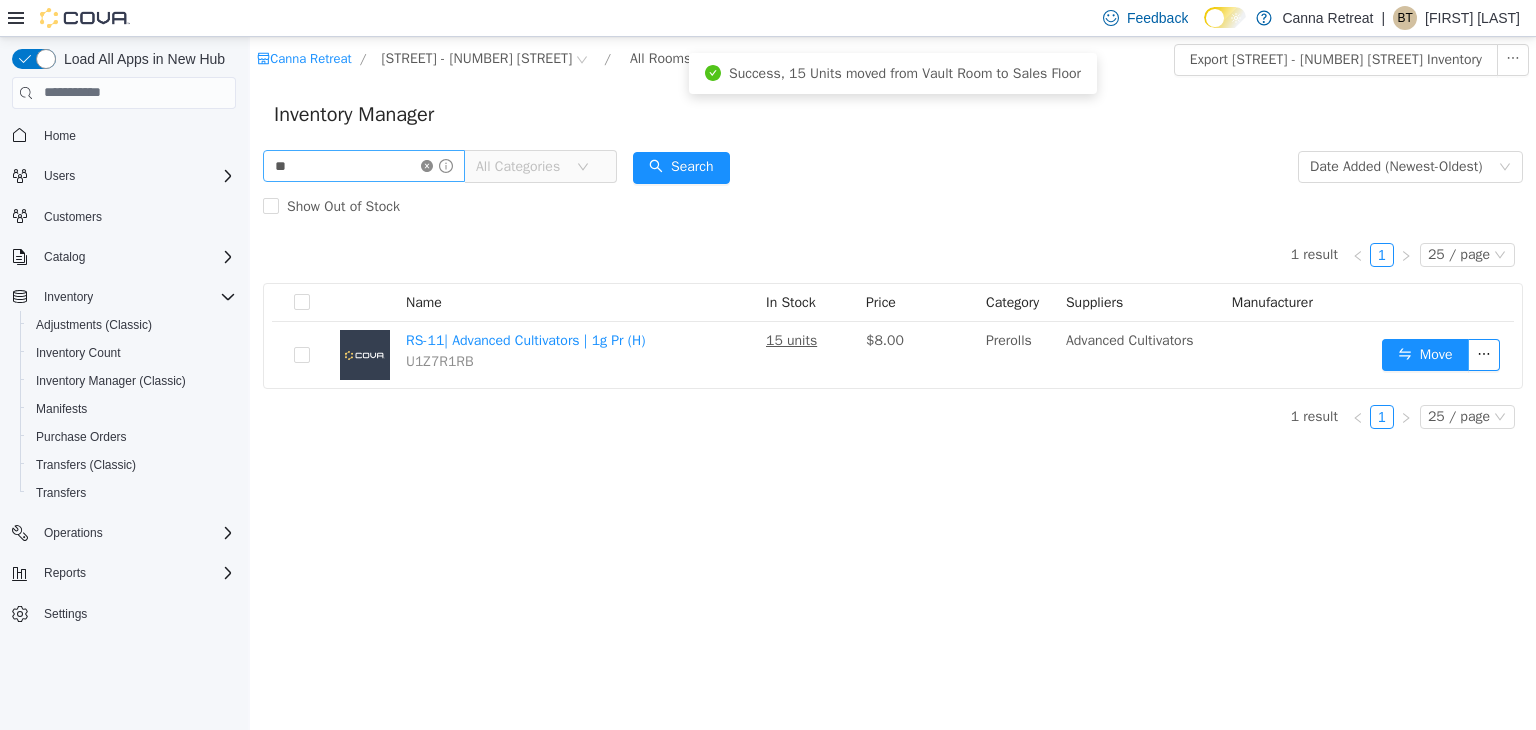 click 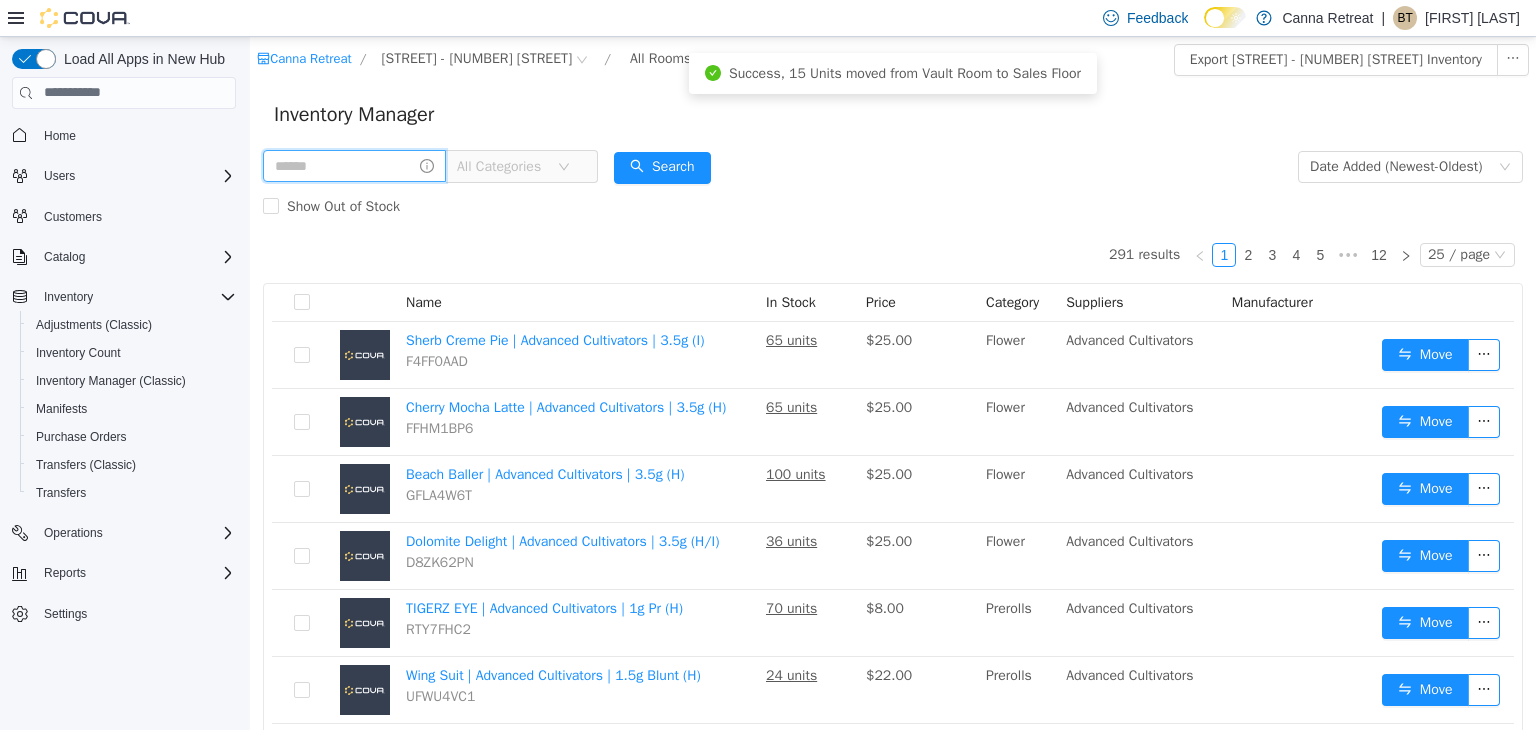 click at bounding box center [354, 165] 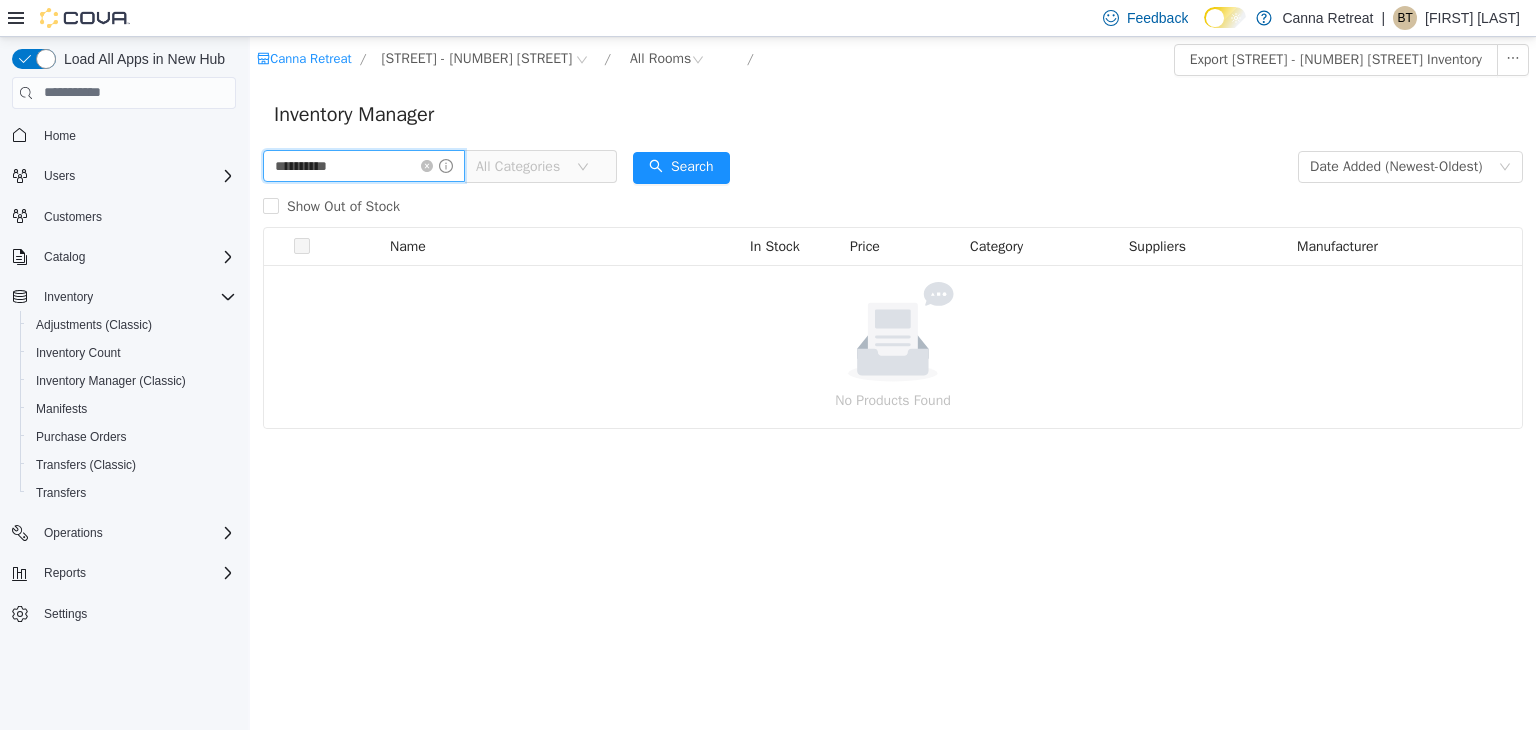 type on "**********" 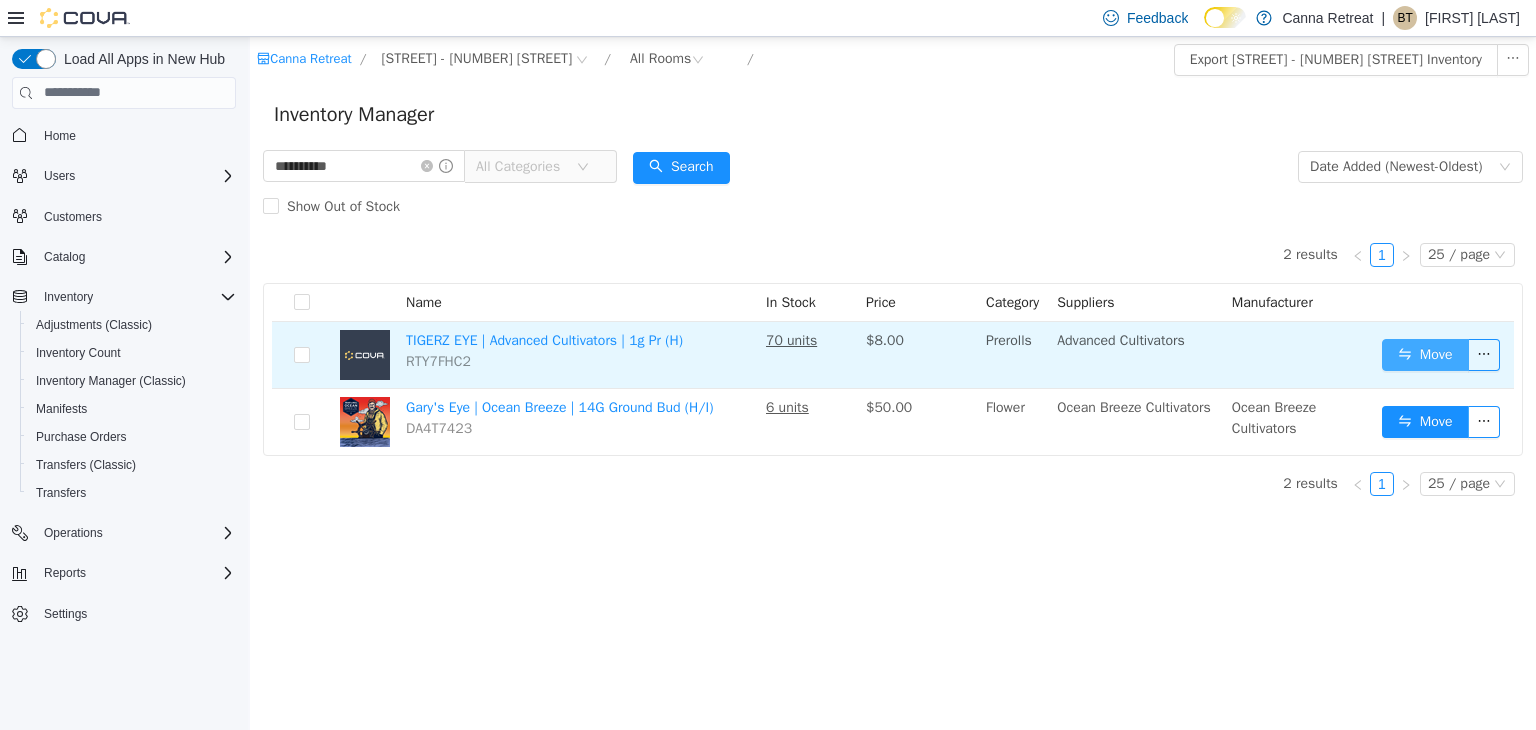 click on "Move" at bounding box center [1425, 354] 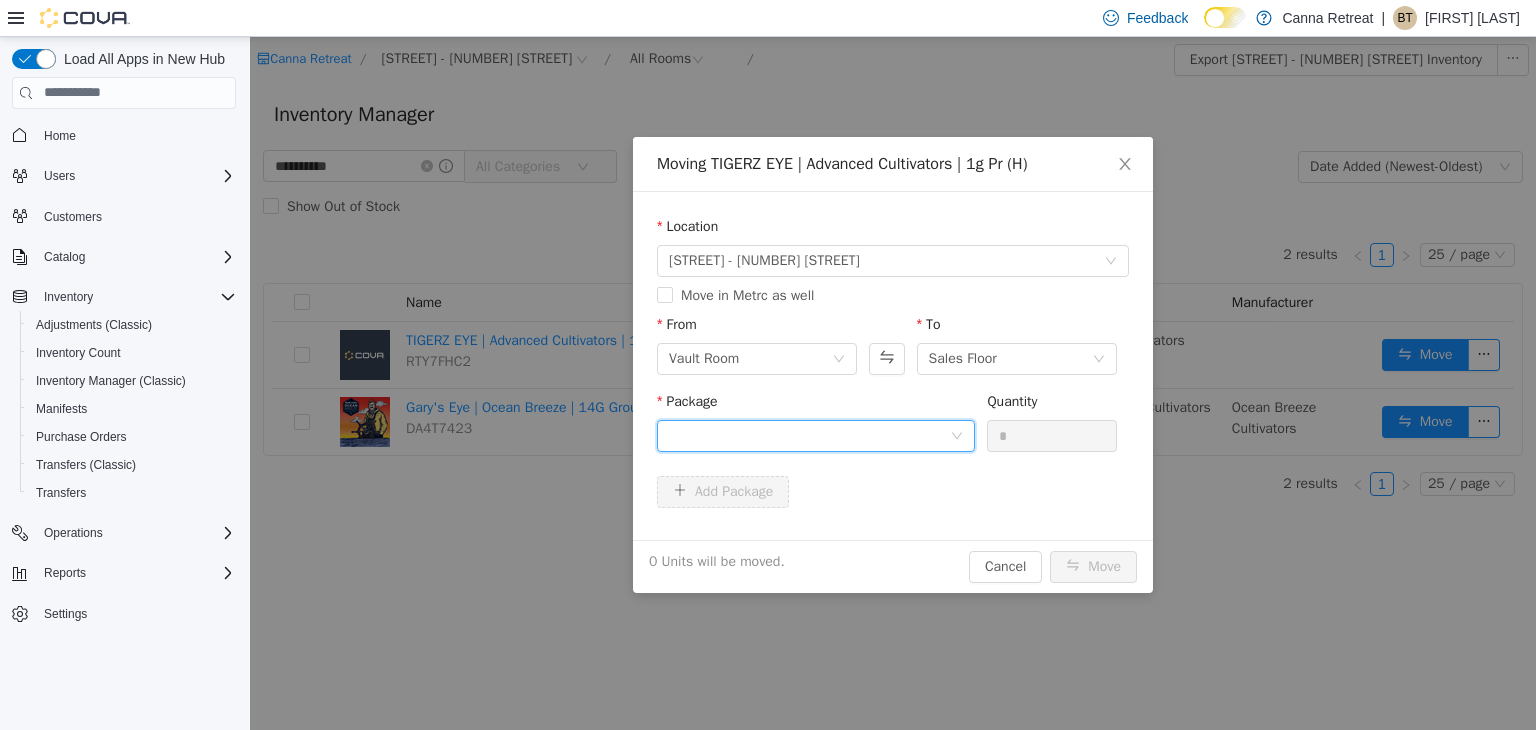 click at bounding box center (809, 435) 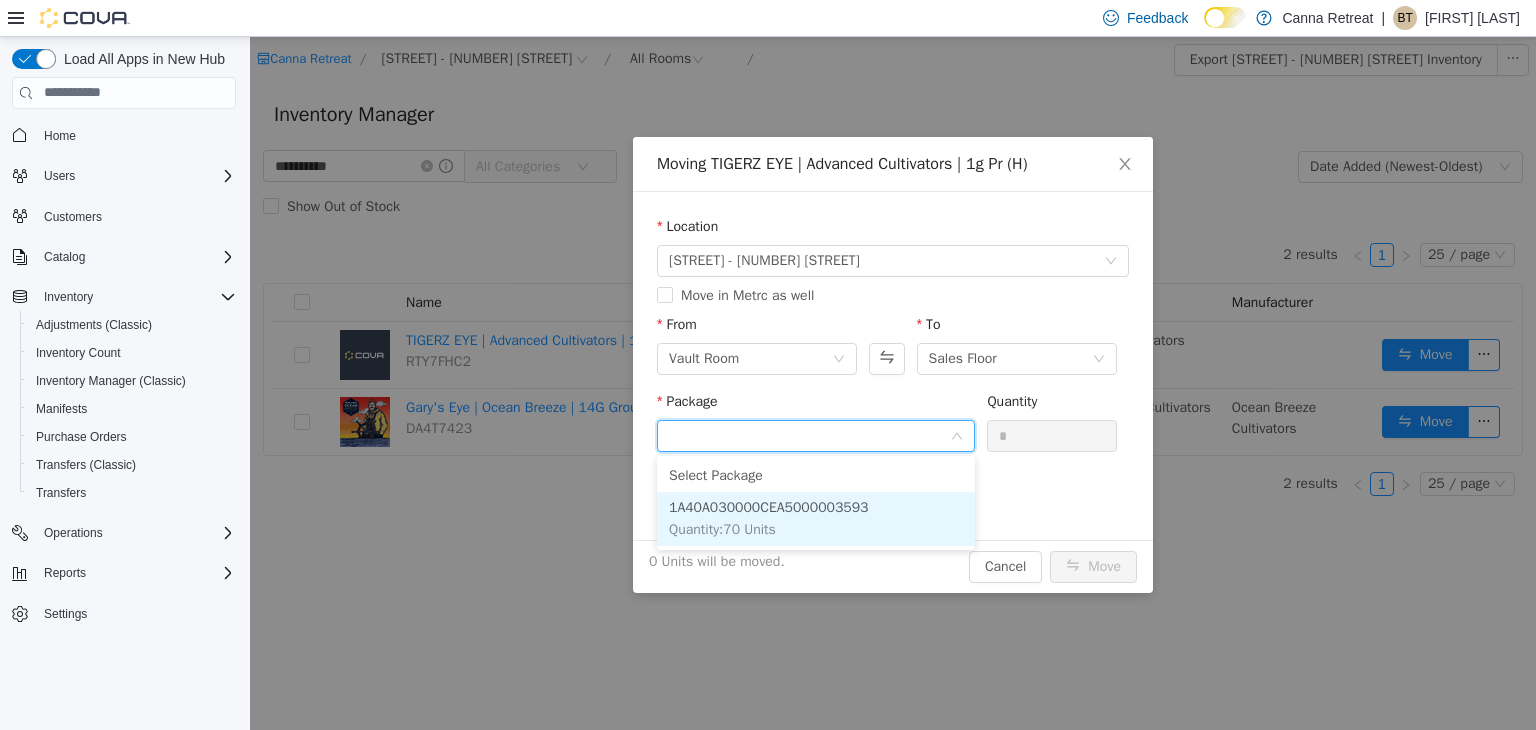 click on "1A40A030000CEA5000003593" at bounding box center [769, 506] 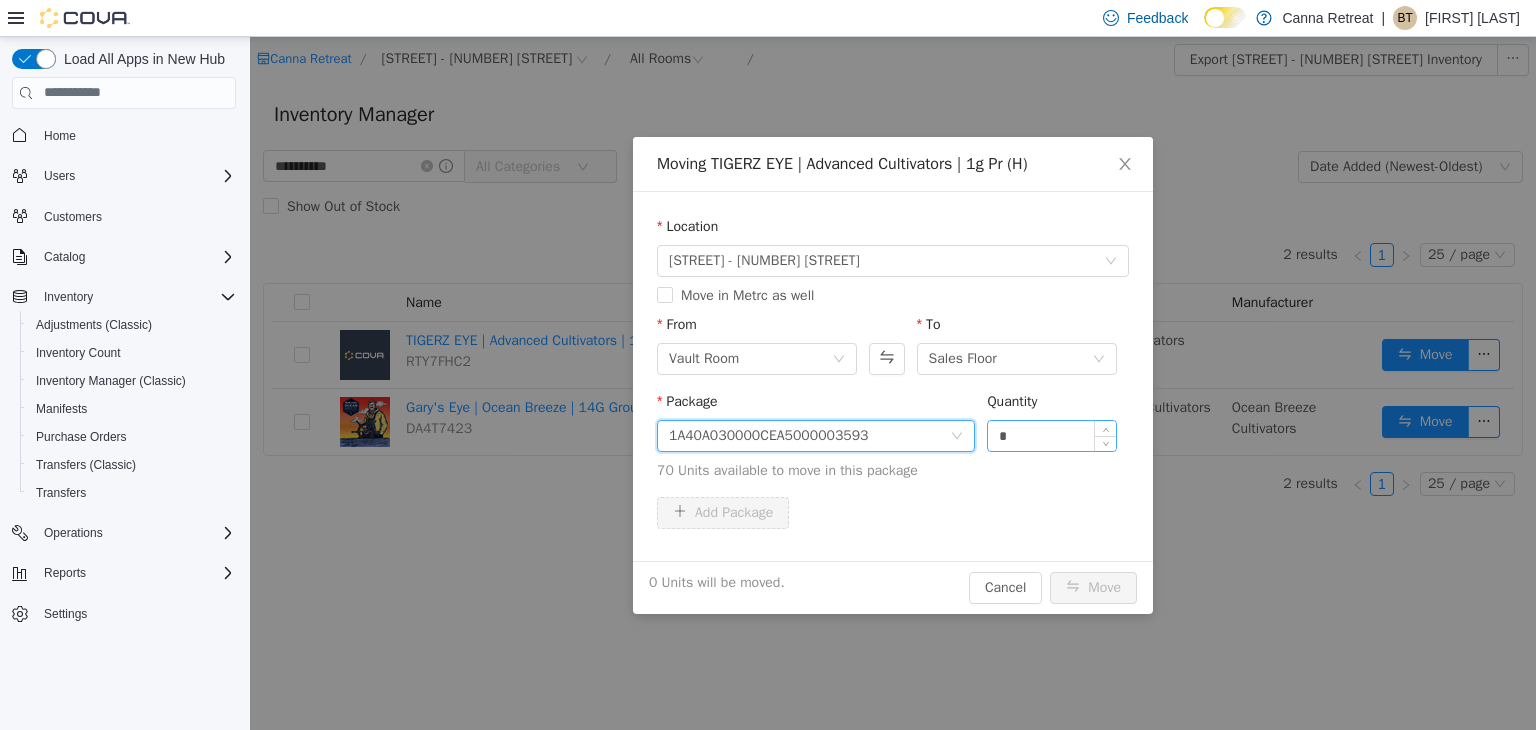 click on "*" at bounding box center (1052, 435) 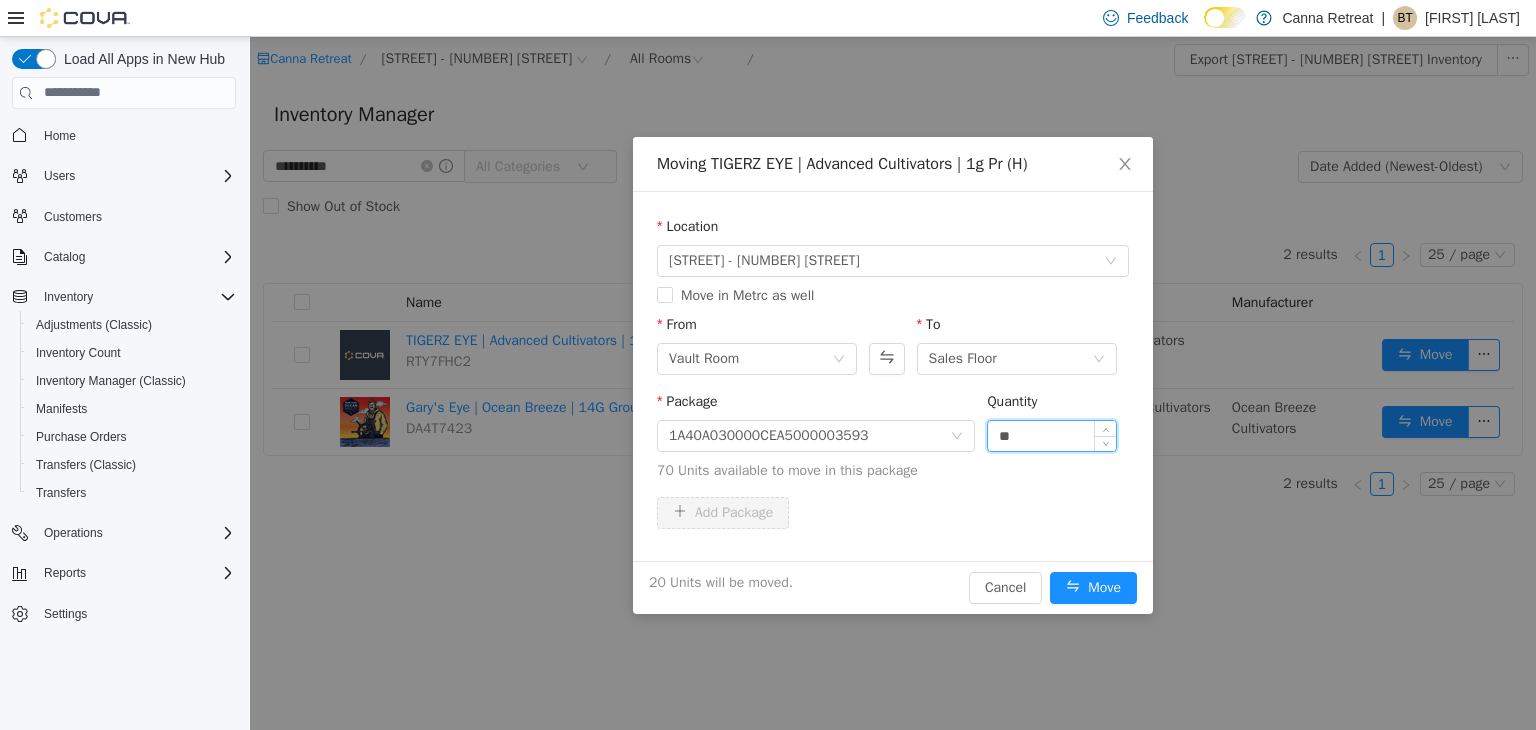type on "**" 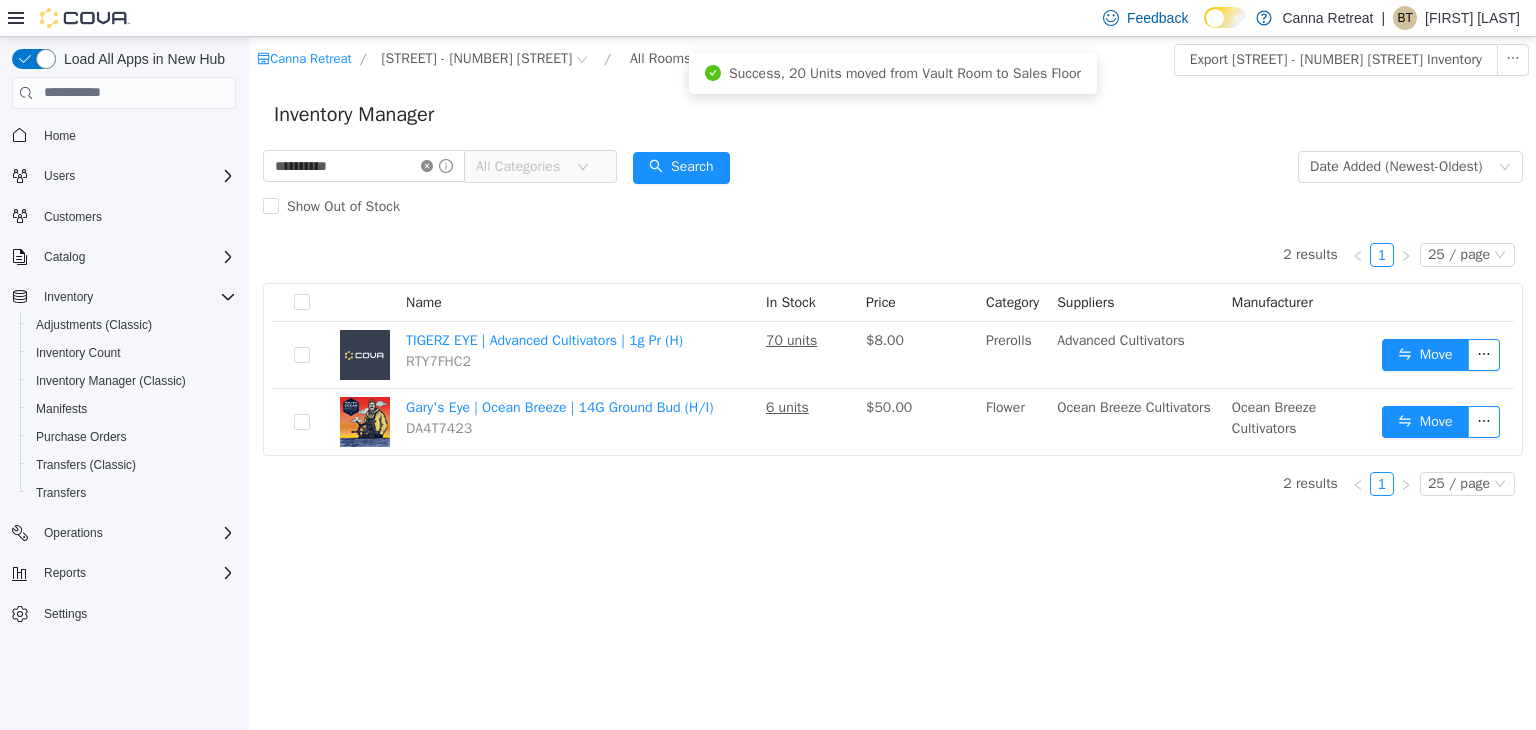 click 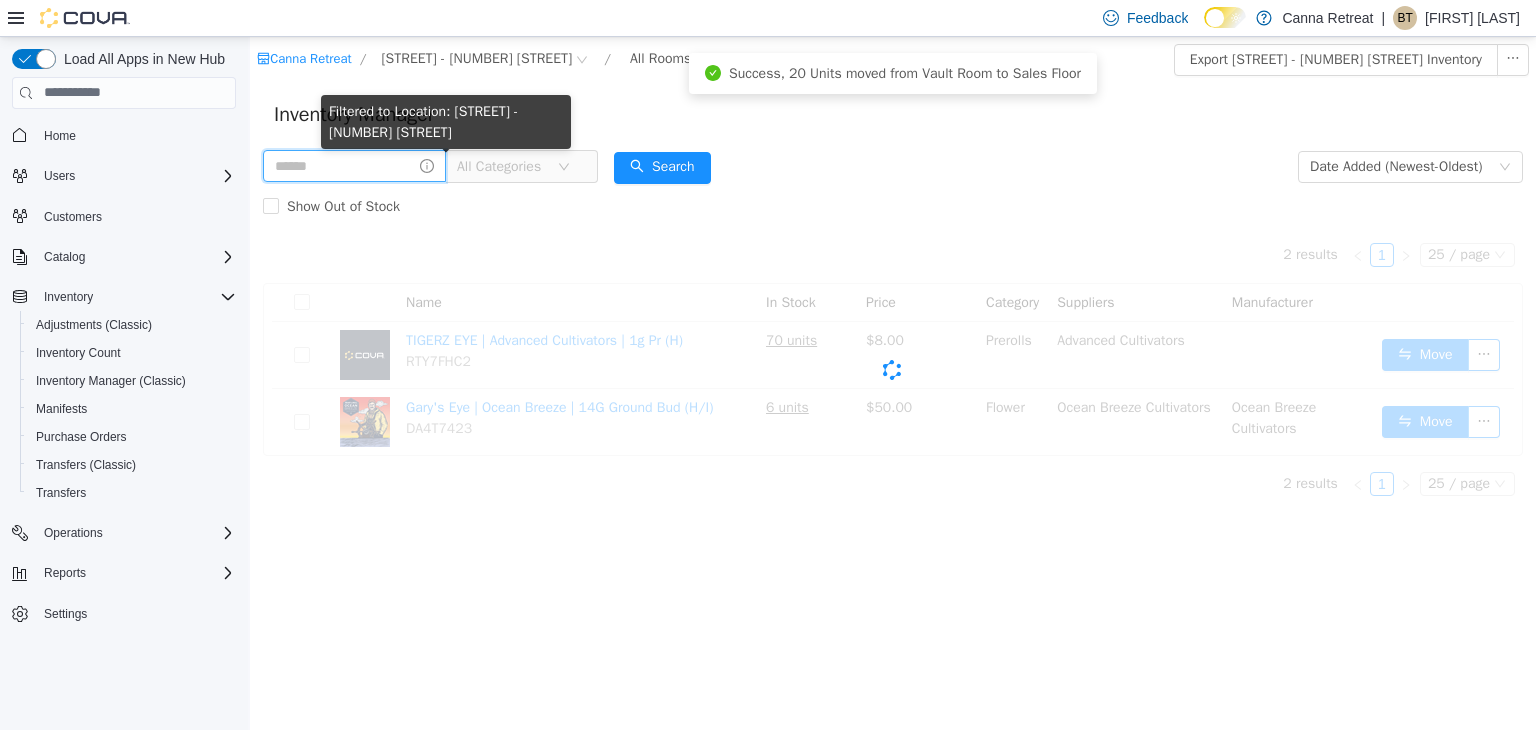 click at bounding box center [354, 165] 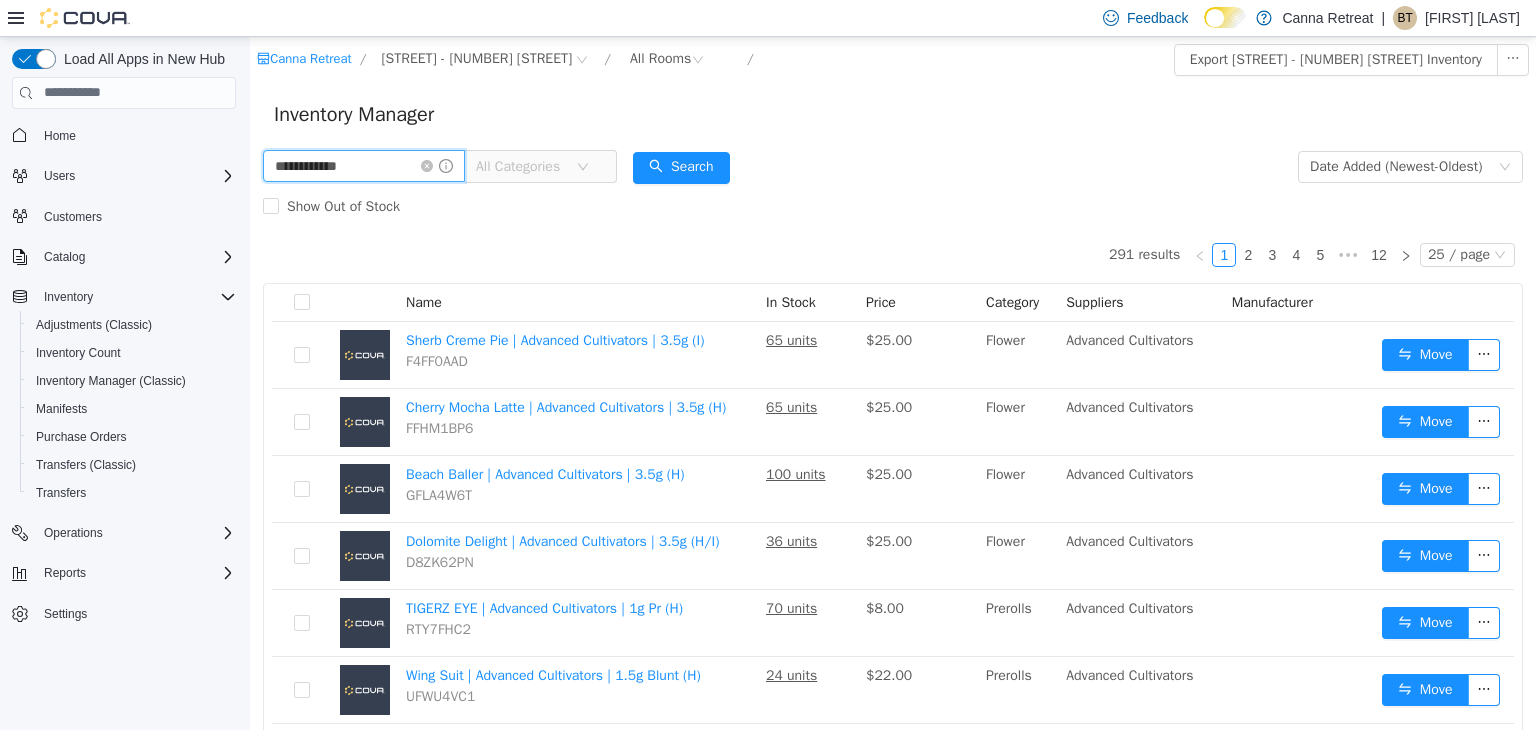 type on "**********" 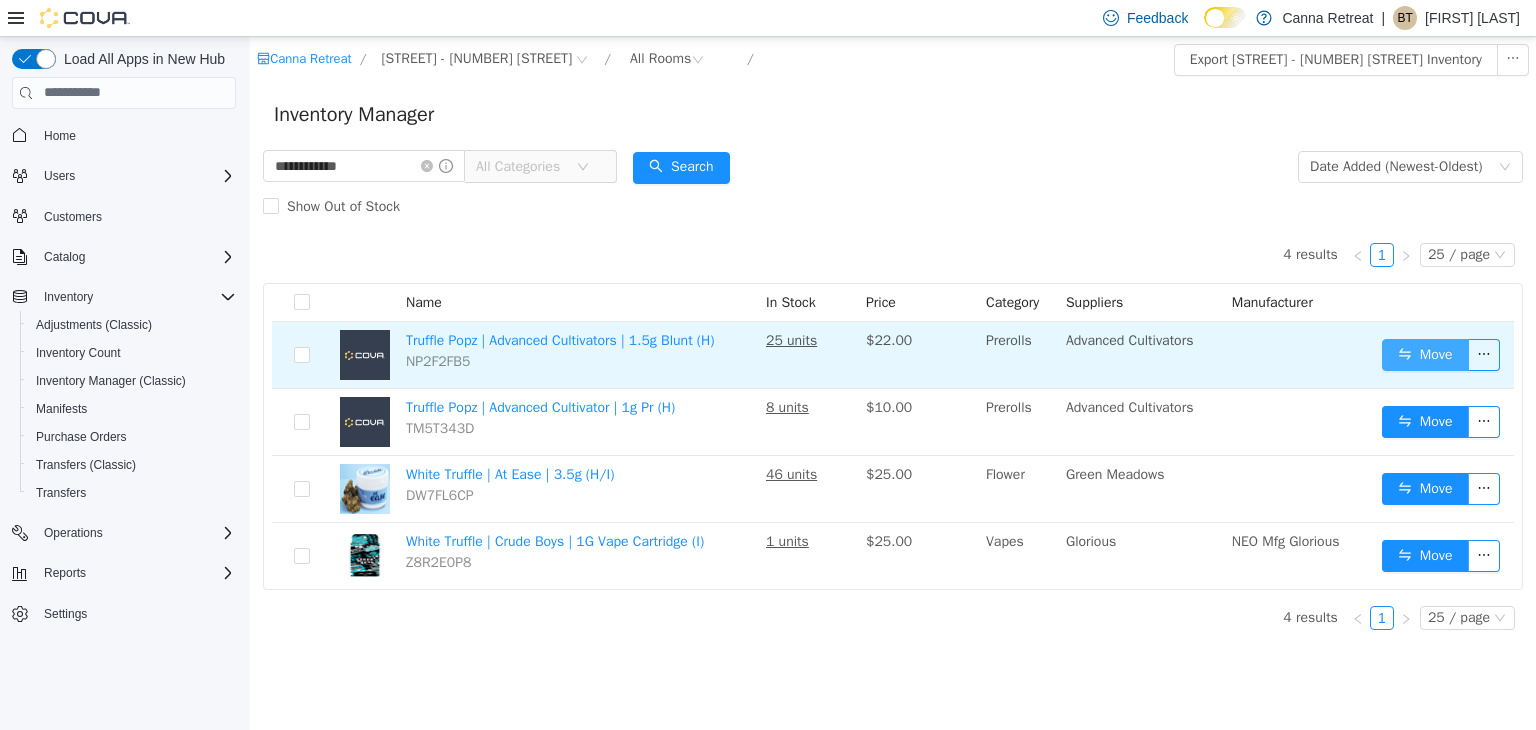 click on "Move" at bounding box center (1425, 354) 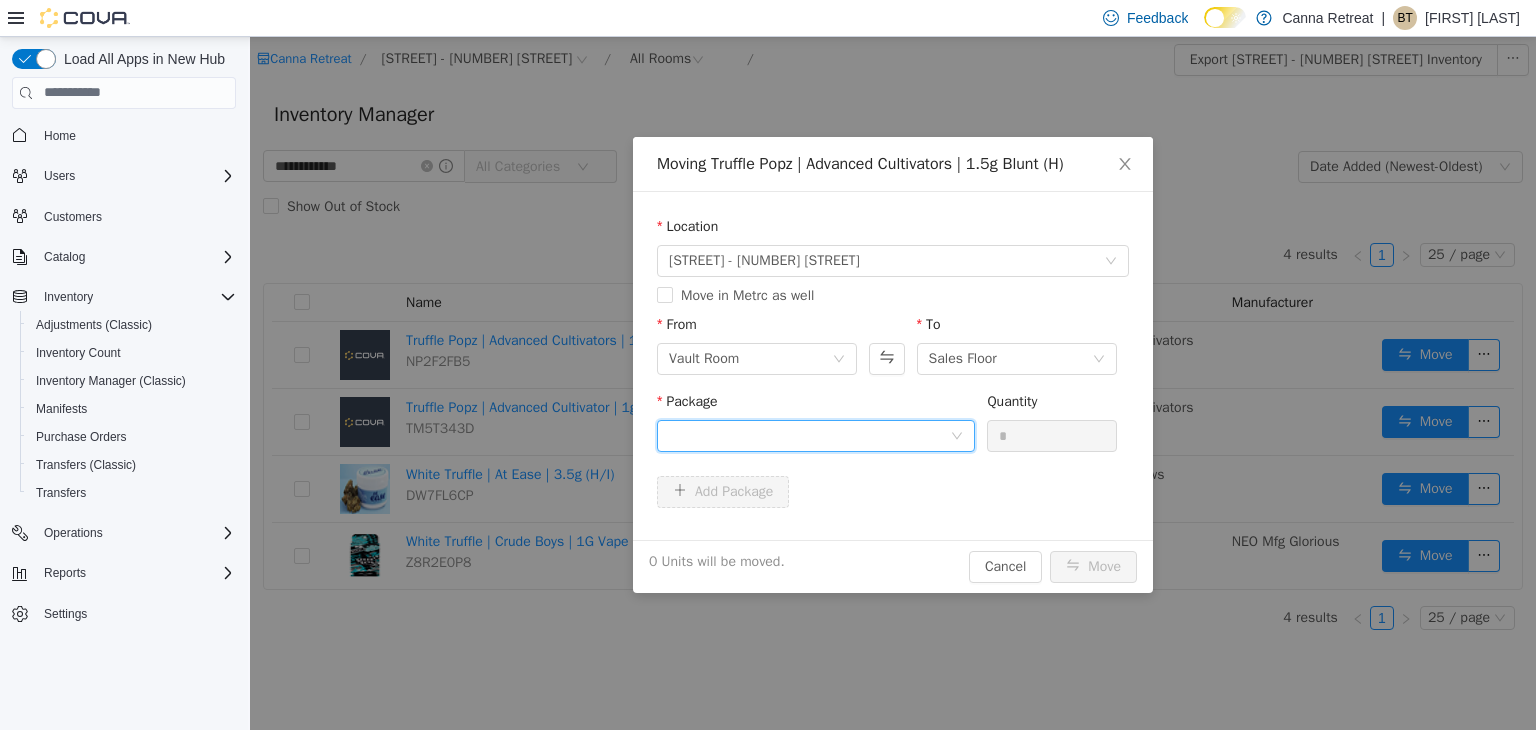 click at bounding box center (809, 435) 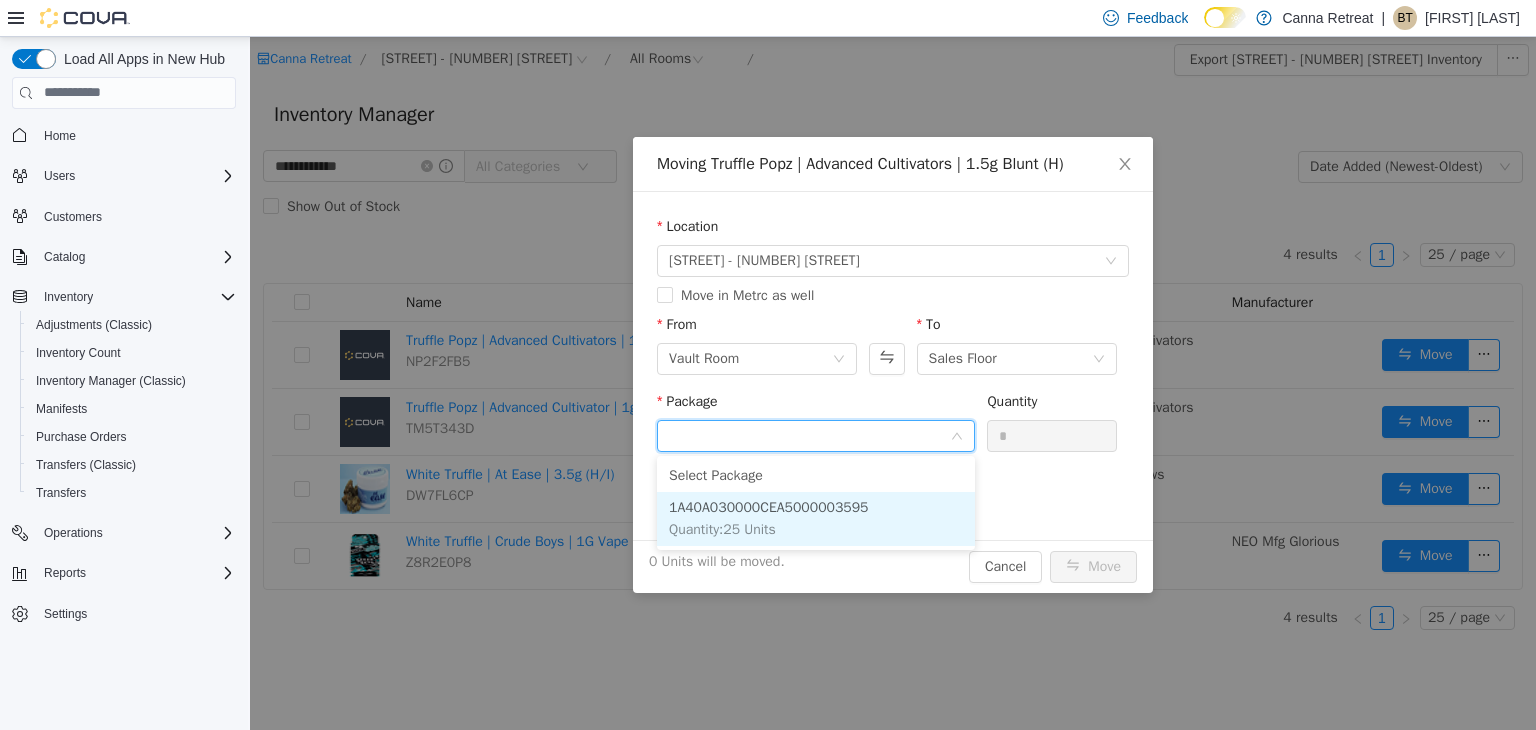 click on "1A40A030000CEA5000003595 Quantity : 25 Units" at bounding box center [816, 518] 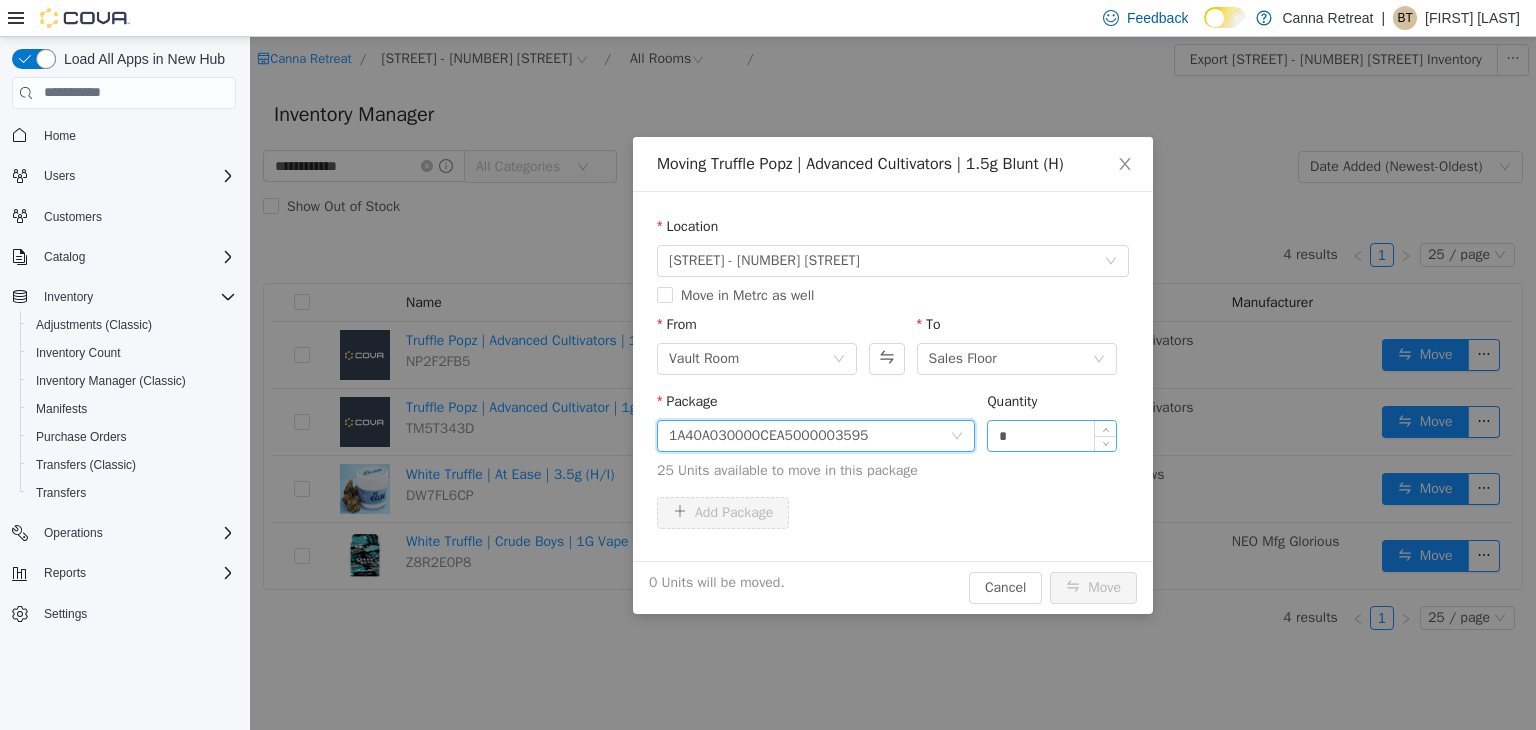 click on "*" at bounding box center (1052, 435) 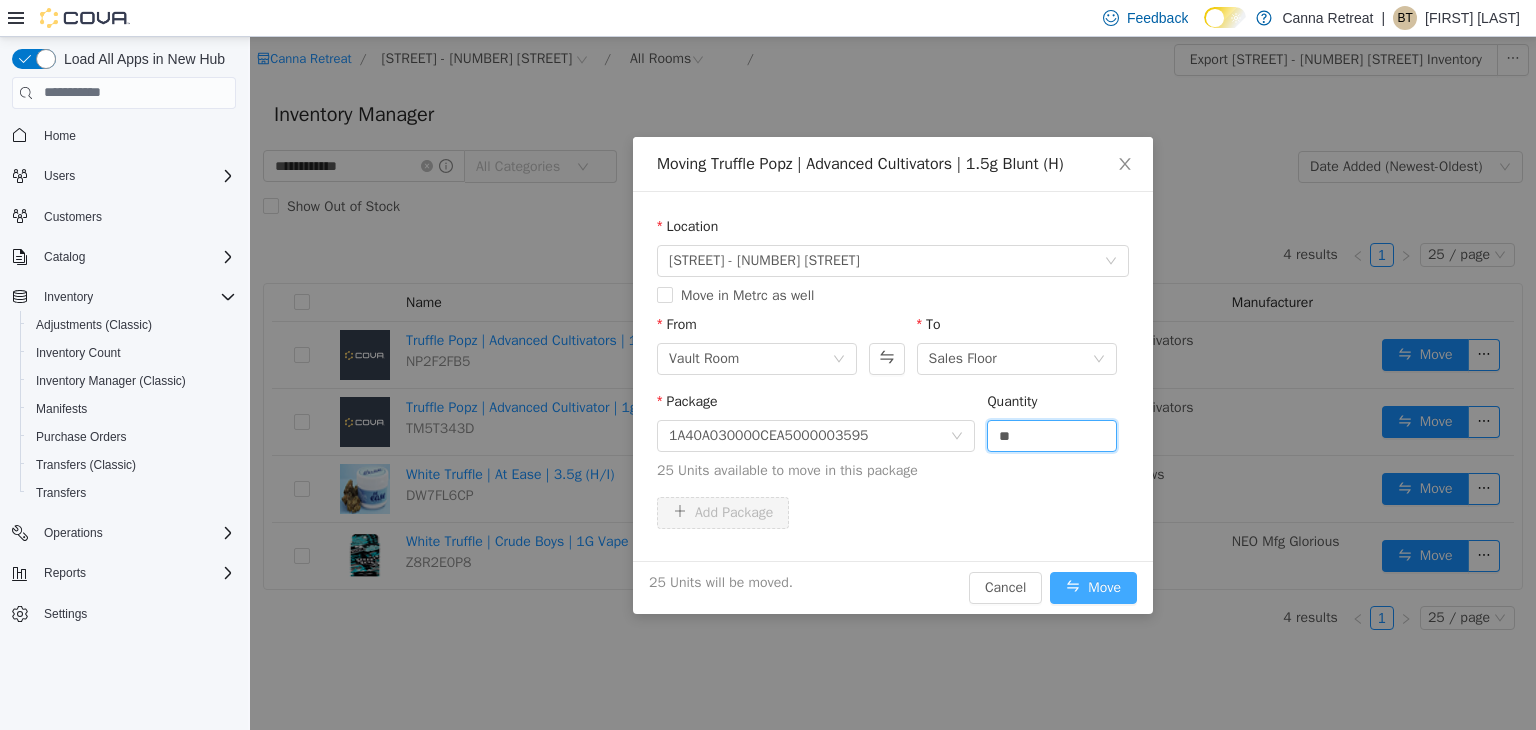 type on "**" 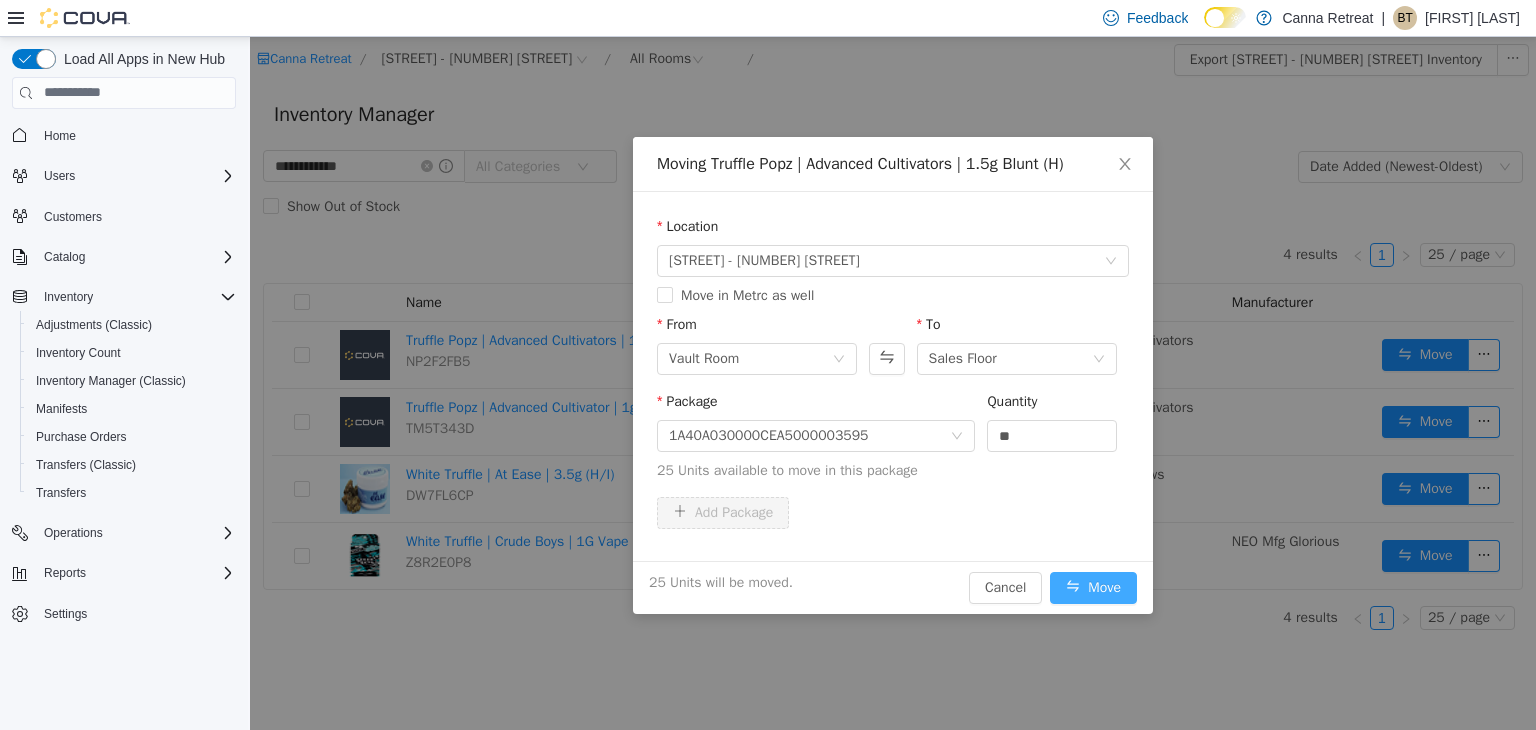 click on "Move" at bounding box center [1093, 587] 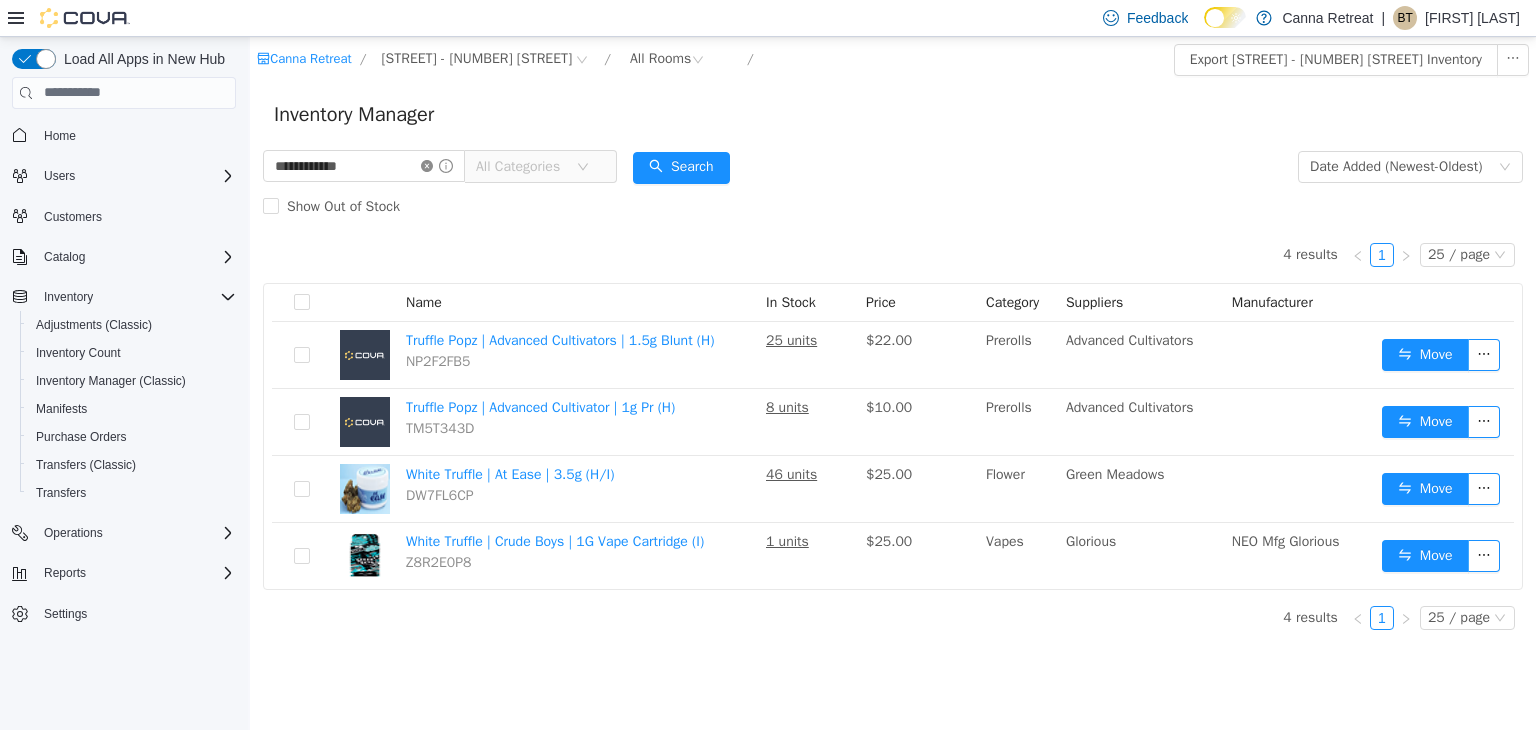click 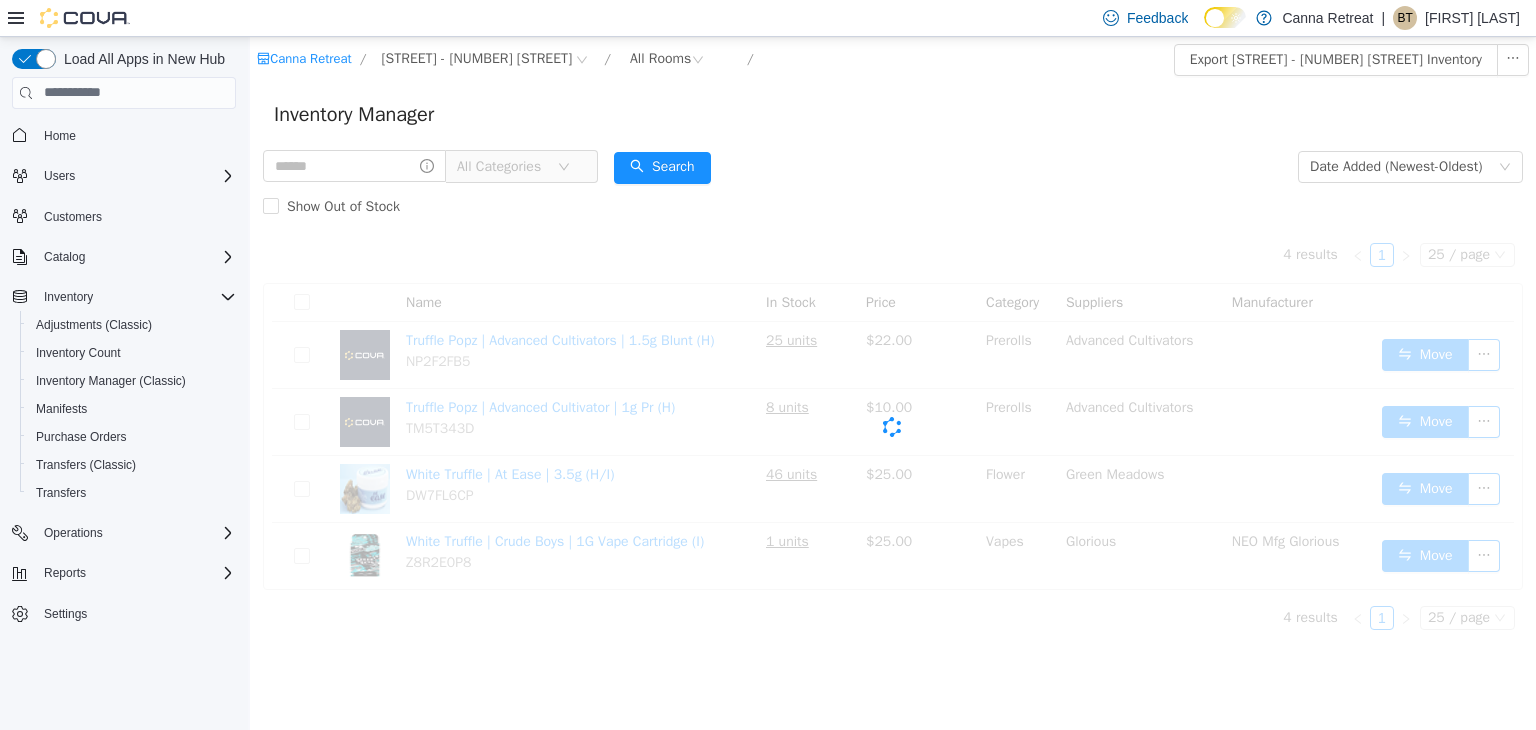 click 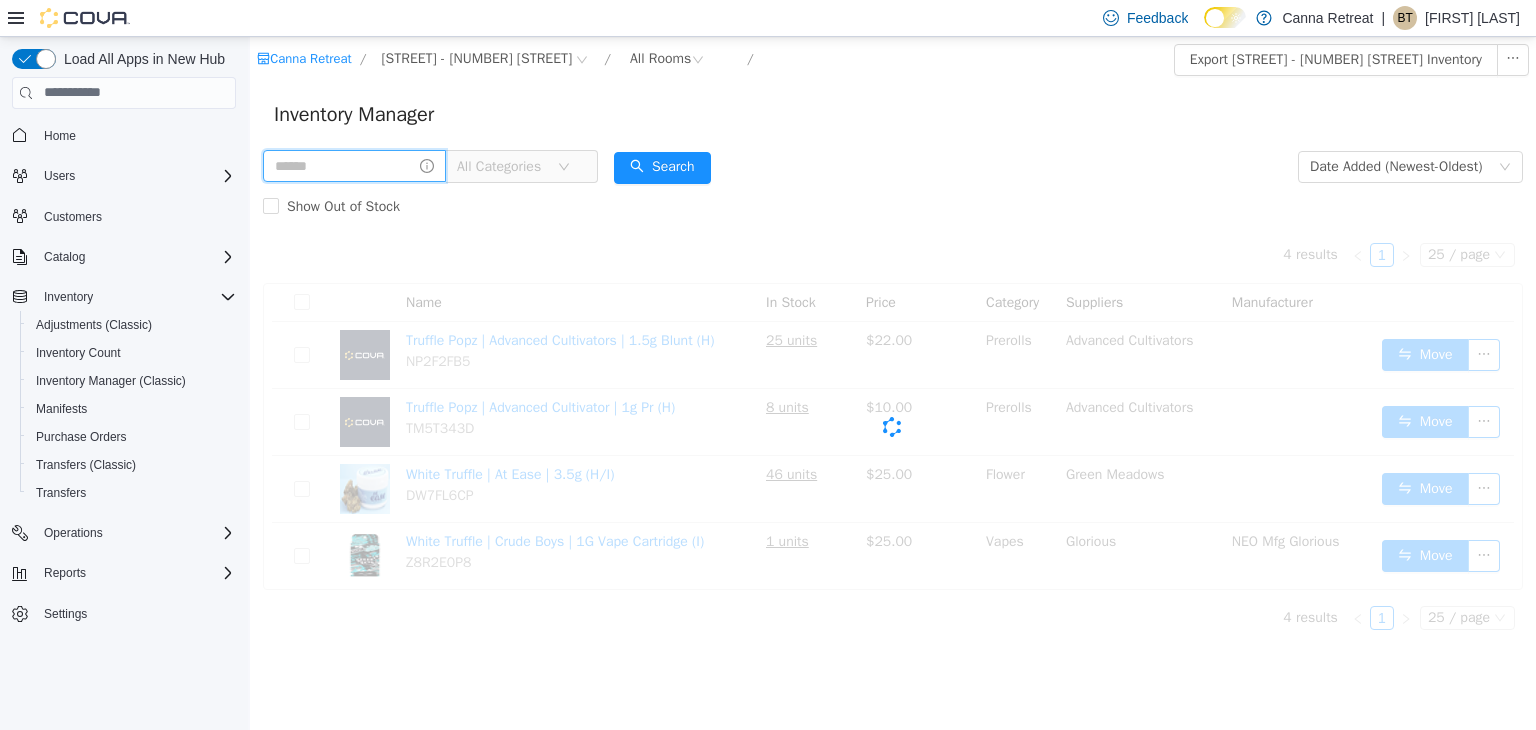 click at bounding box center (354, 165) 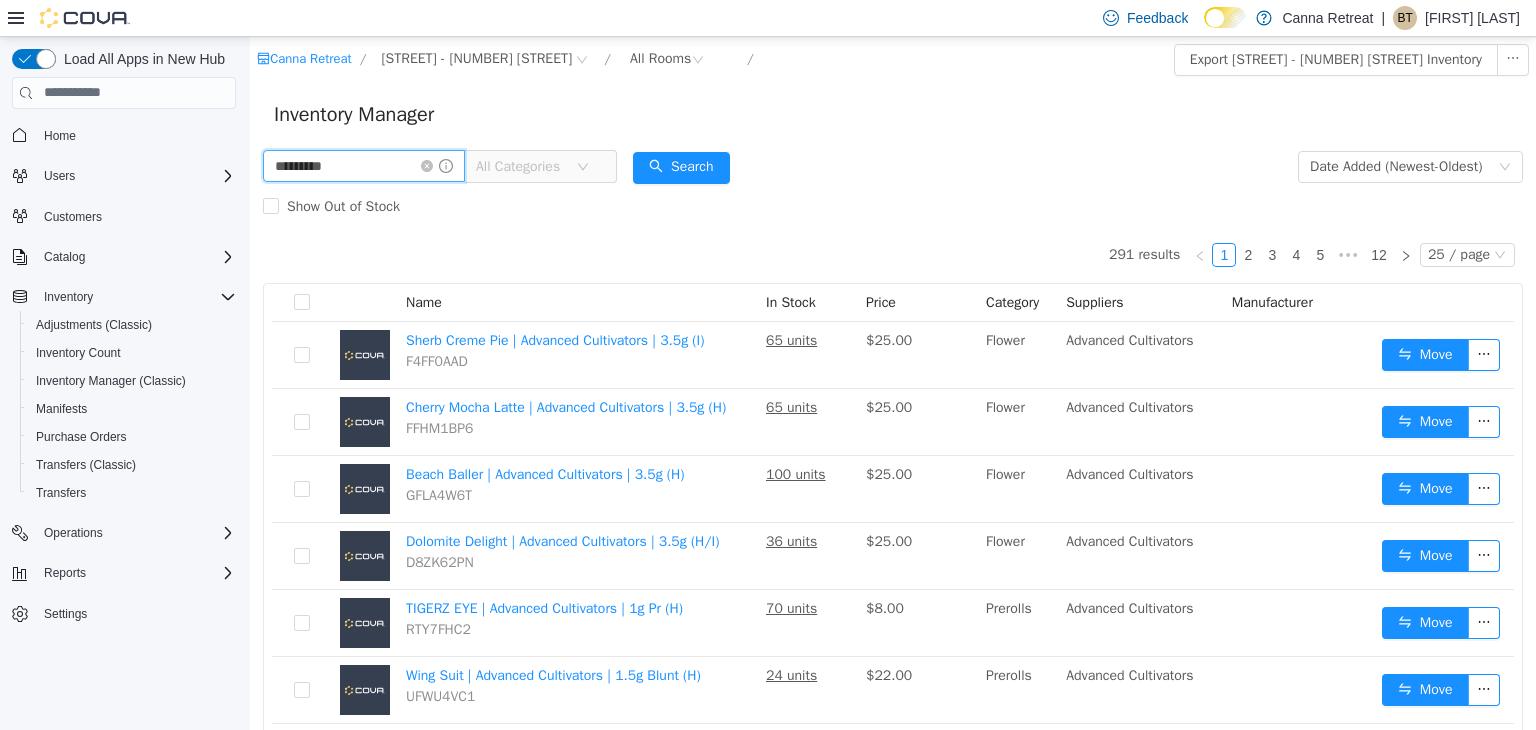 type on "*********" 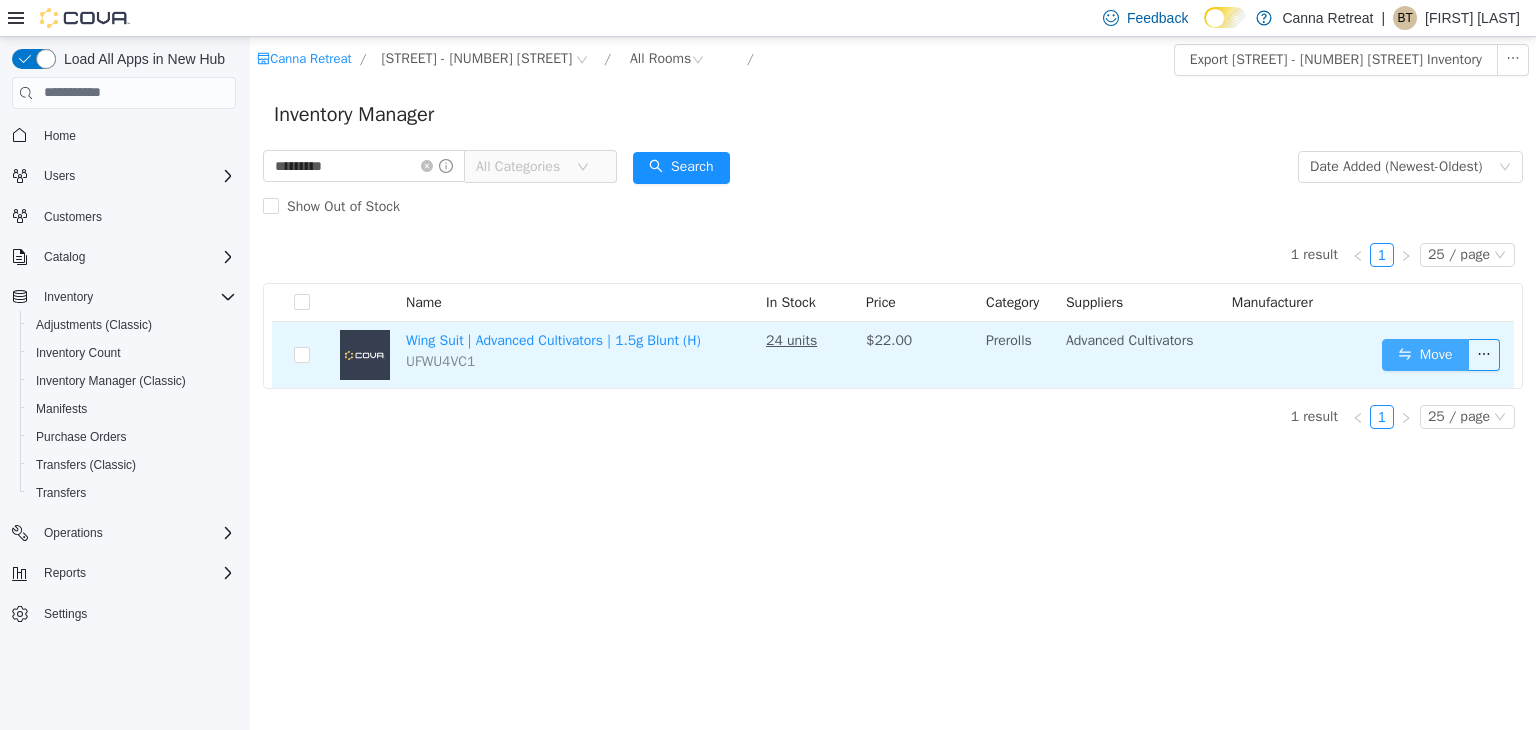 click on "Move" at bounding box center [1425, 354] 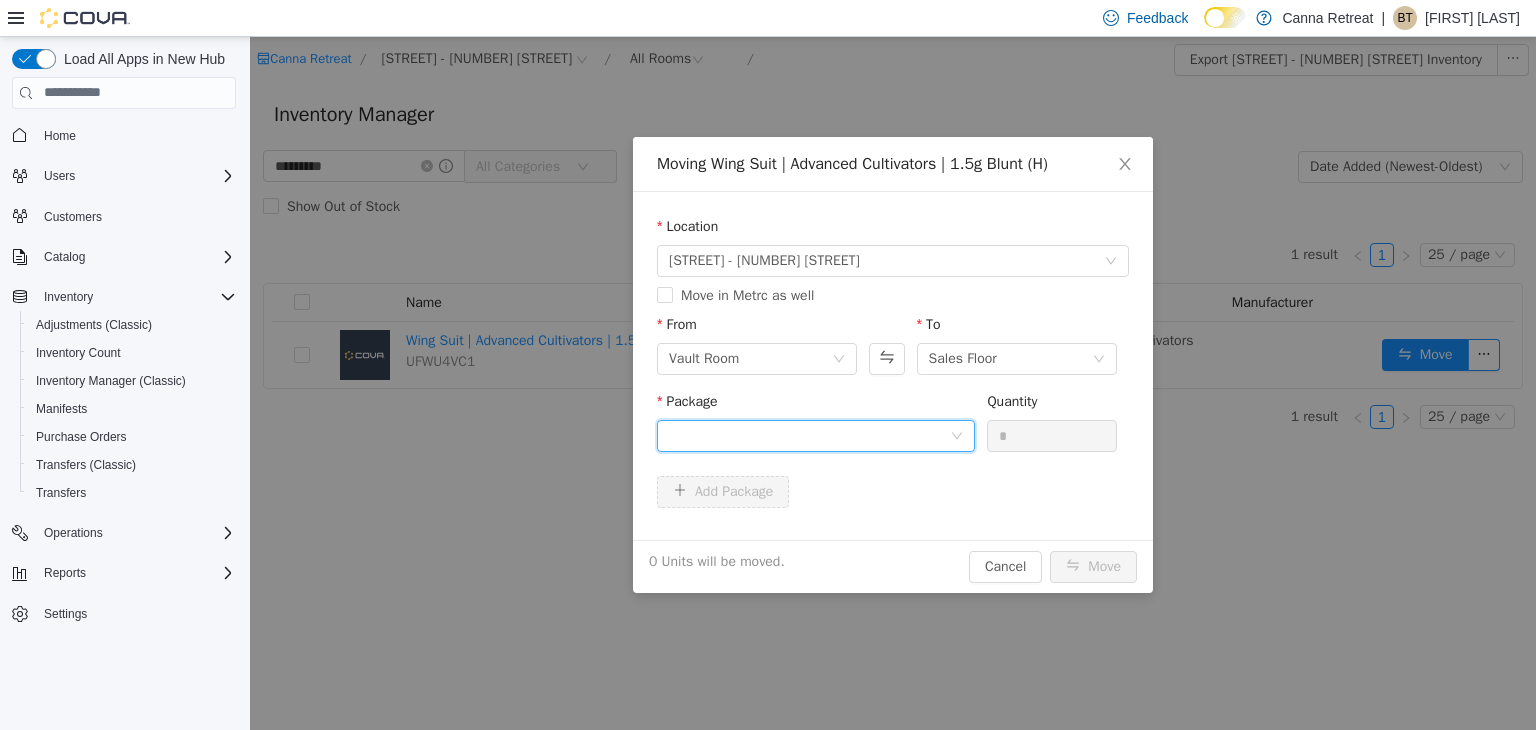 click at bounding box center [809, 435] 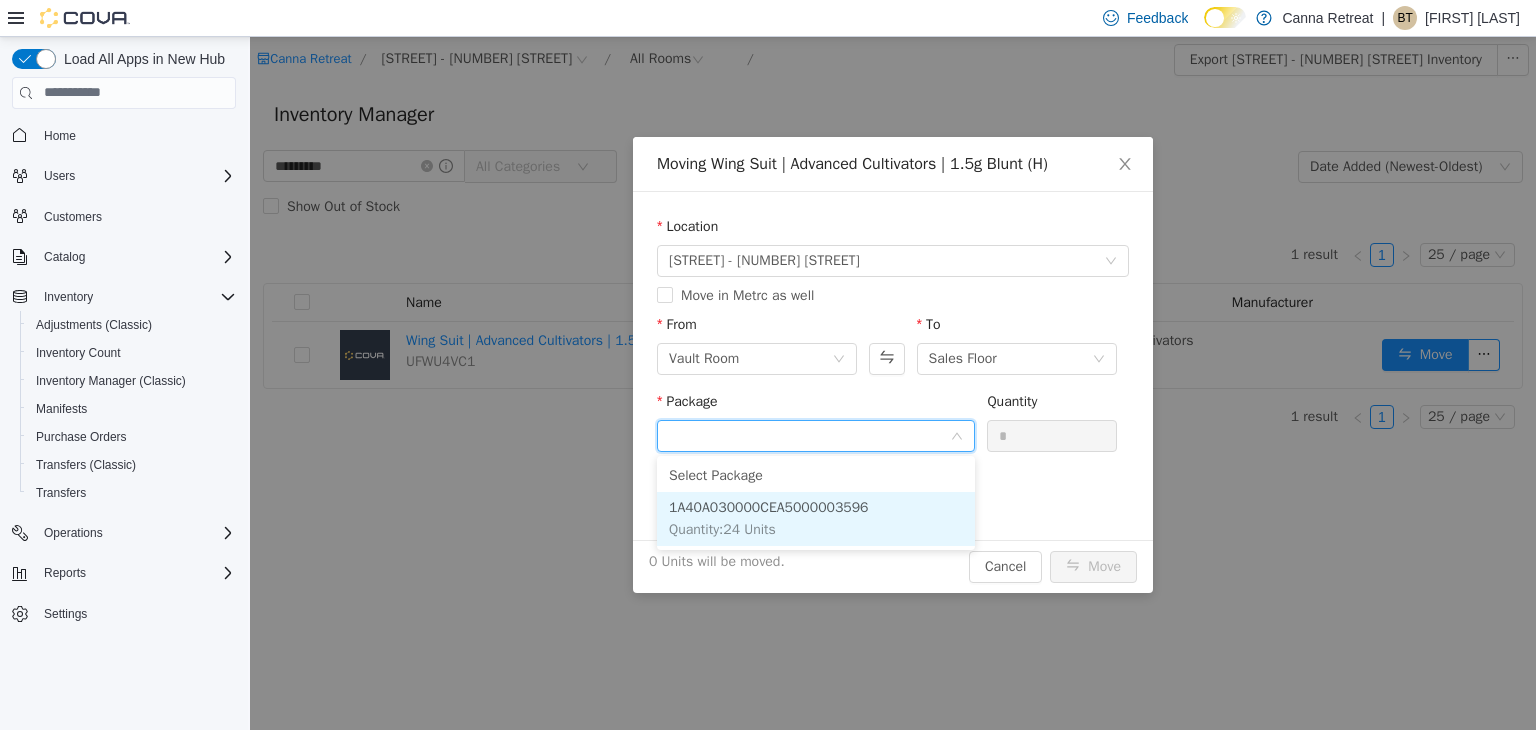 click on "1A40A030000CEA5000003596 Quantity : 24 Units" at bounding box center (816, 518) 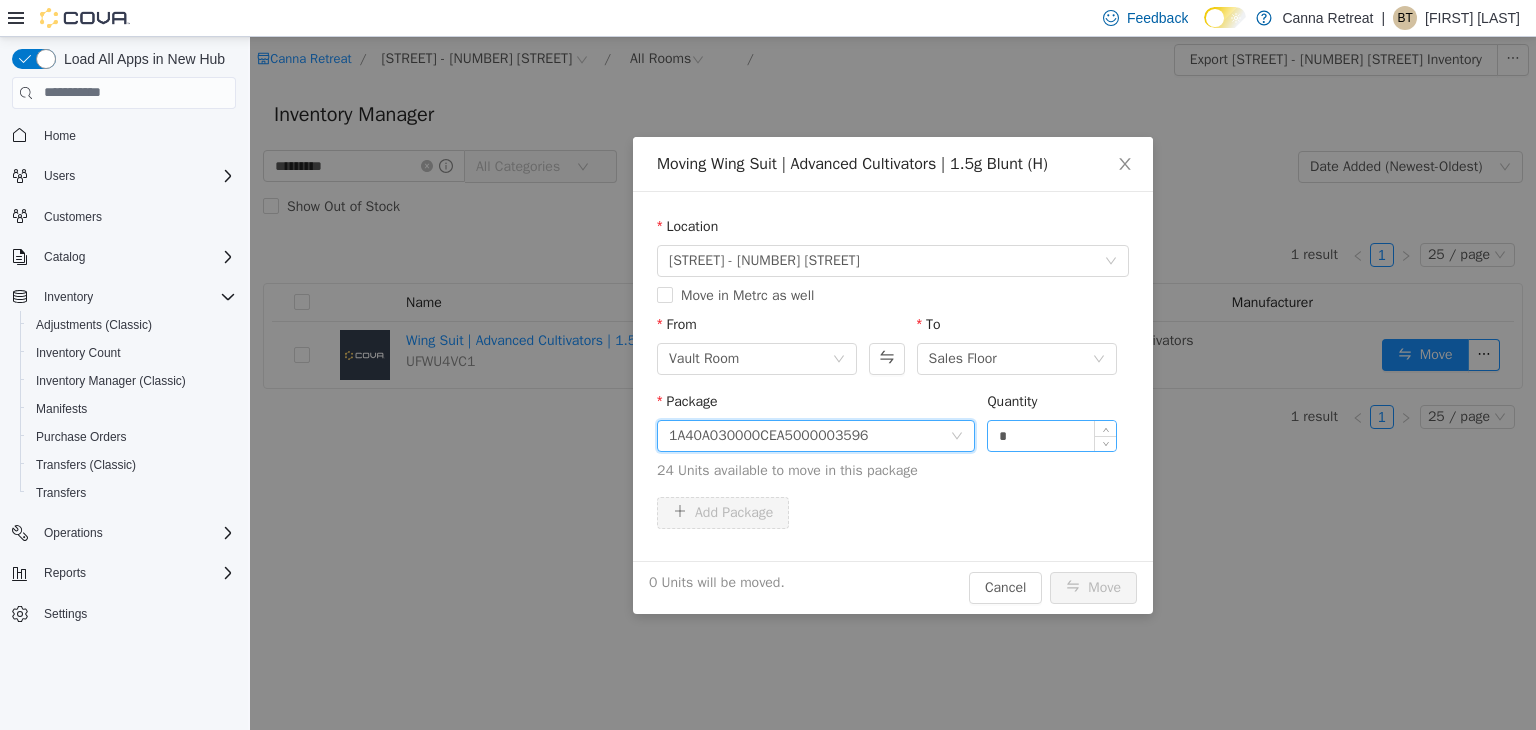 click on "*" at bounding box center [1052, 435] 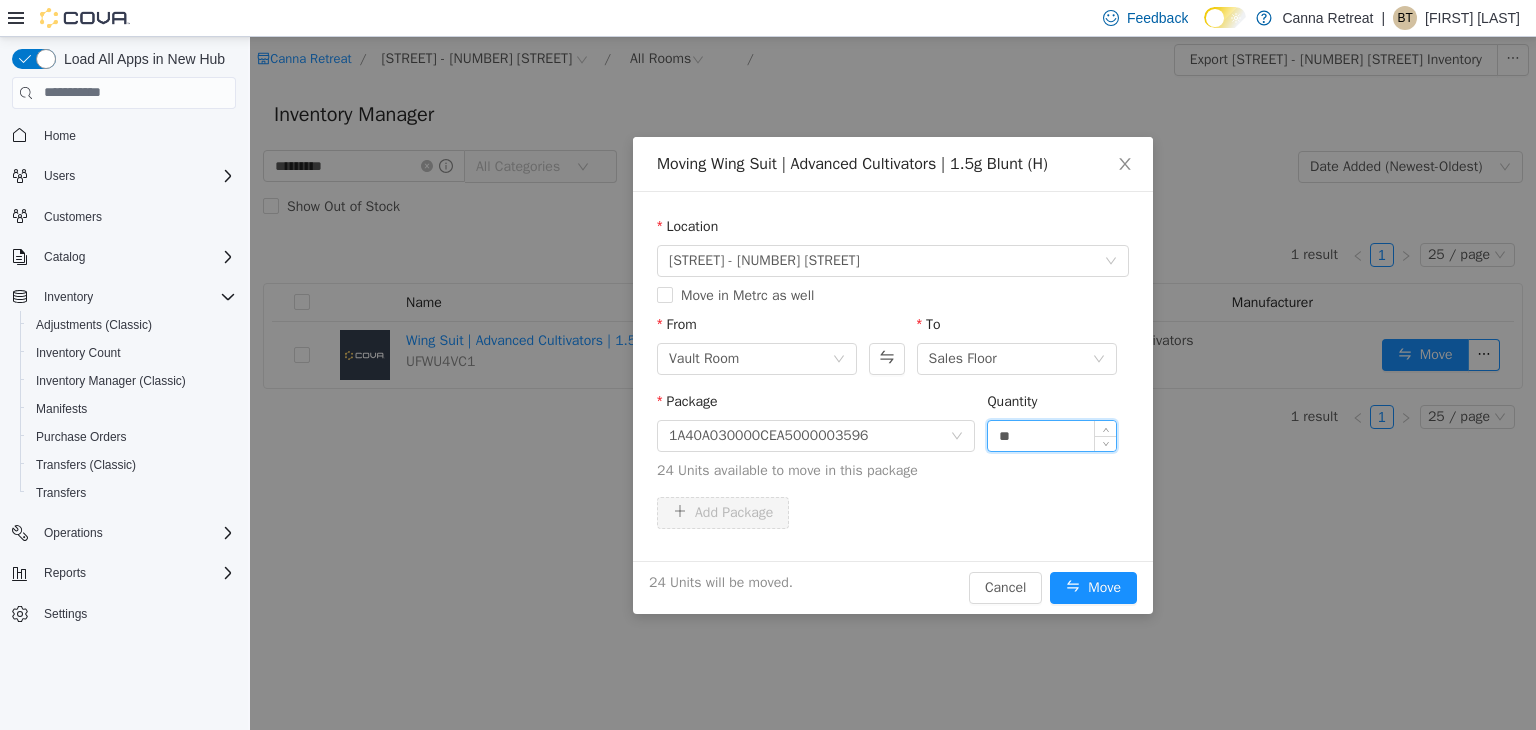 type on "**" 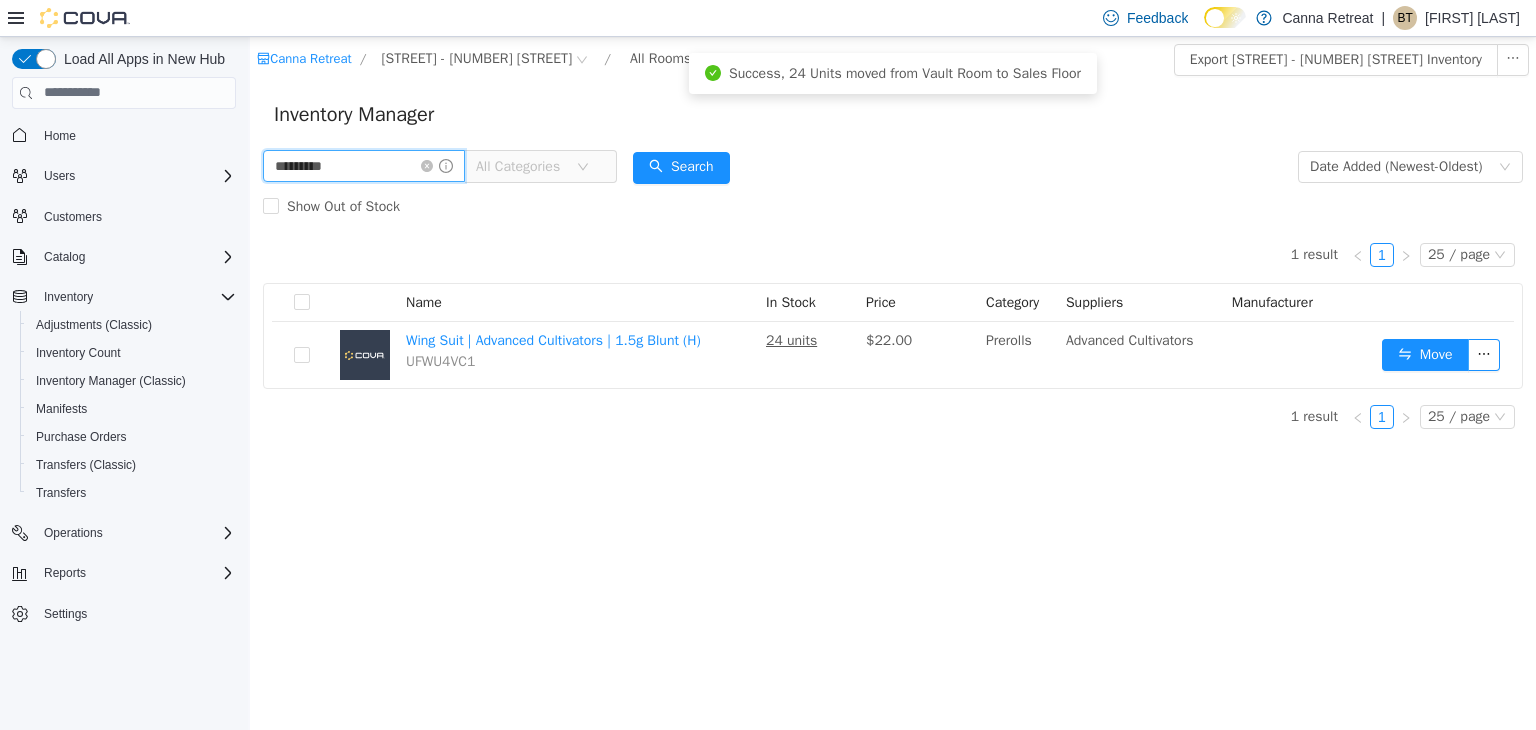 click on "*********" at bounding box center (364, 165) 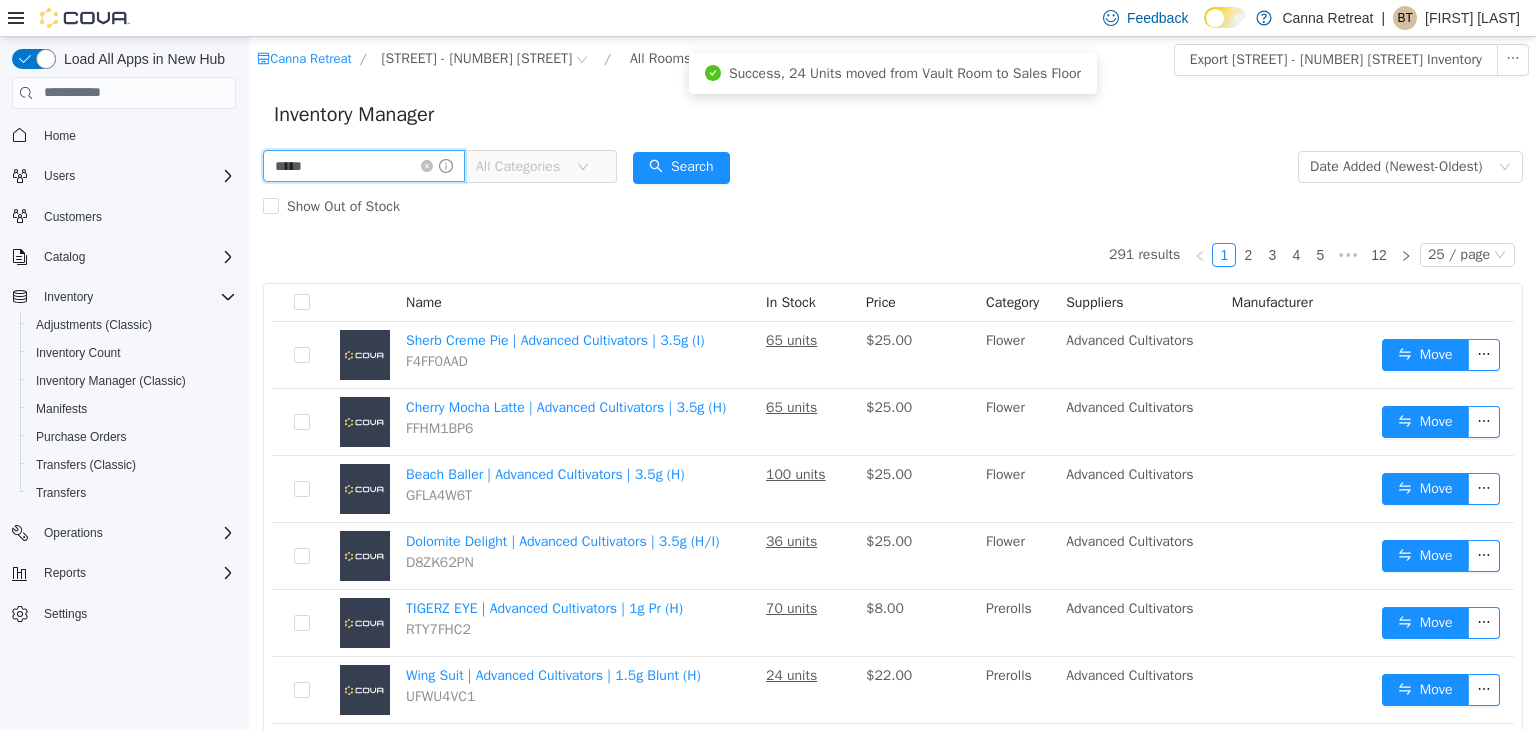 type on "*****" 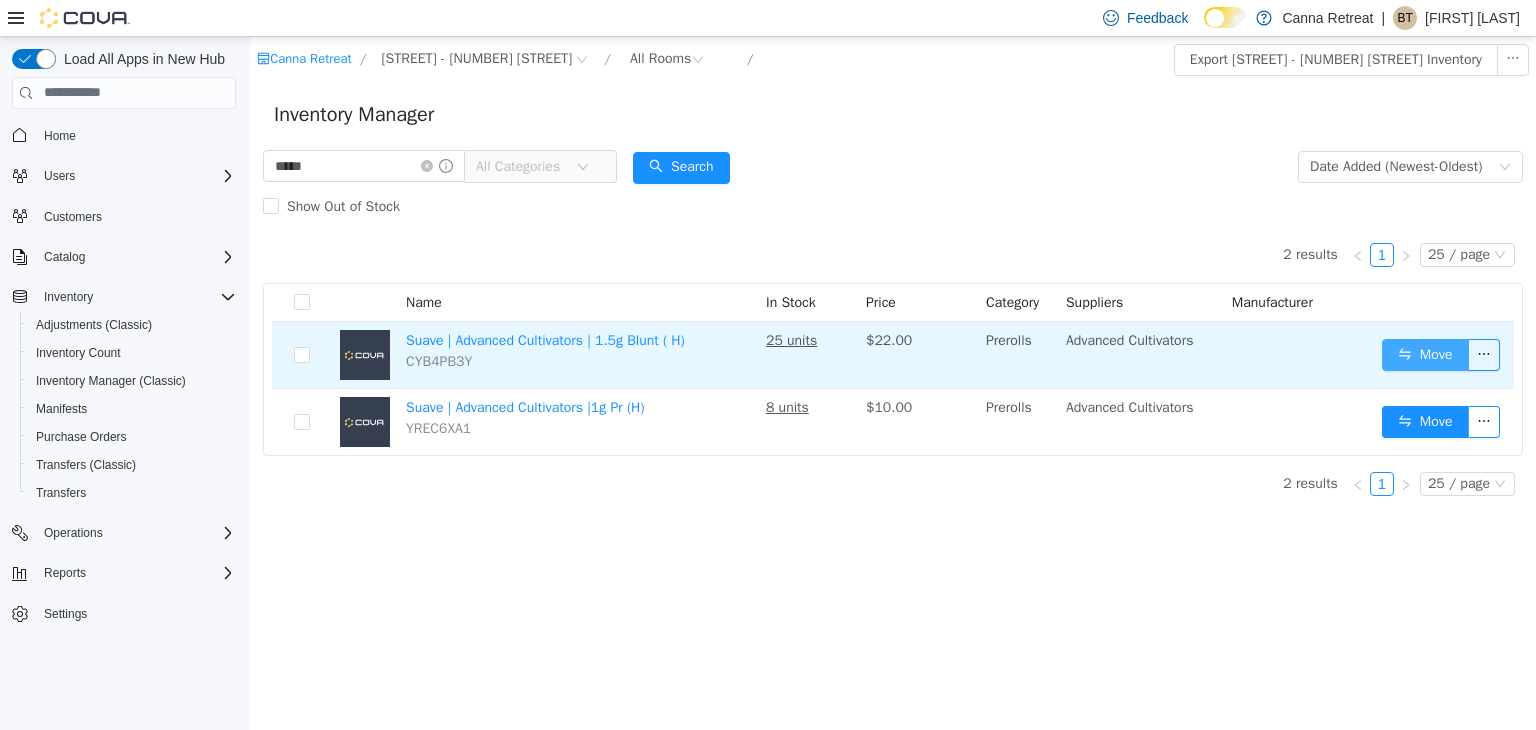 click on "Move" at bounding box center (1425, 354) 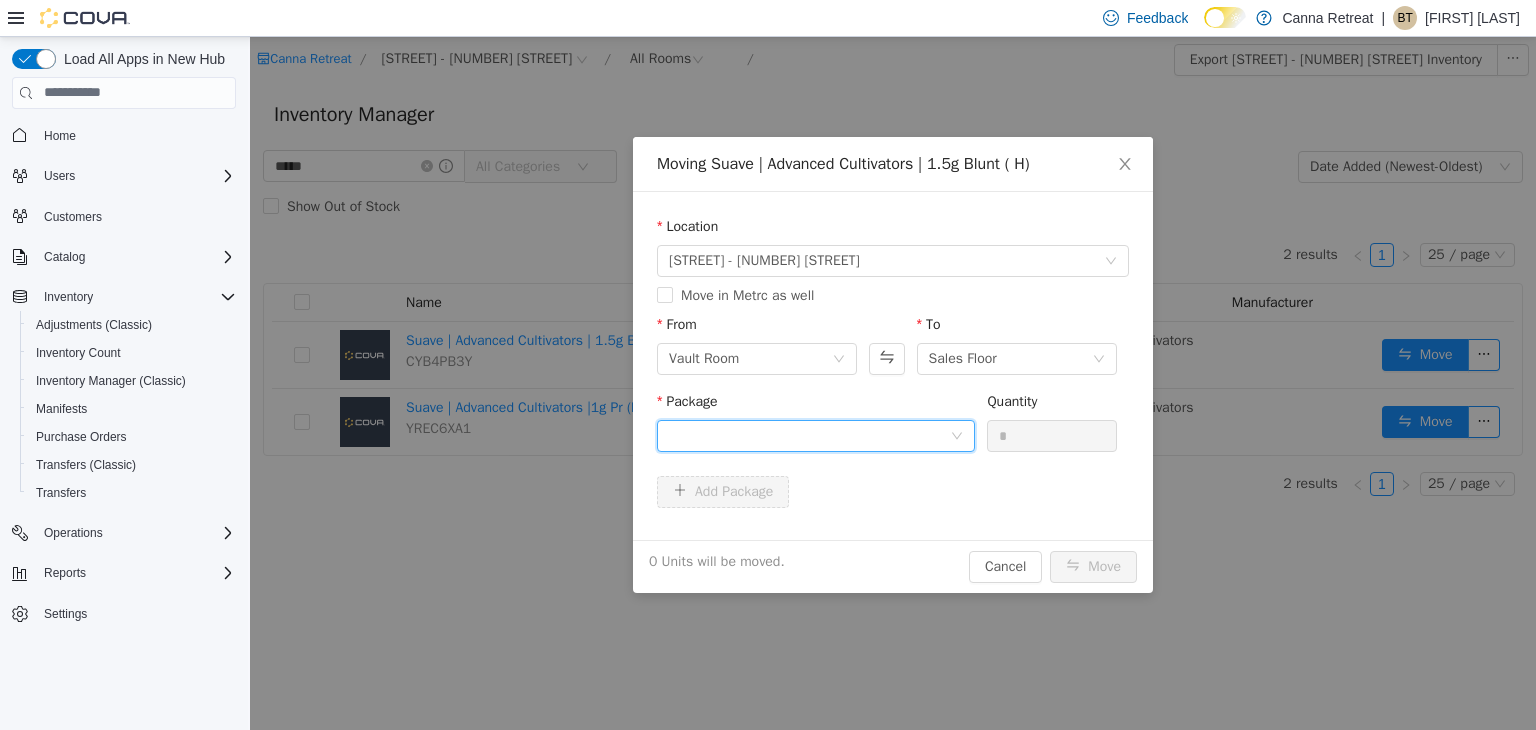 click at bounding box center [809, 435] 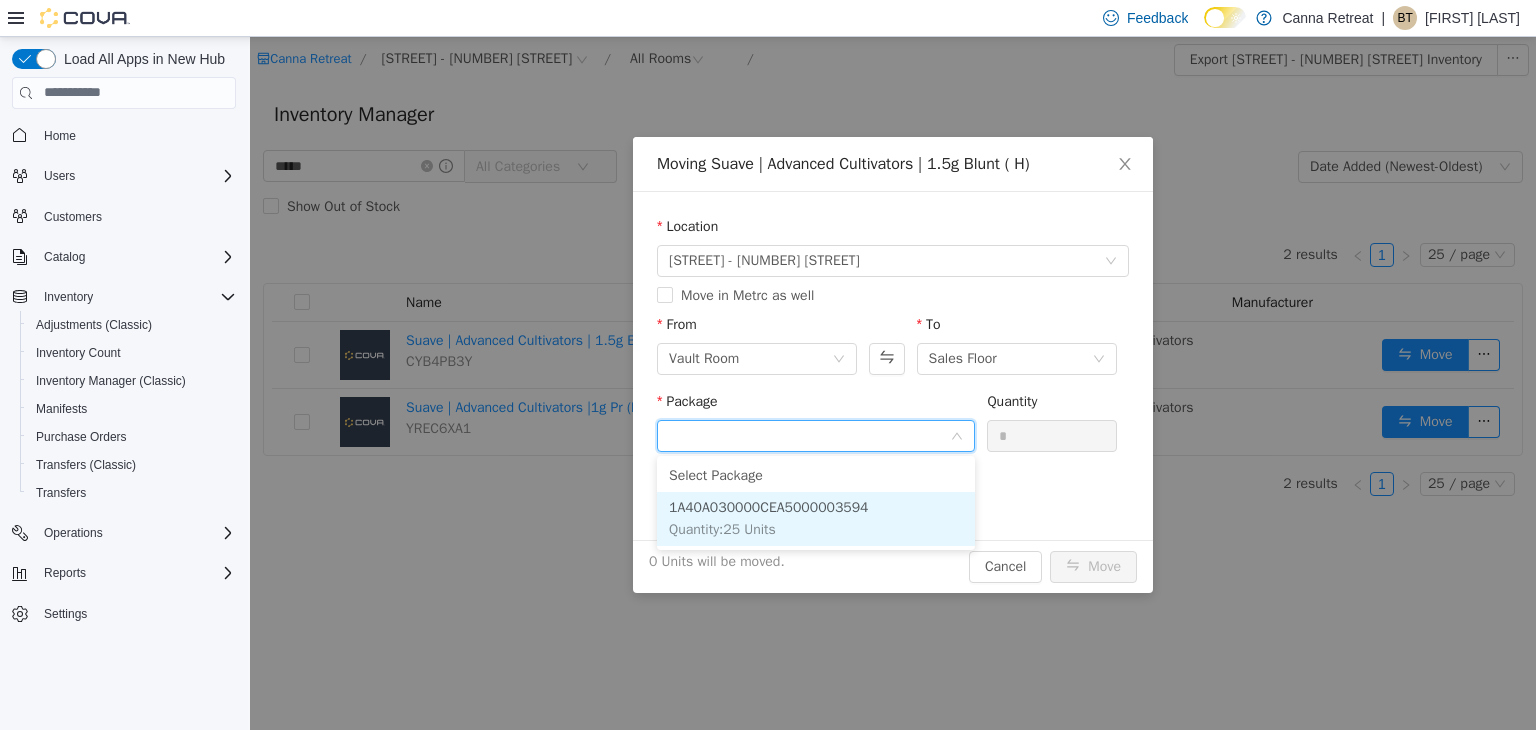 click on "1A40A030000CEA5000003594 Quantity : 25 Units" at bounding box center [816, 518] 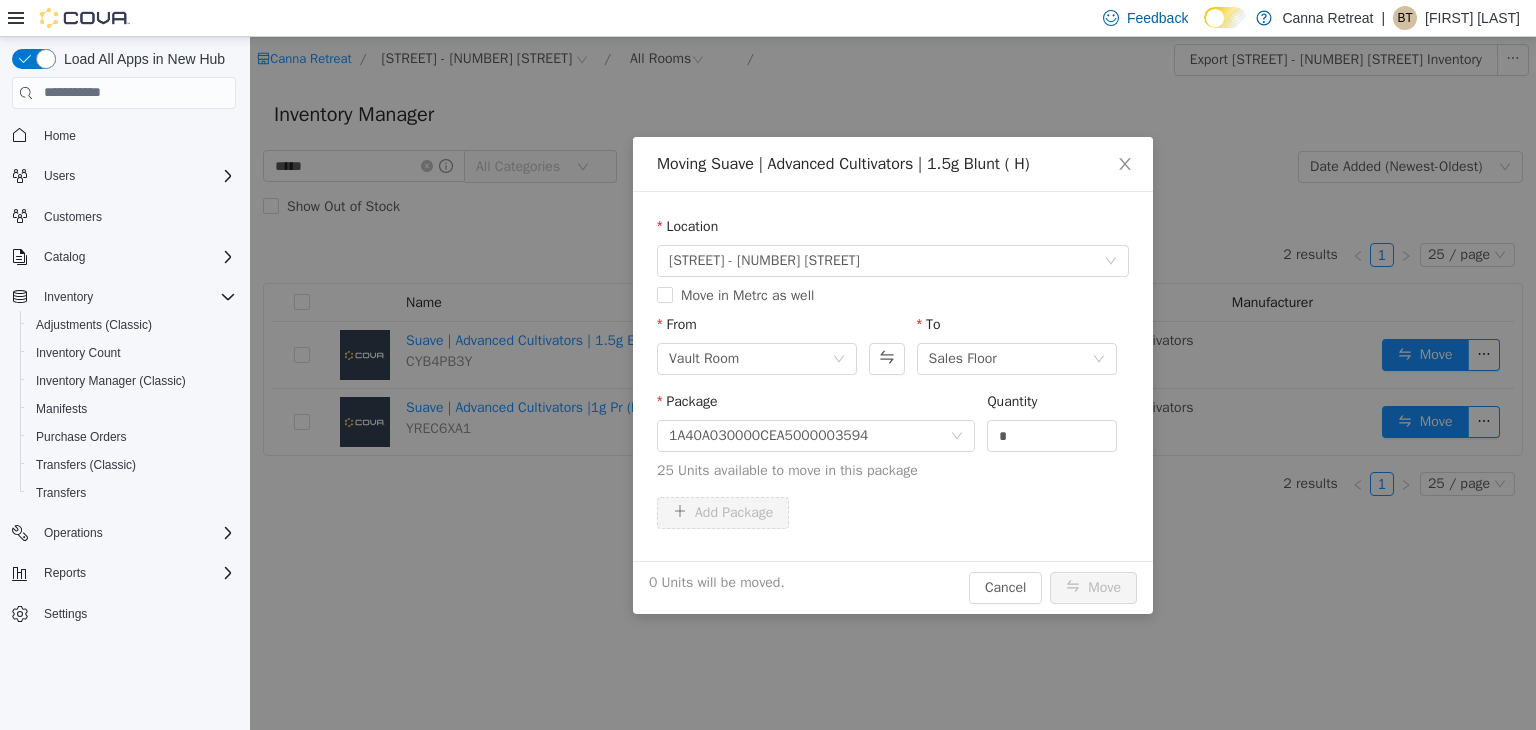 click on "Quantity" at bounding box center (1052, 404) 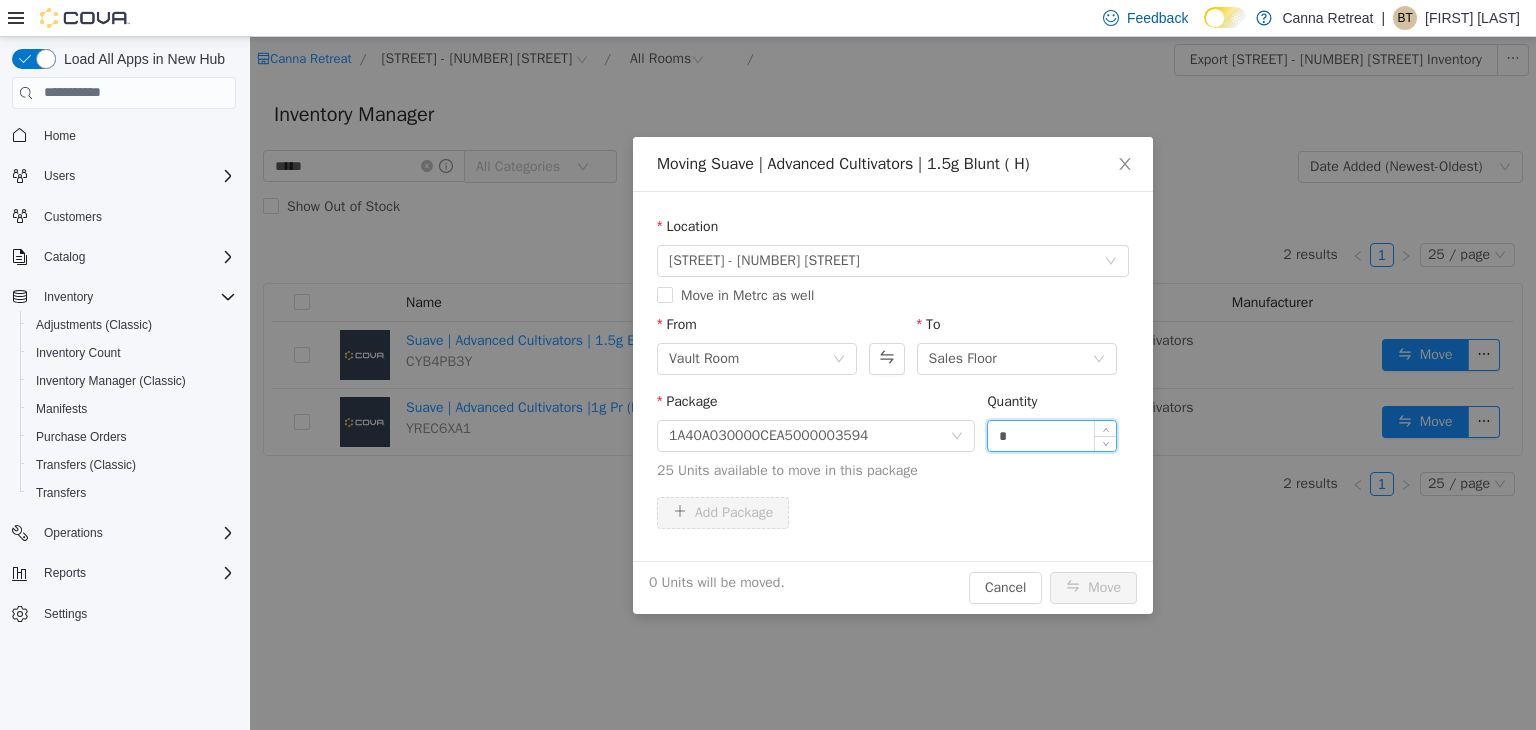 click on "*" at bounding box center [1052, 435] 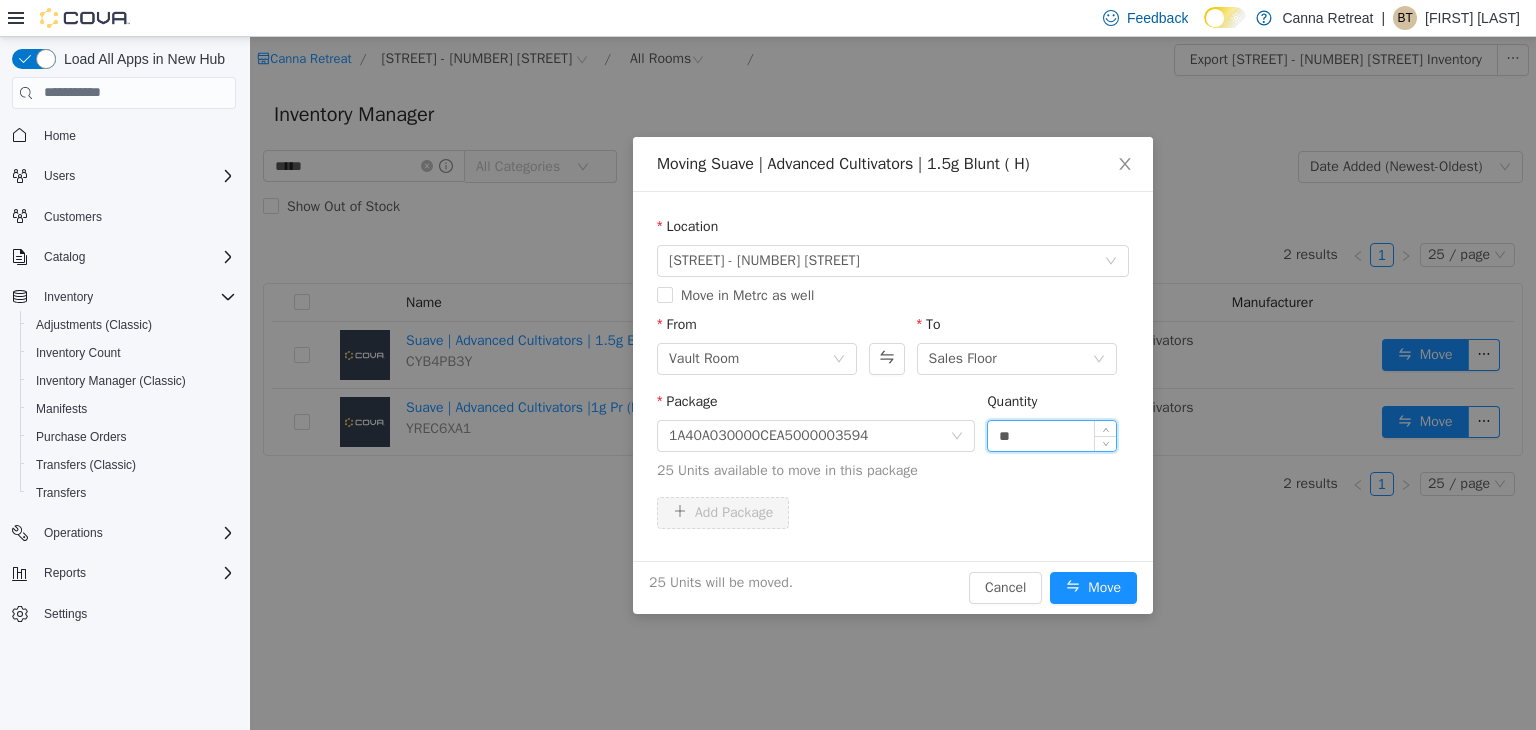 type on "**" 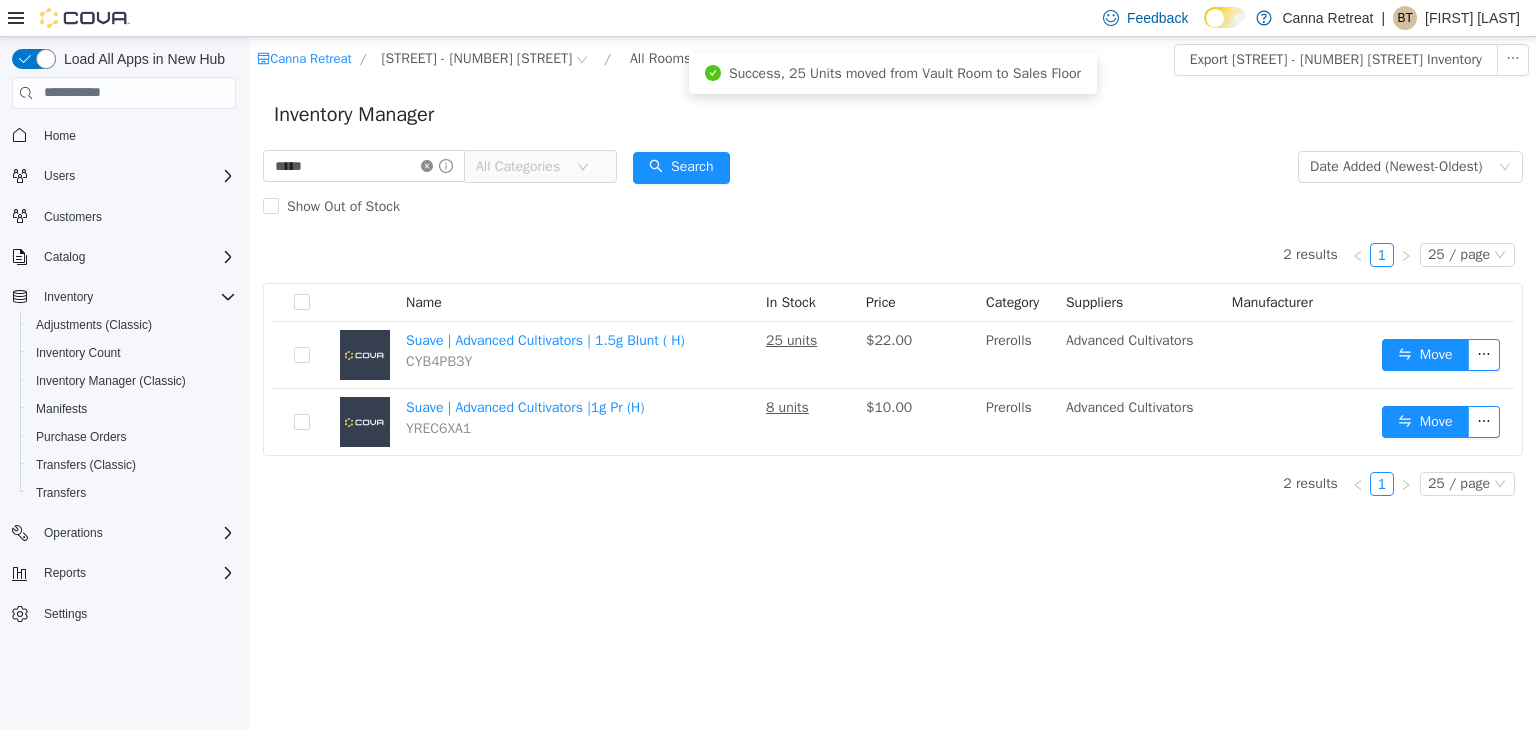 click 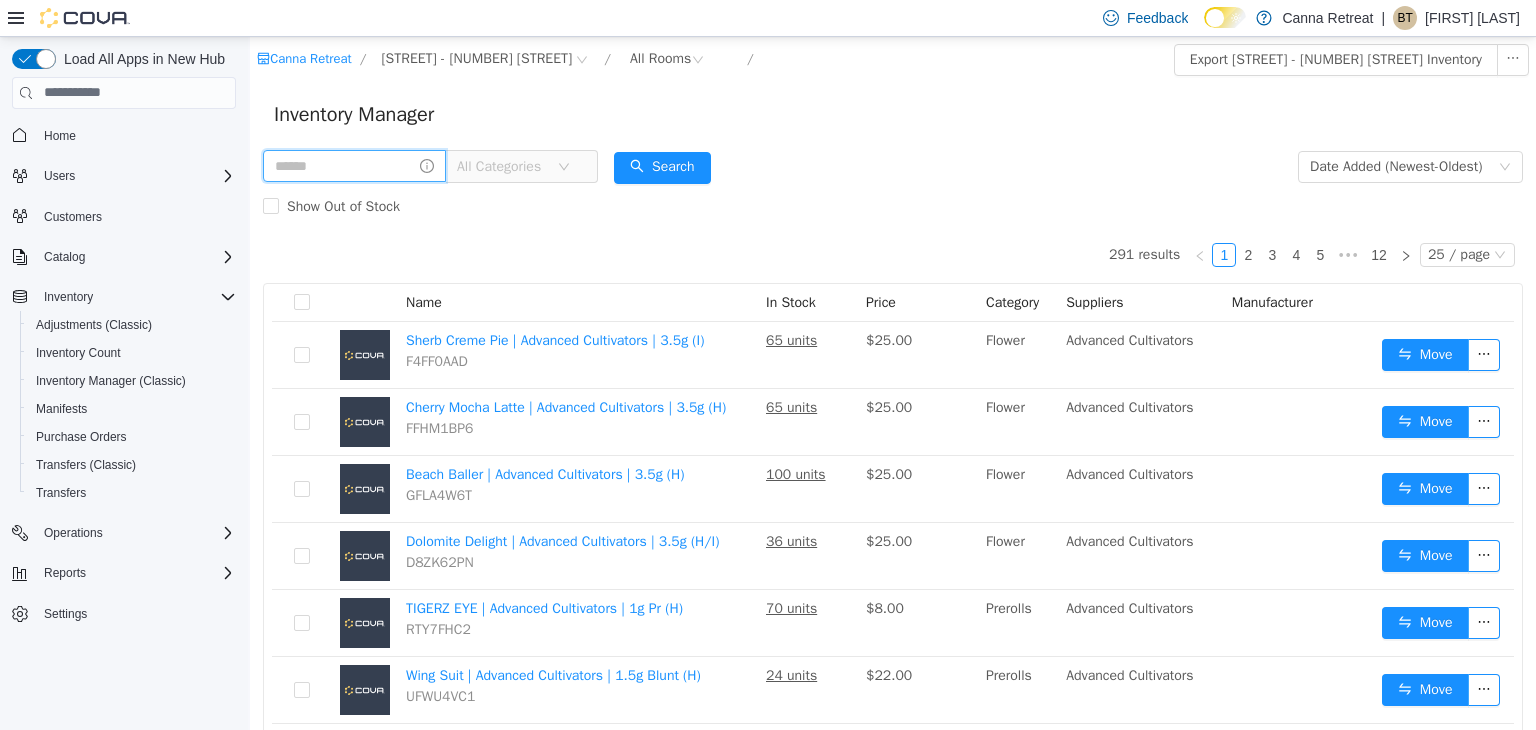 click at bounding box center (354, 165) 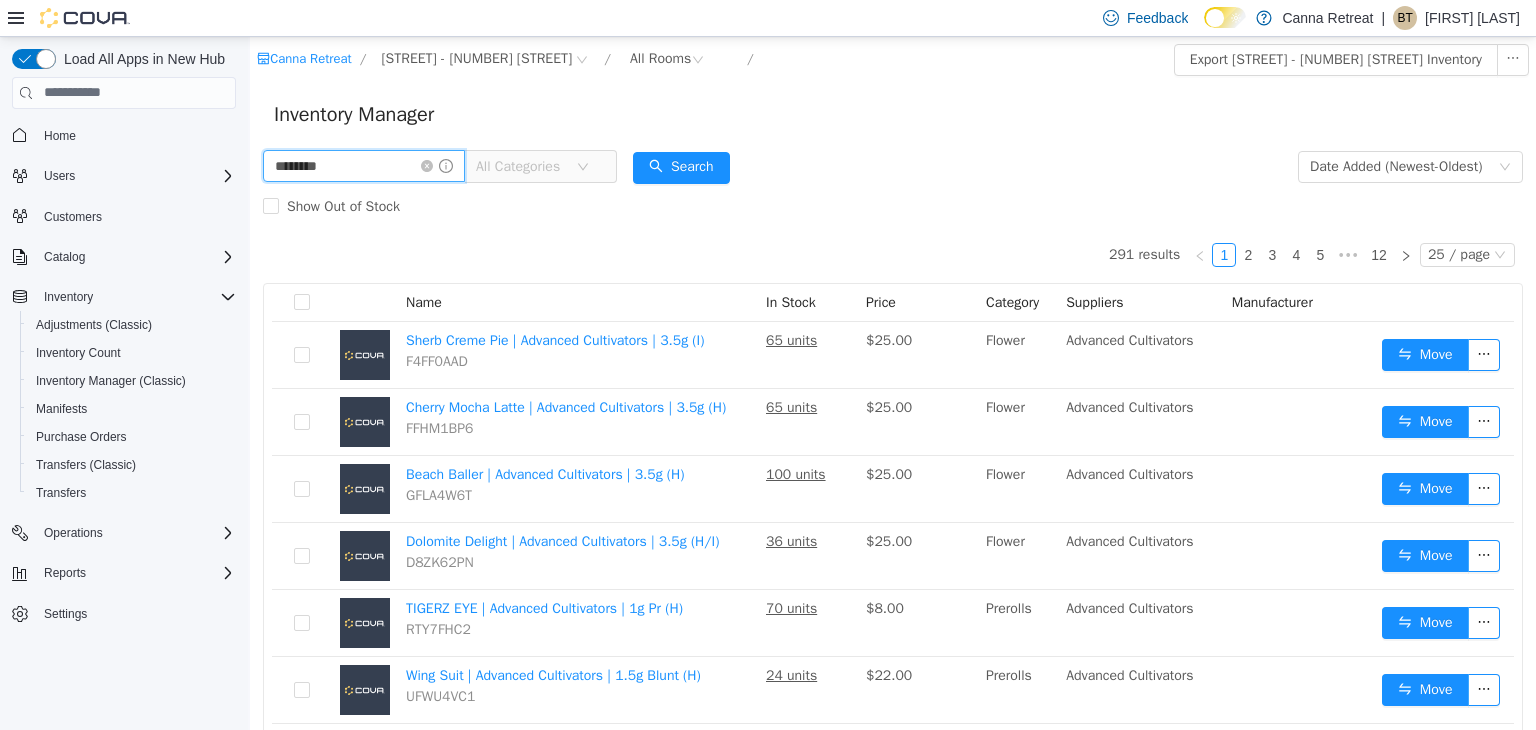 type on "********" 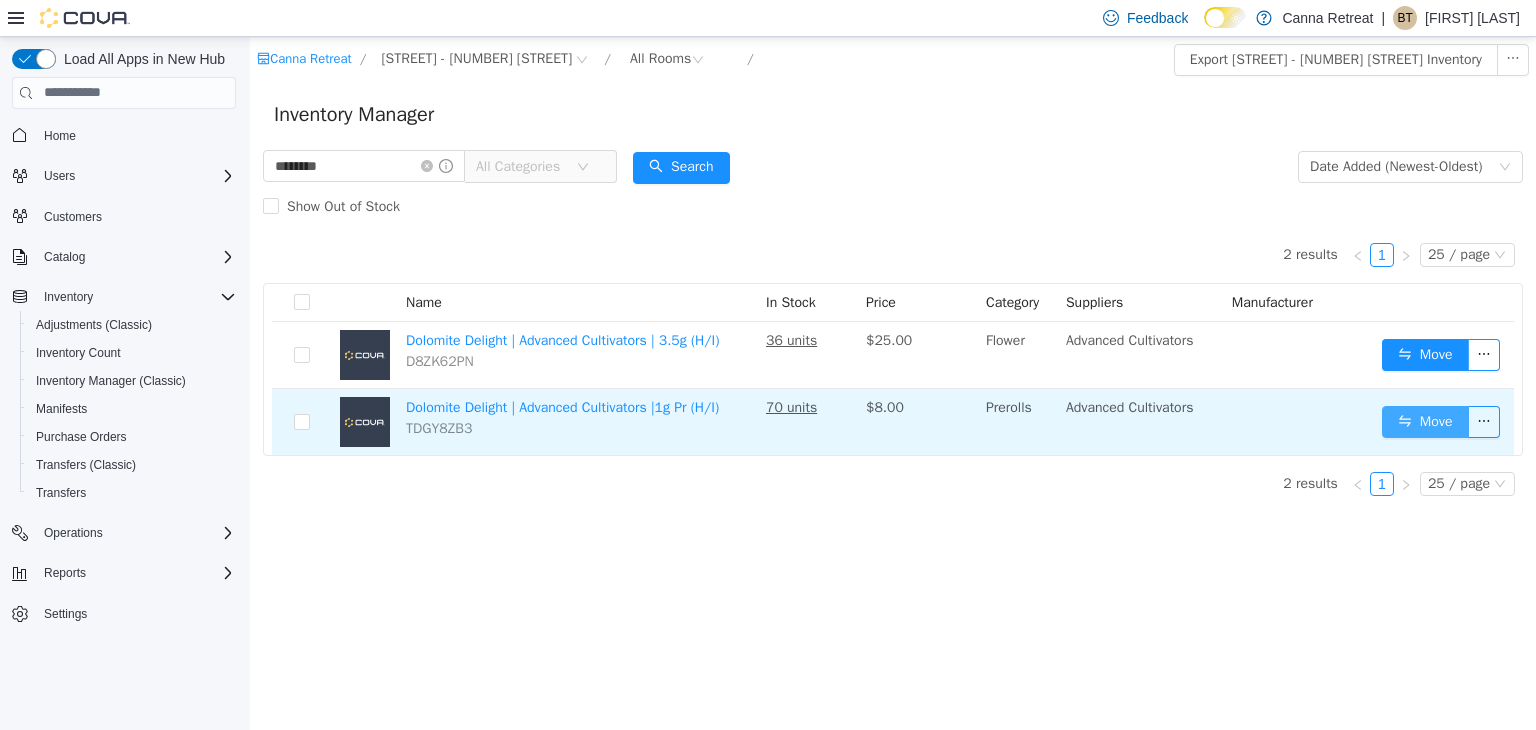 click on "Move" at bounding box center (1425, 421) 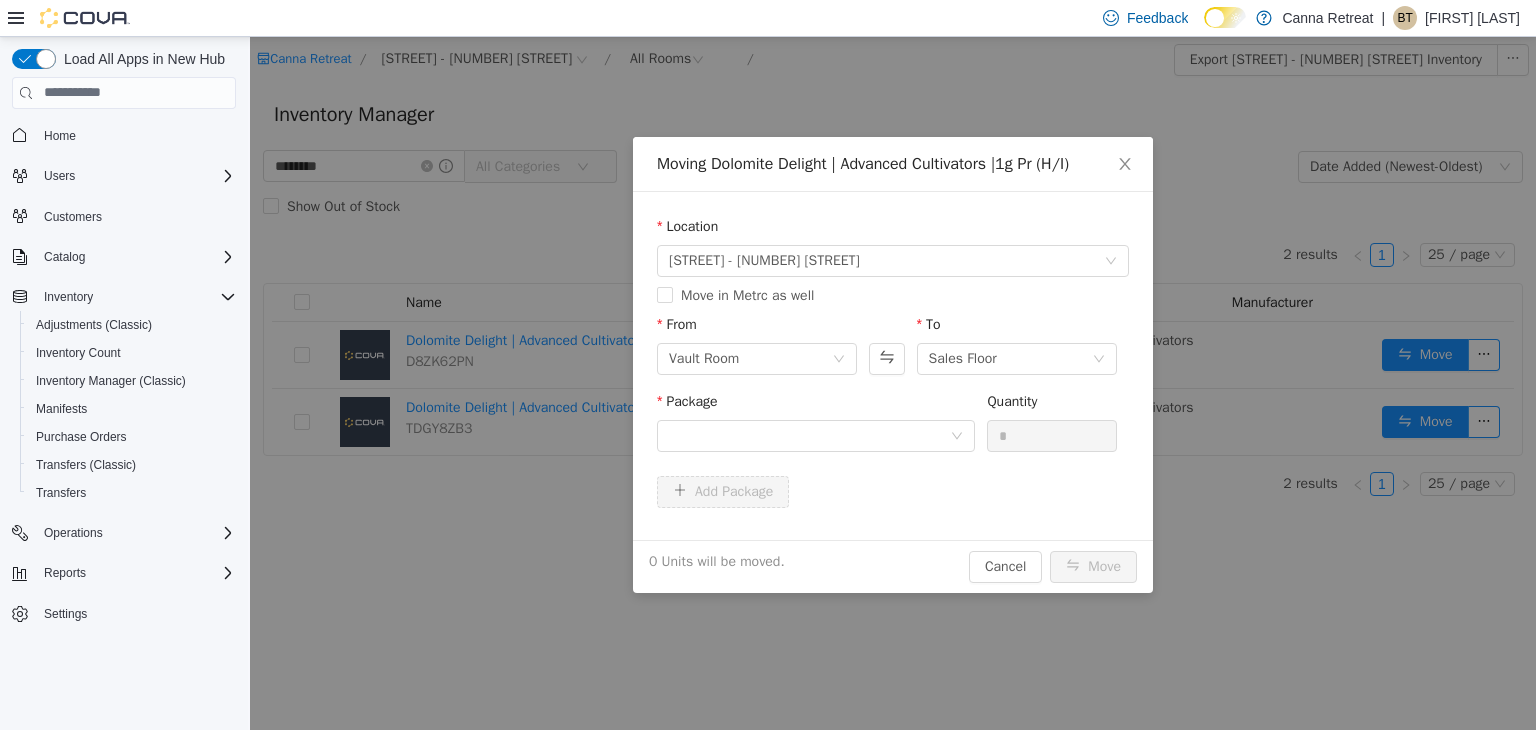 click on "Package" at bounding box center [816, 404] 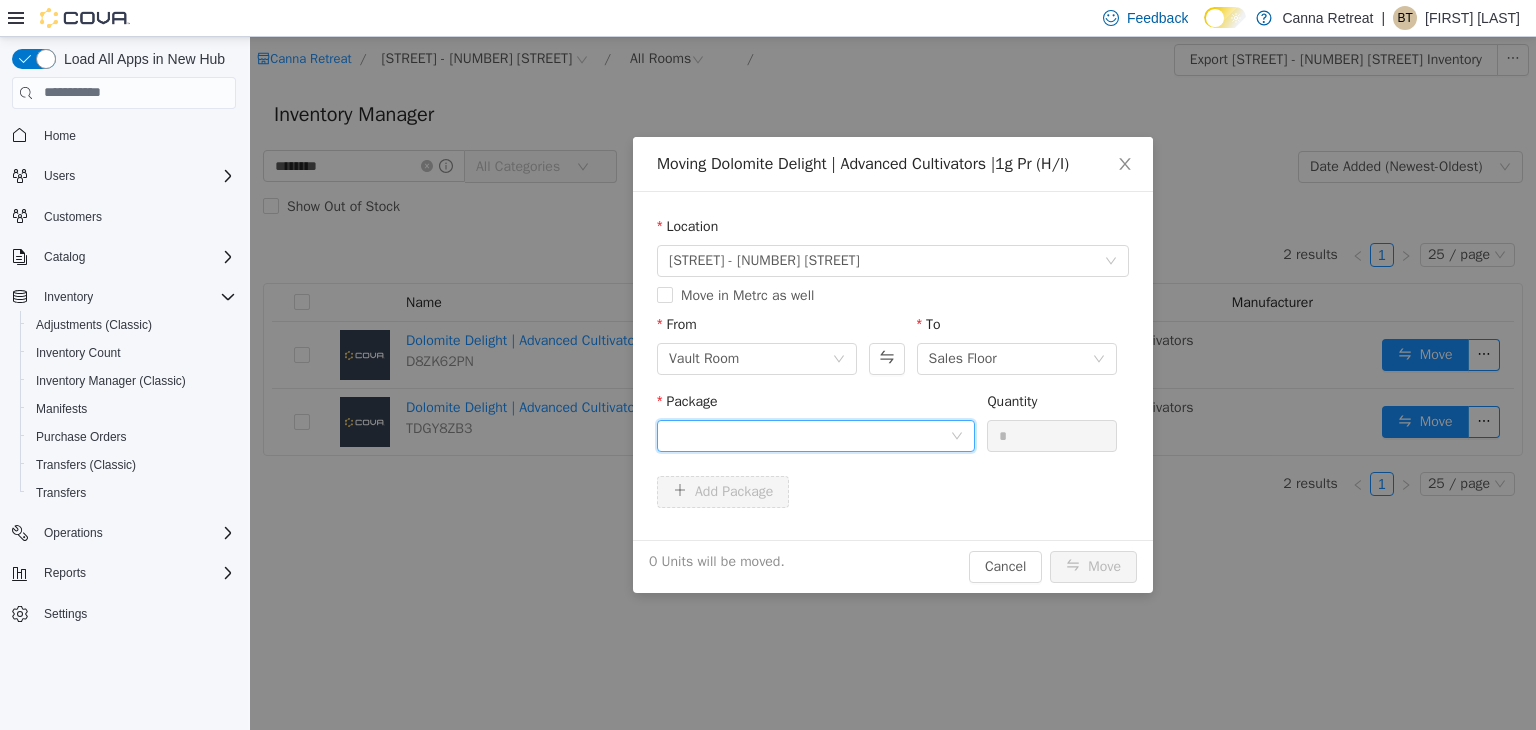 click at bounding box center (809, 435) 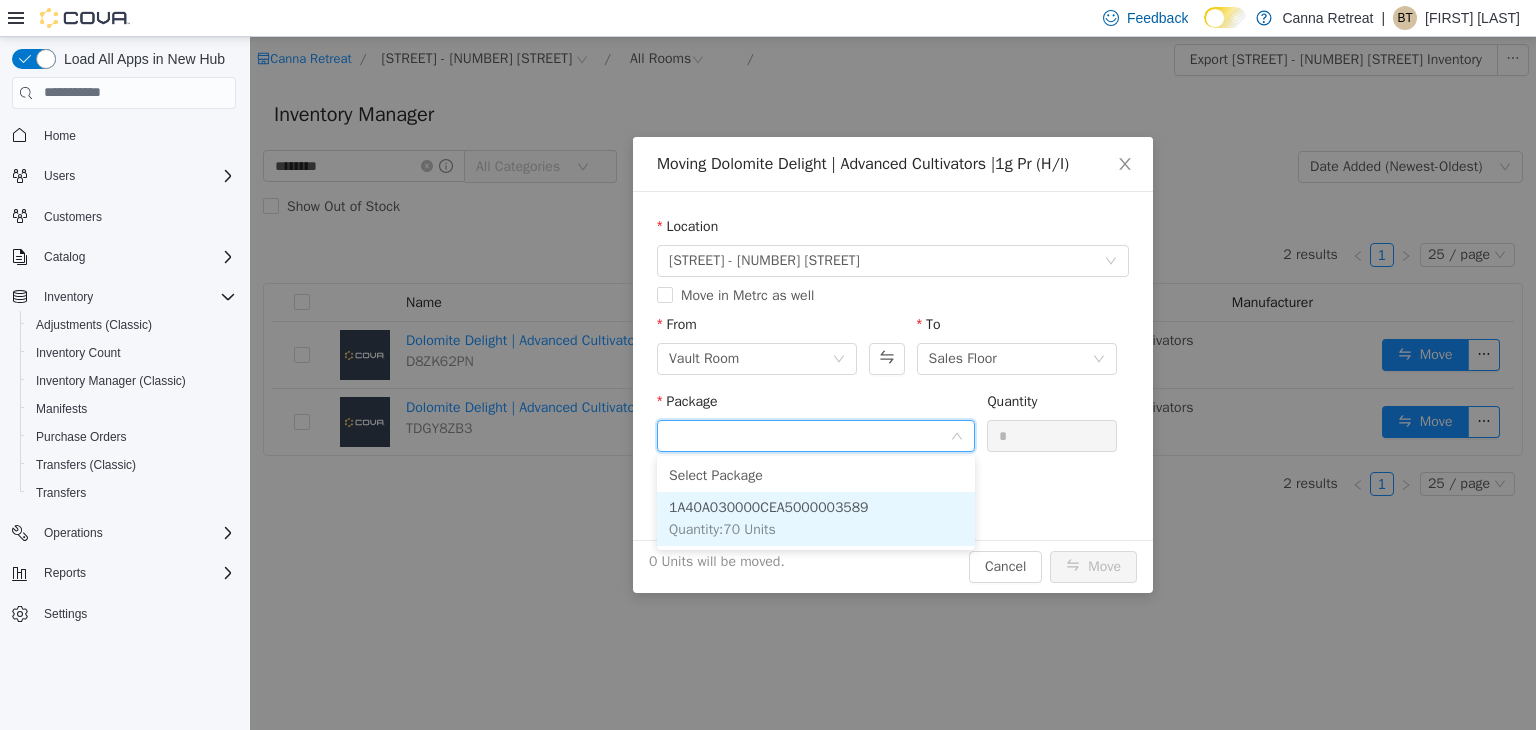 click on "1A40A030000CEA5000003589 Quantity : 70 Units" at bounding box center (816, 518) 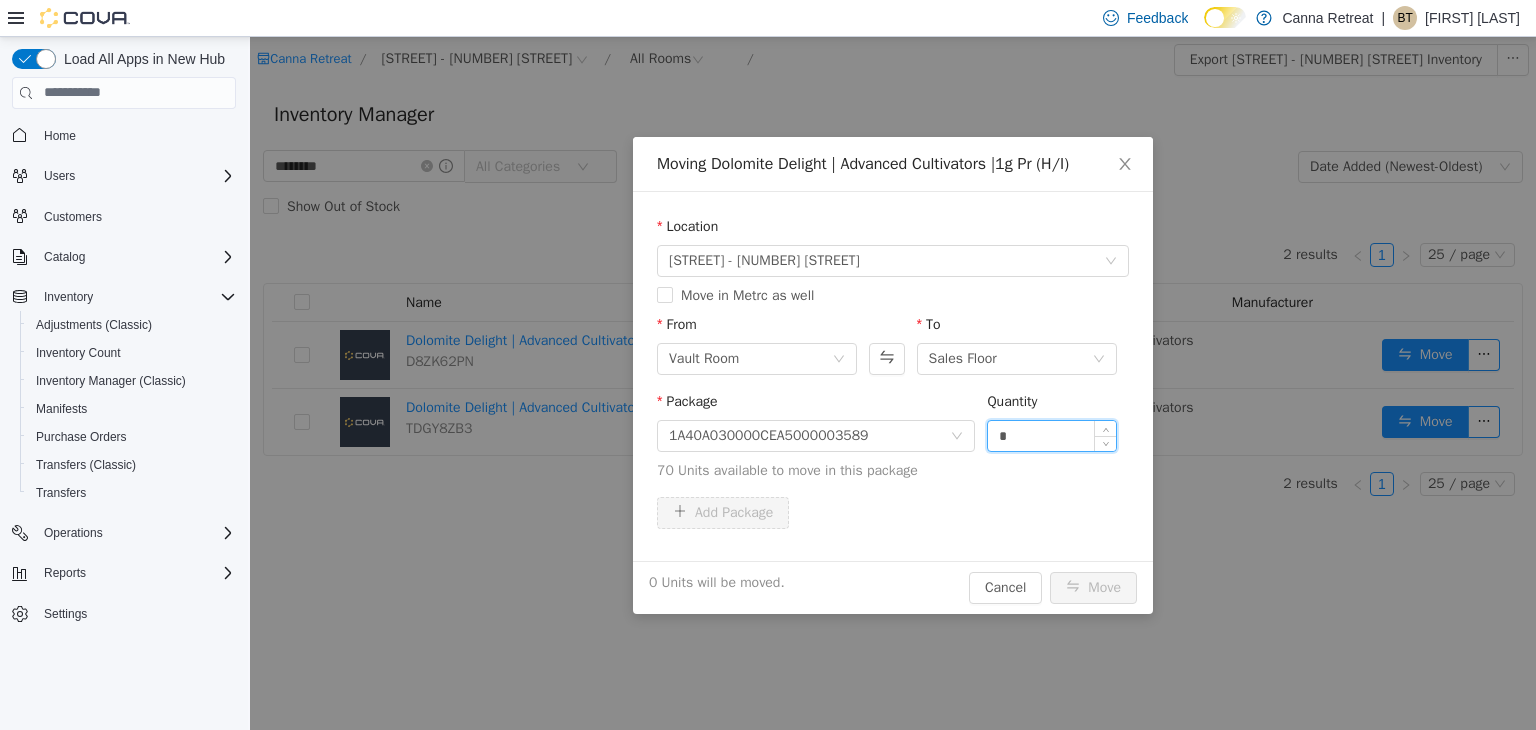 click on "*" at bounding box center [1052, 435] 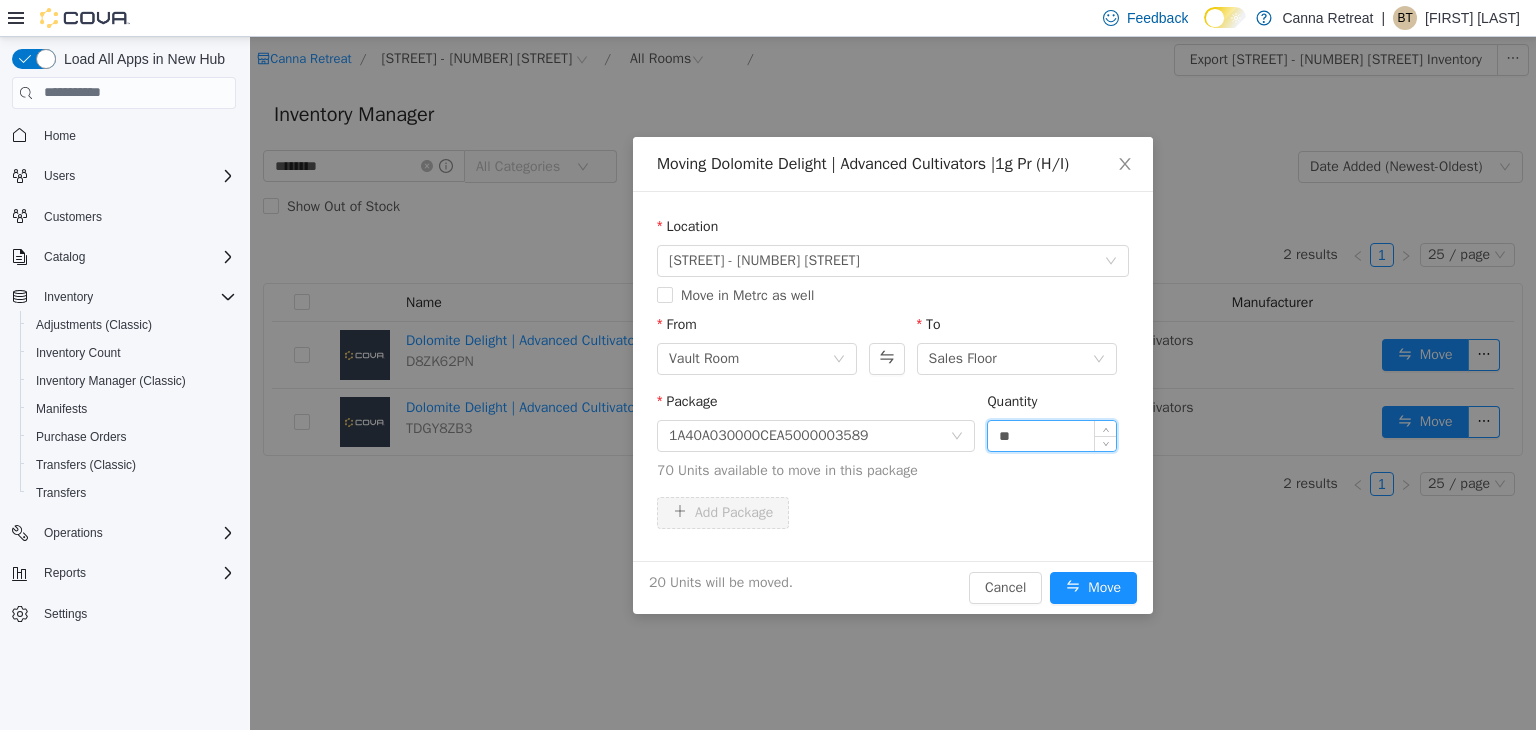 type on "**" 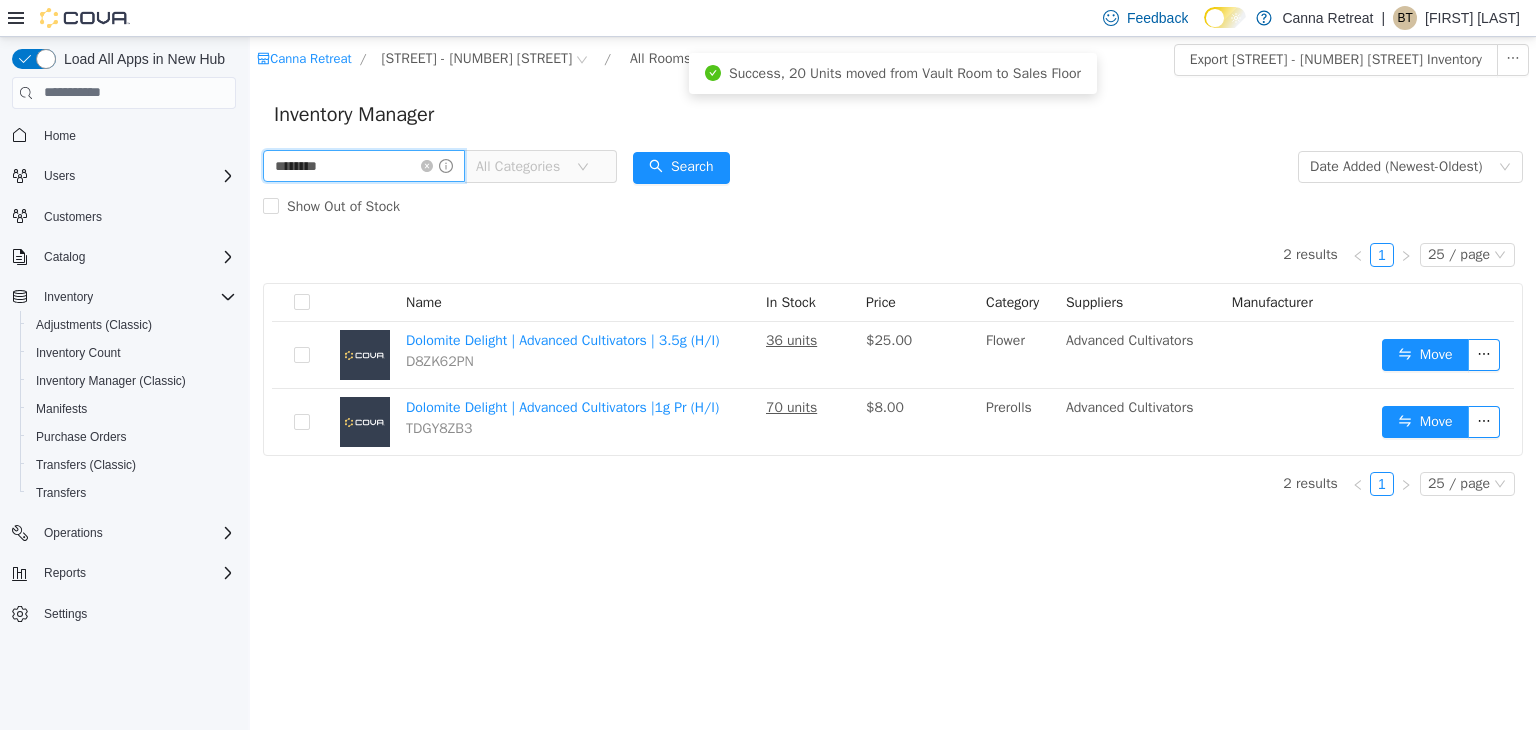 click on "********" at bounding box center [364, 165] 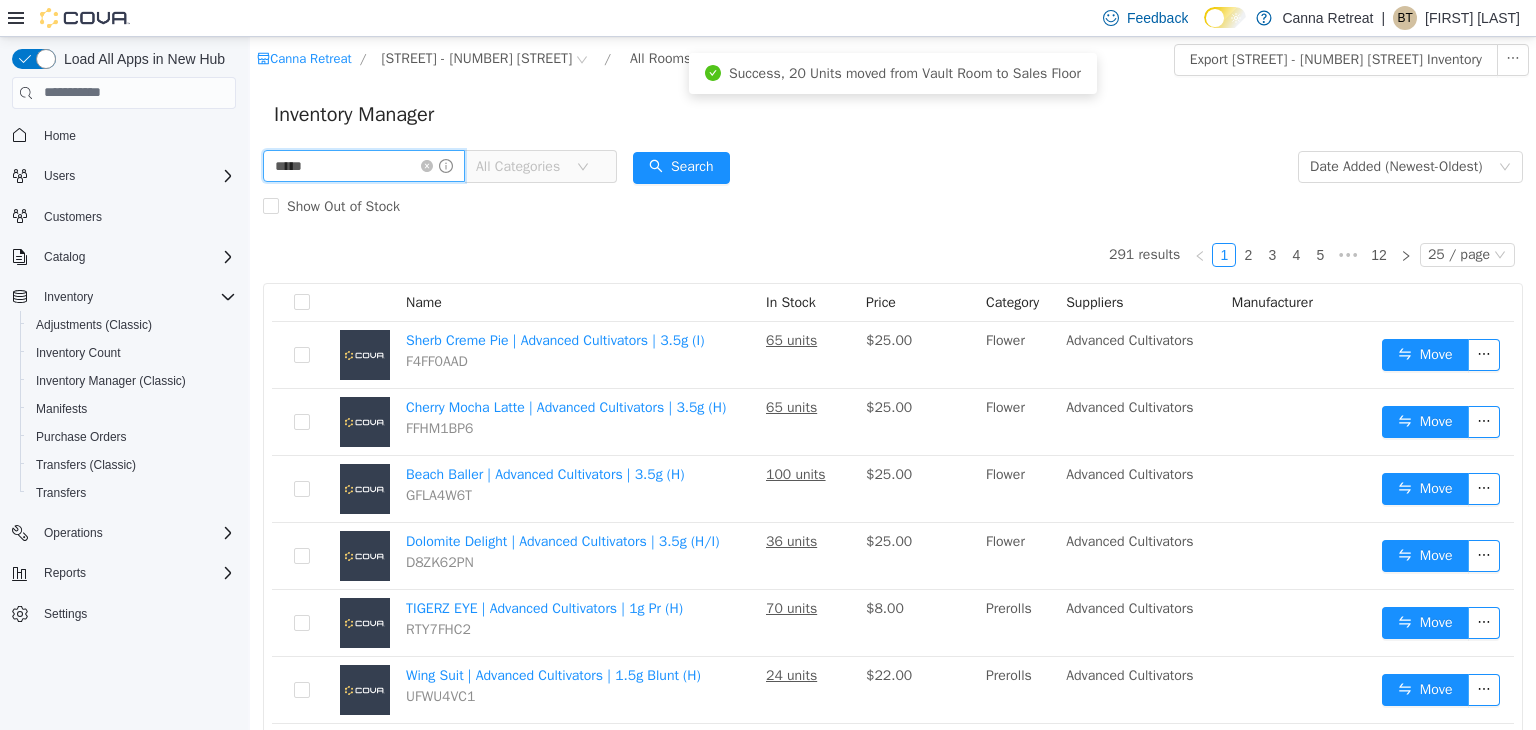 type on "*****" 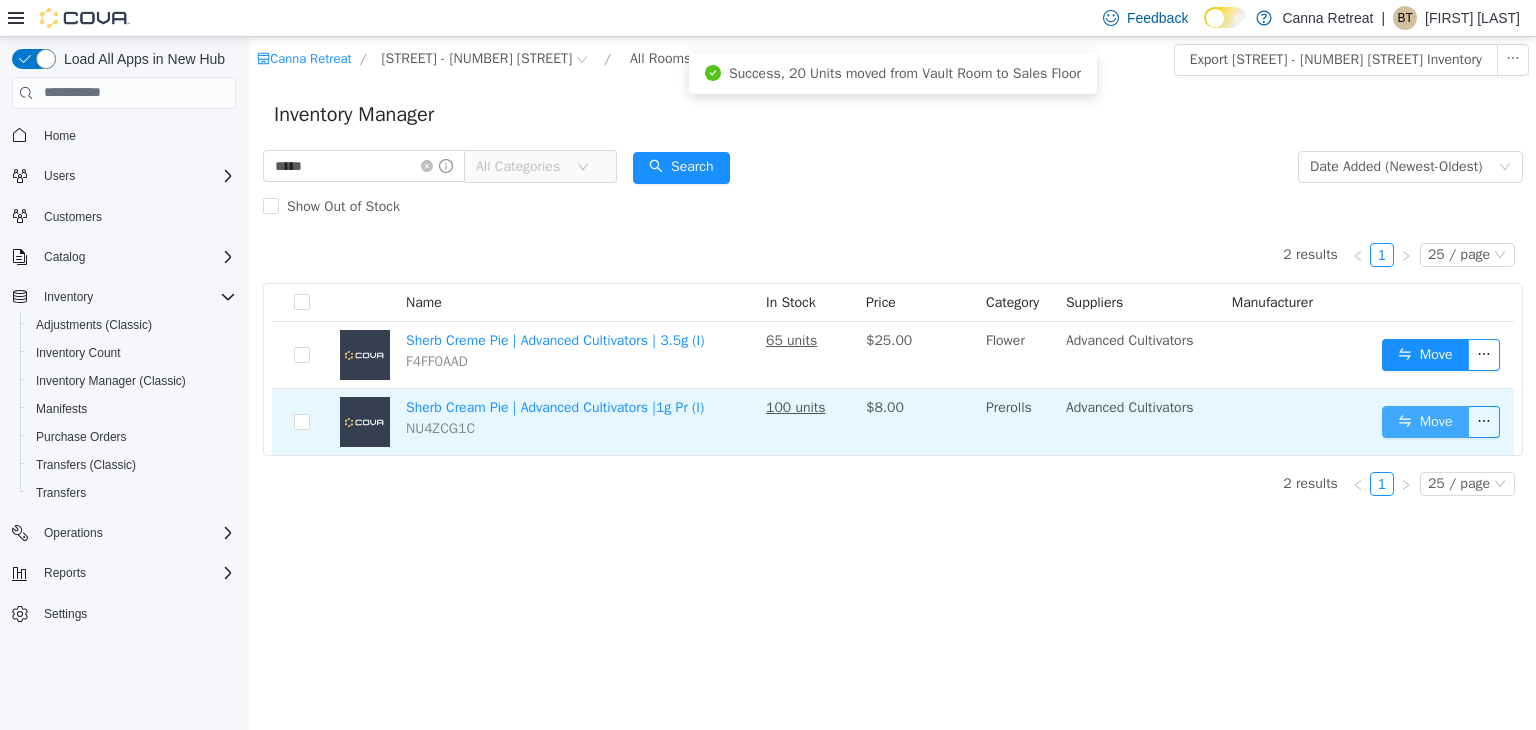 click on "Move" at bounding box center [1425, 421] 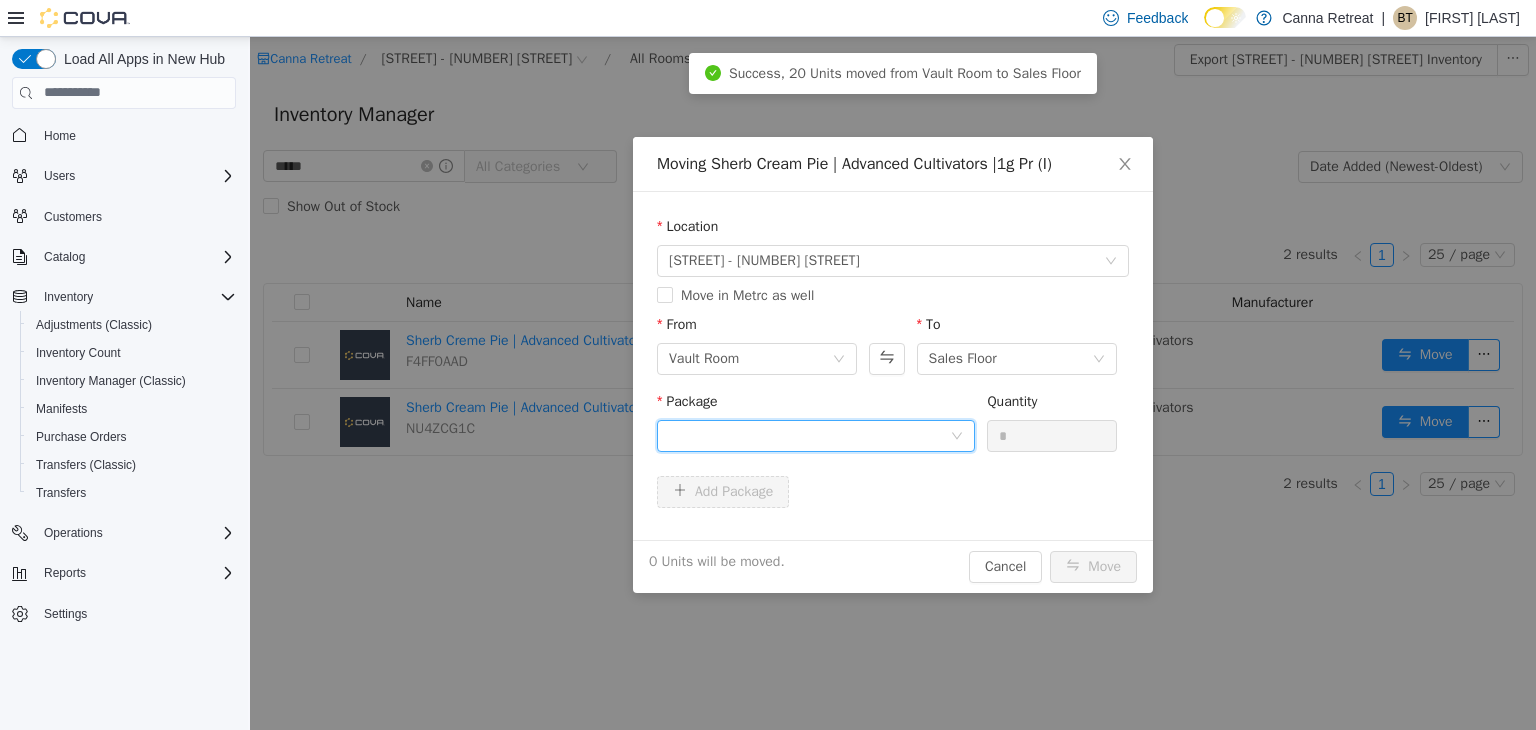 click at bounding box center [809, 435] 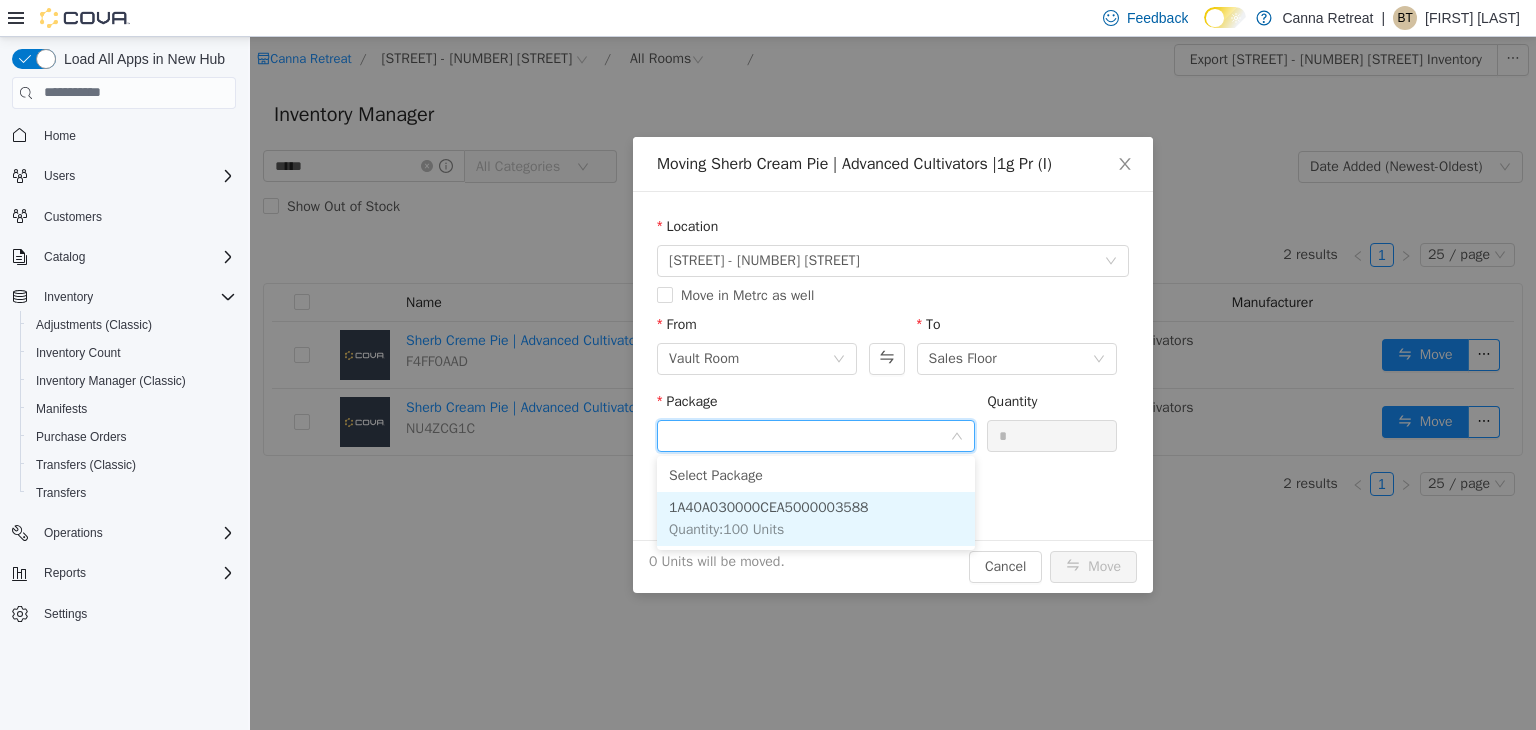 click on "1A40A030000CEA5000003588 Quantity : 100 Units" at bounding box center [816, 518] 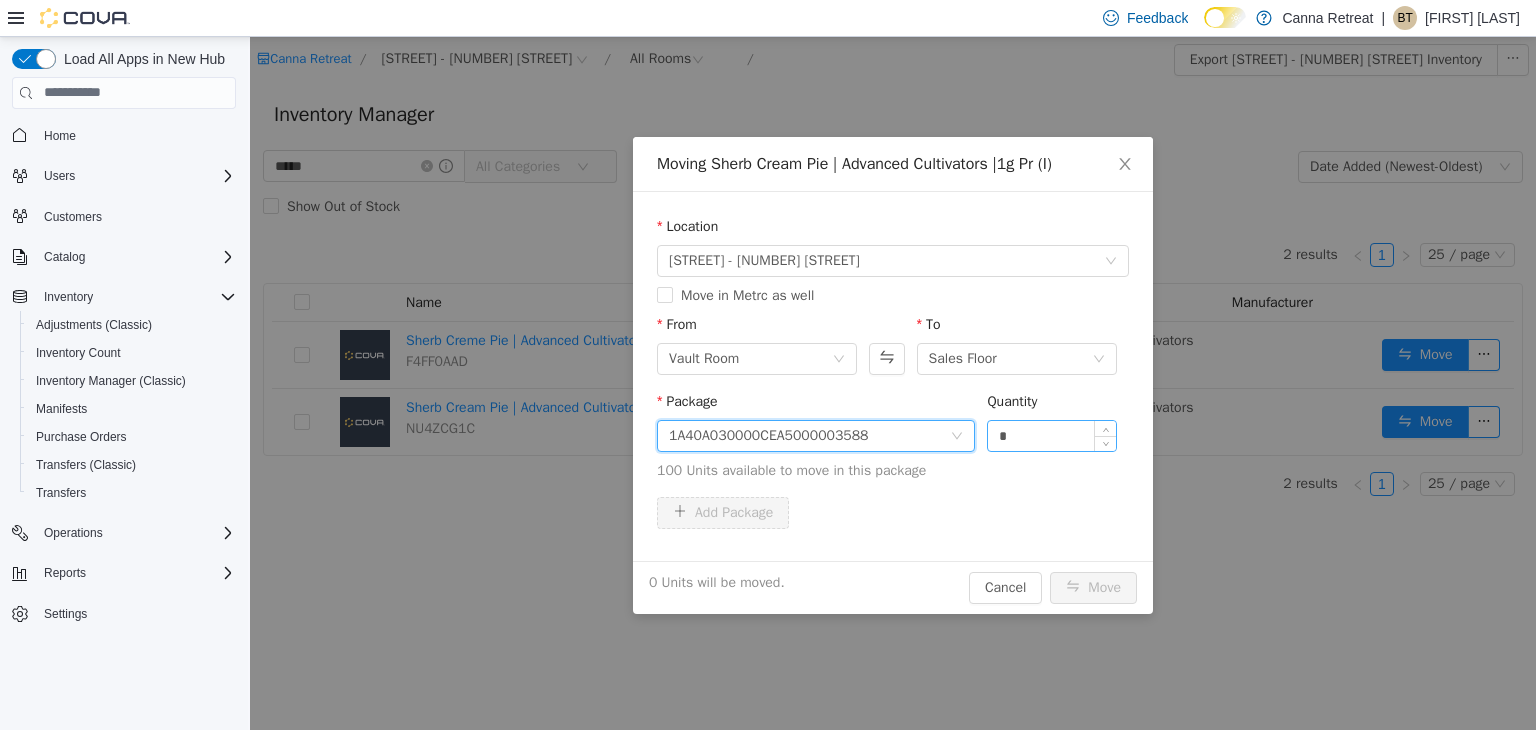 click on "*" at bounding box center (1052, 435) 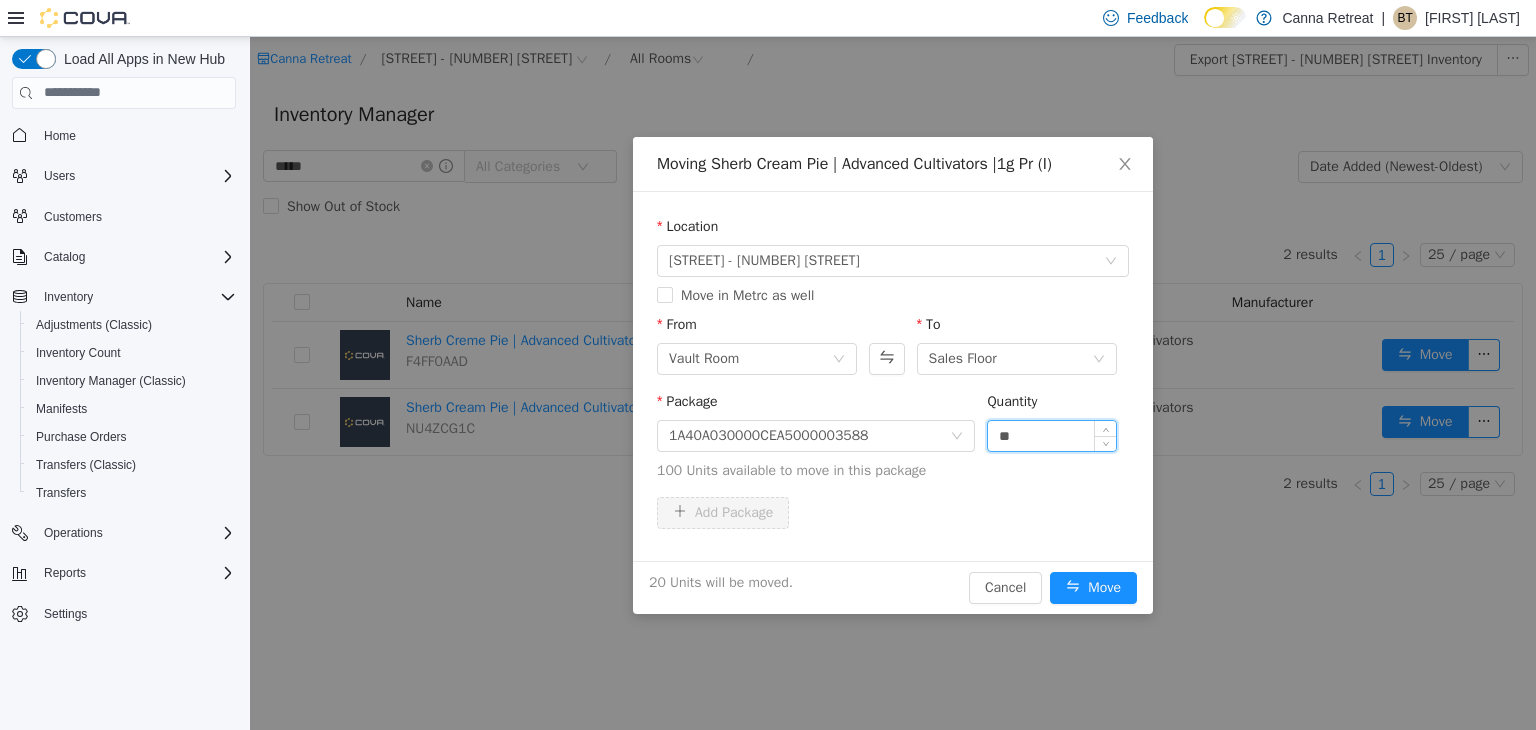 type on "**" 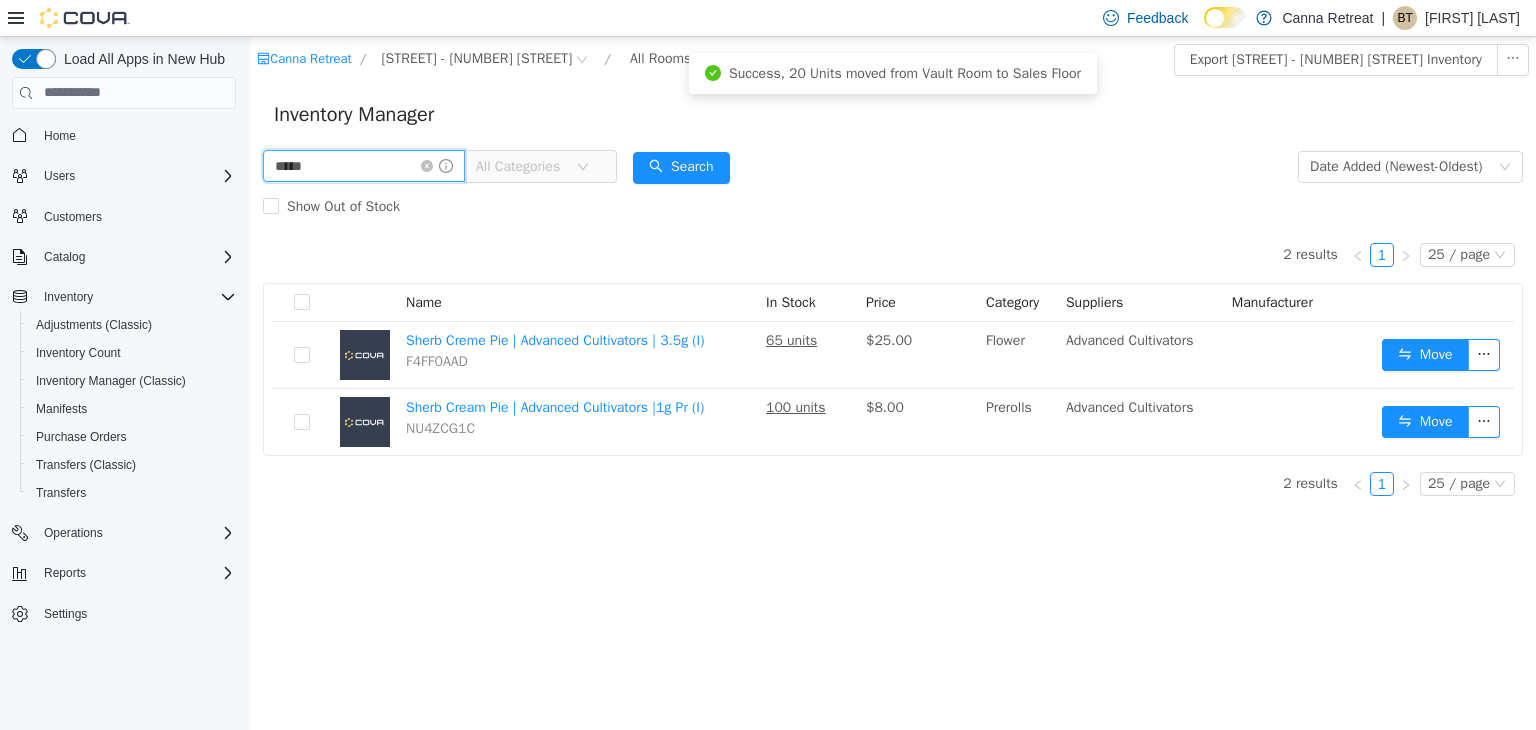 click on "*****" at bounding box center [364, 165] 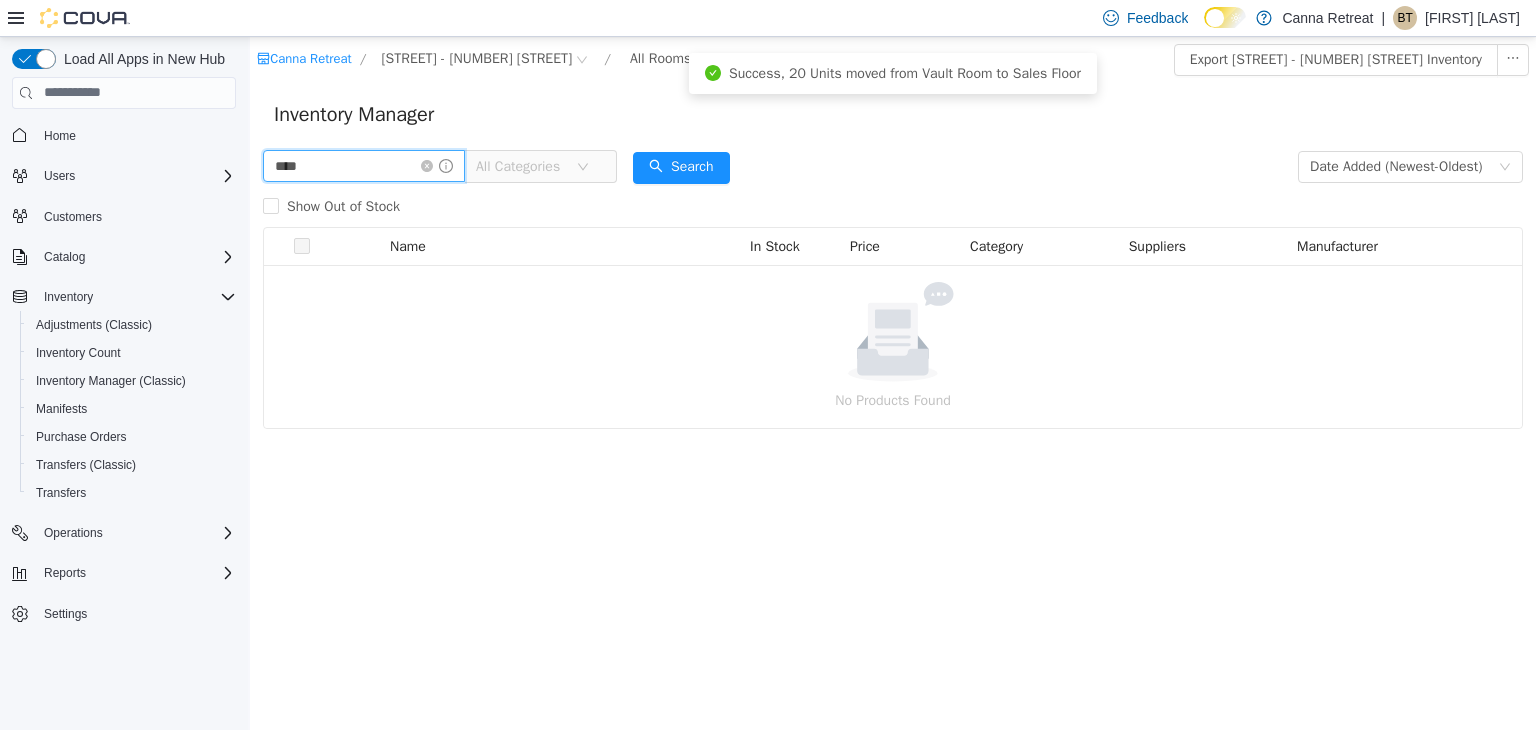type on "****" 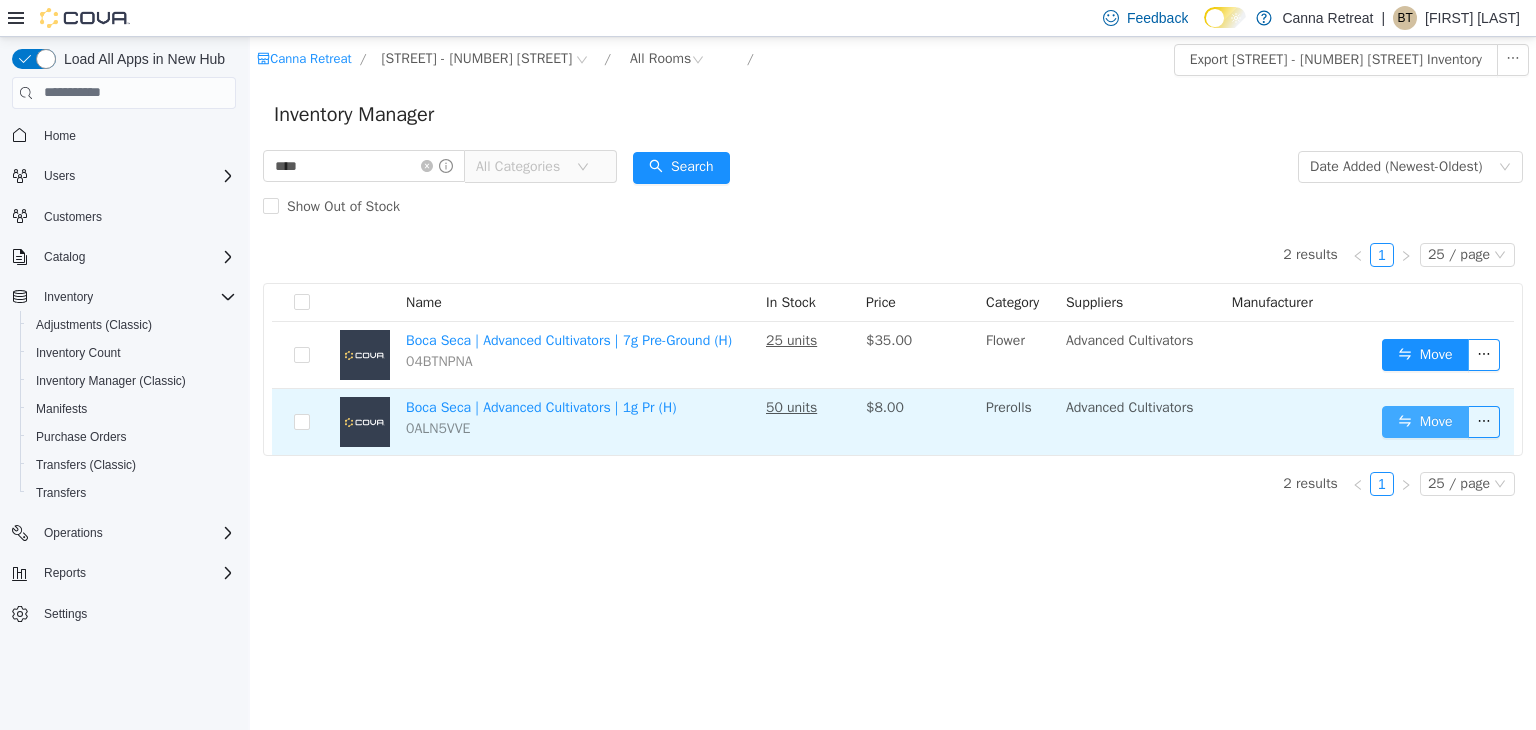 click on "Move" at bounding box center [1425, 421] 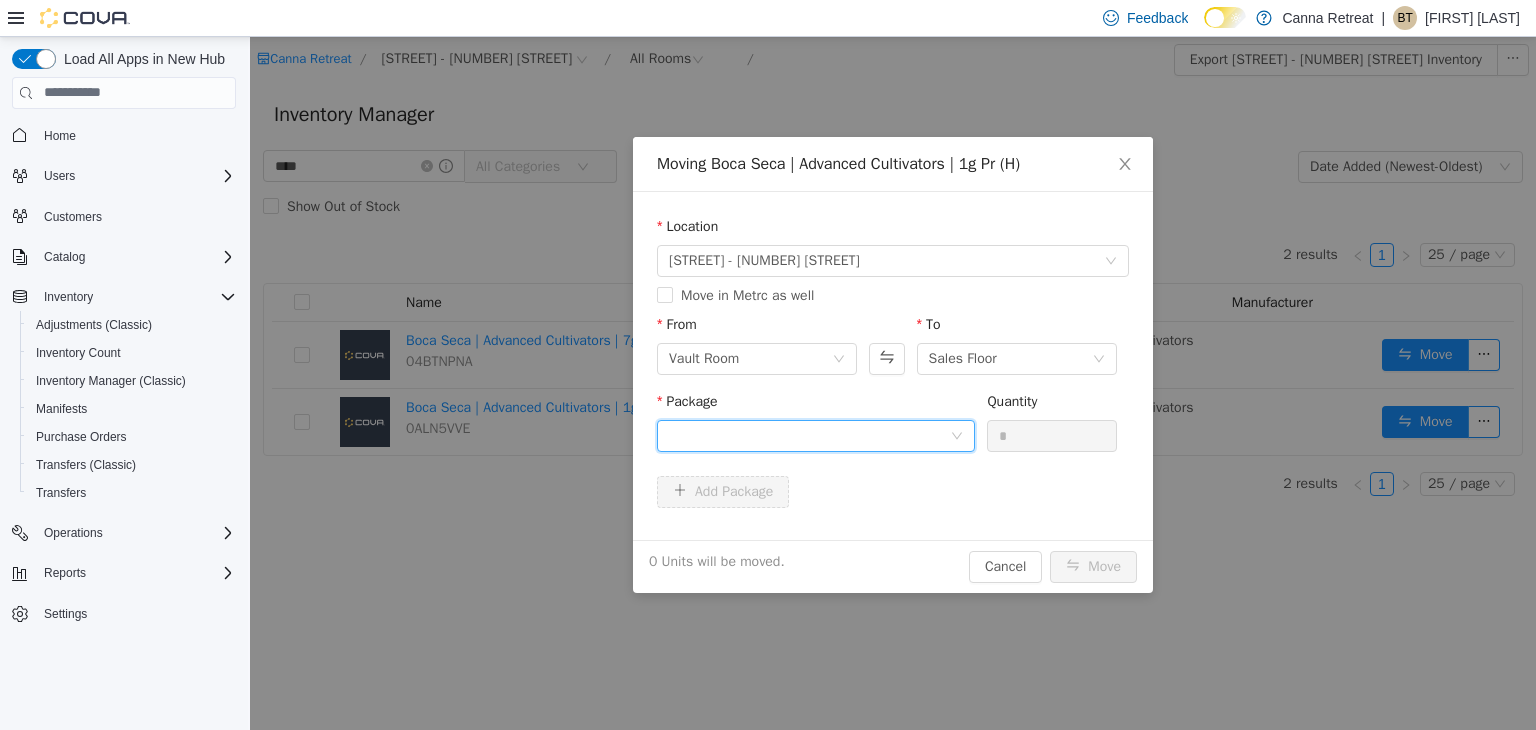 click at bounding box center [809, 435] 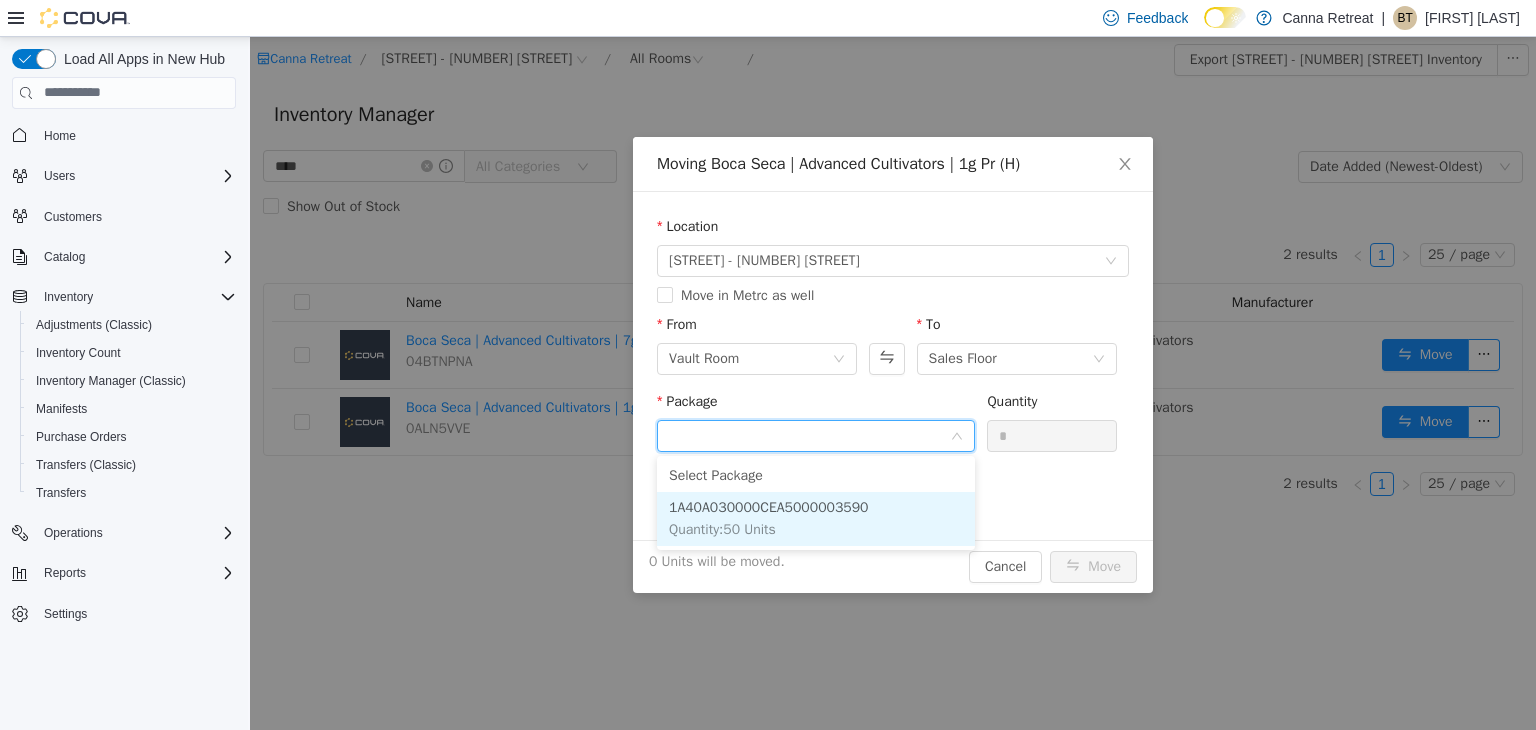click on "1A40A030000CEA5000003590 Quantity : 50 Units" at bounding box center (816, 518) 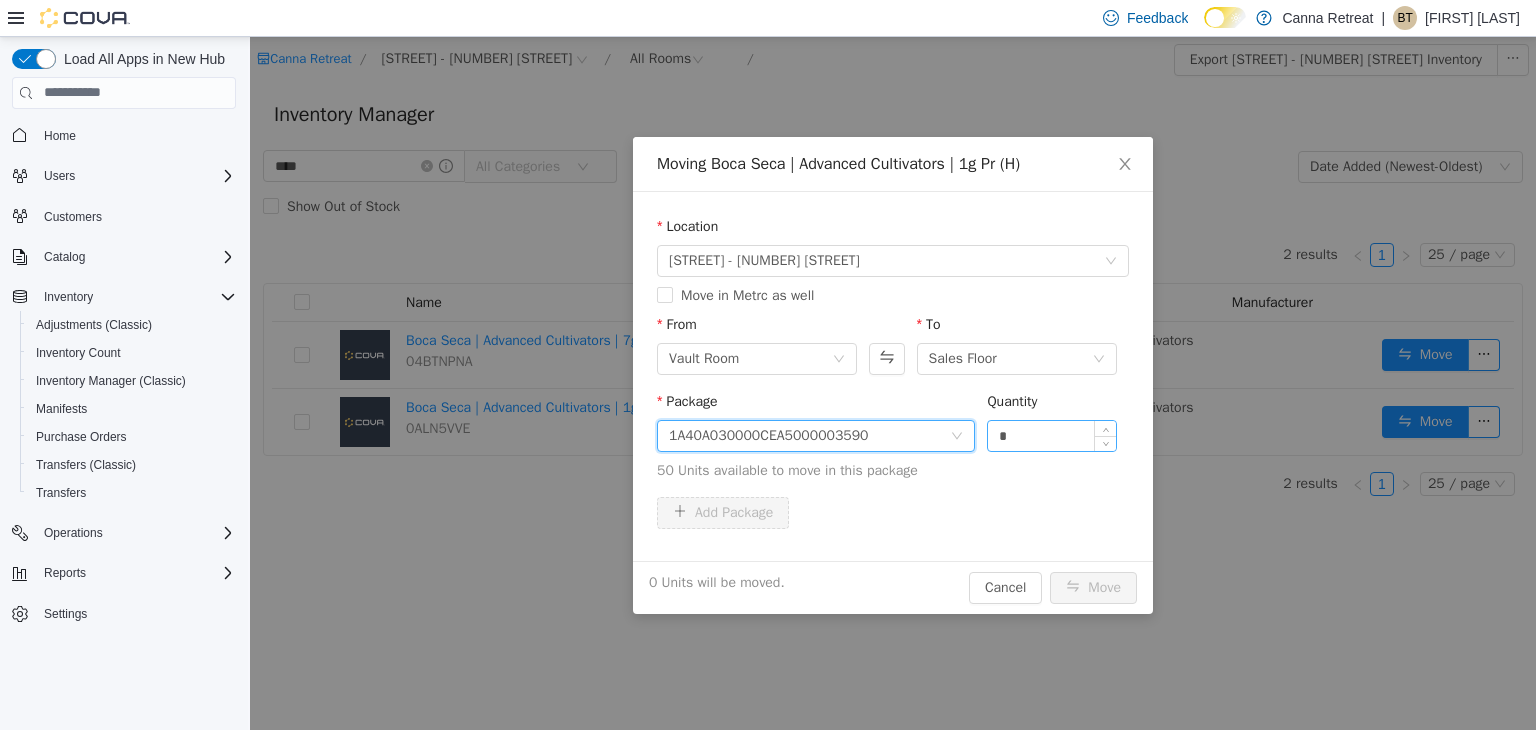click on "*" at bounding box center (1052, 435) 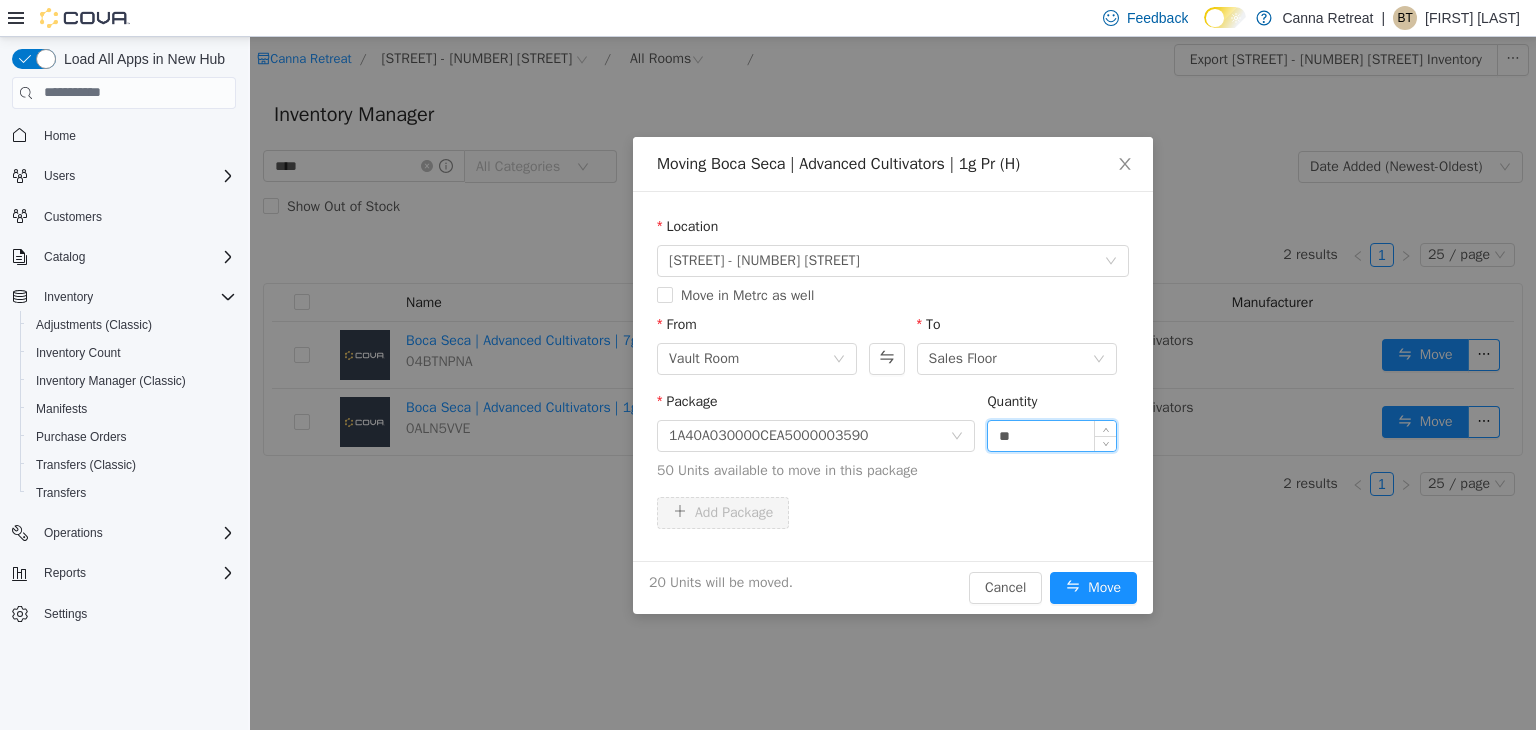 type on "**" 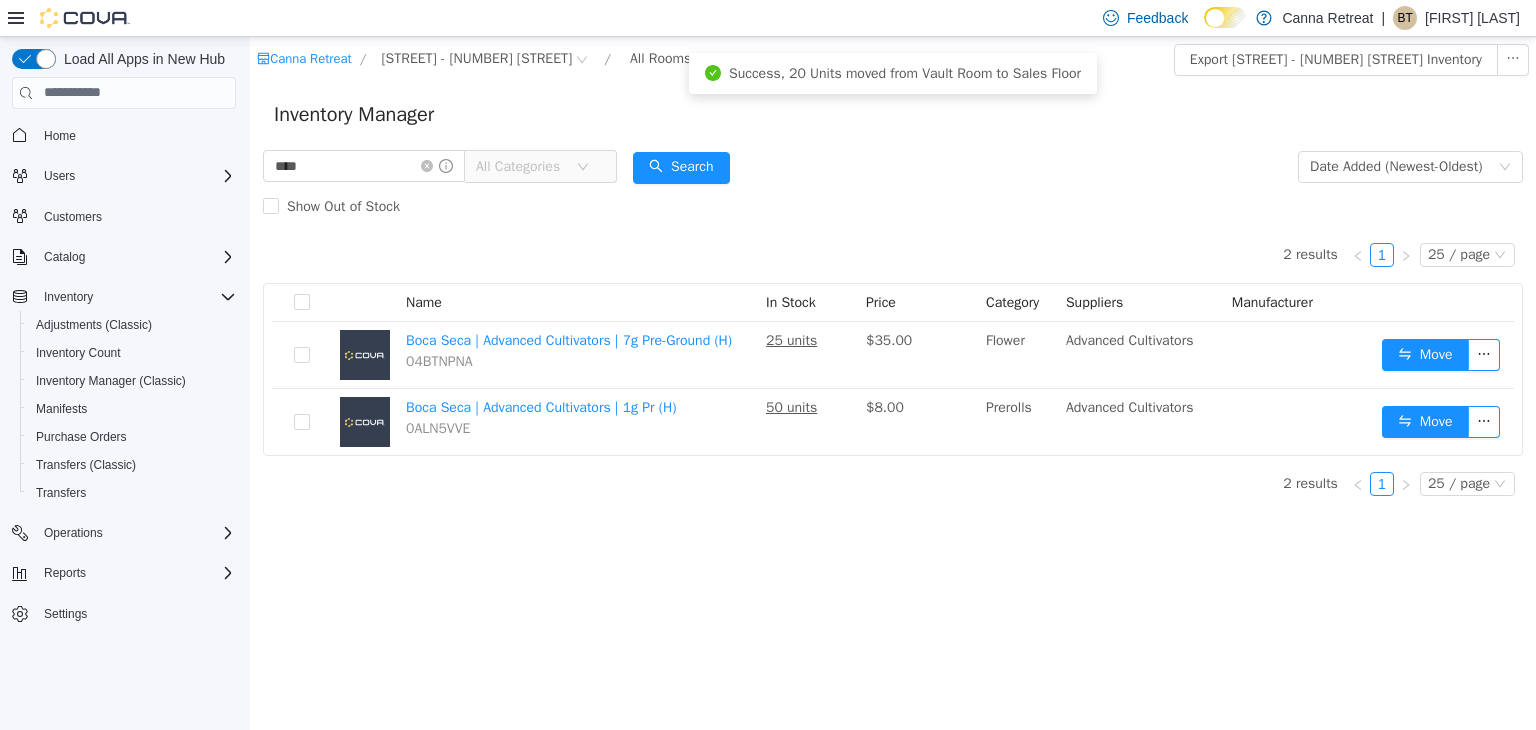 click at bounding box center [437, 165] 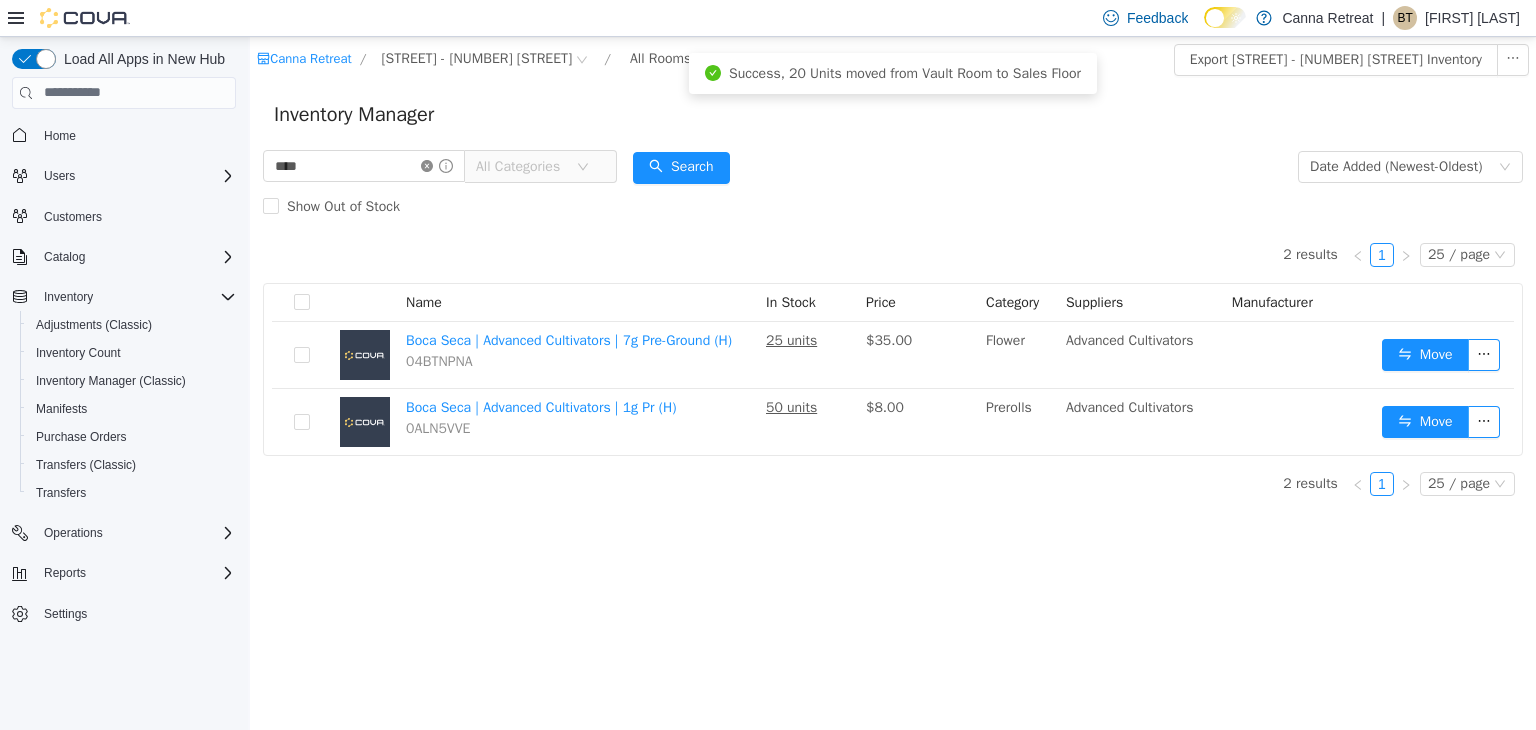 click 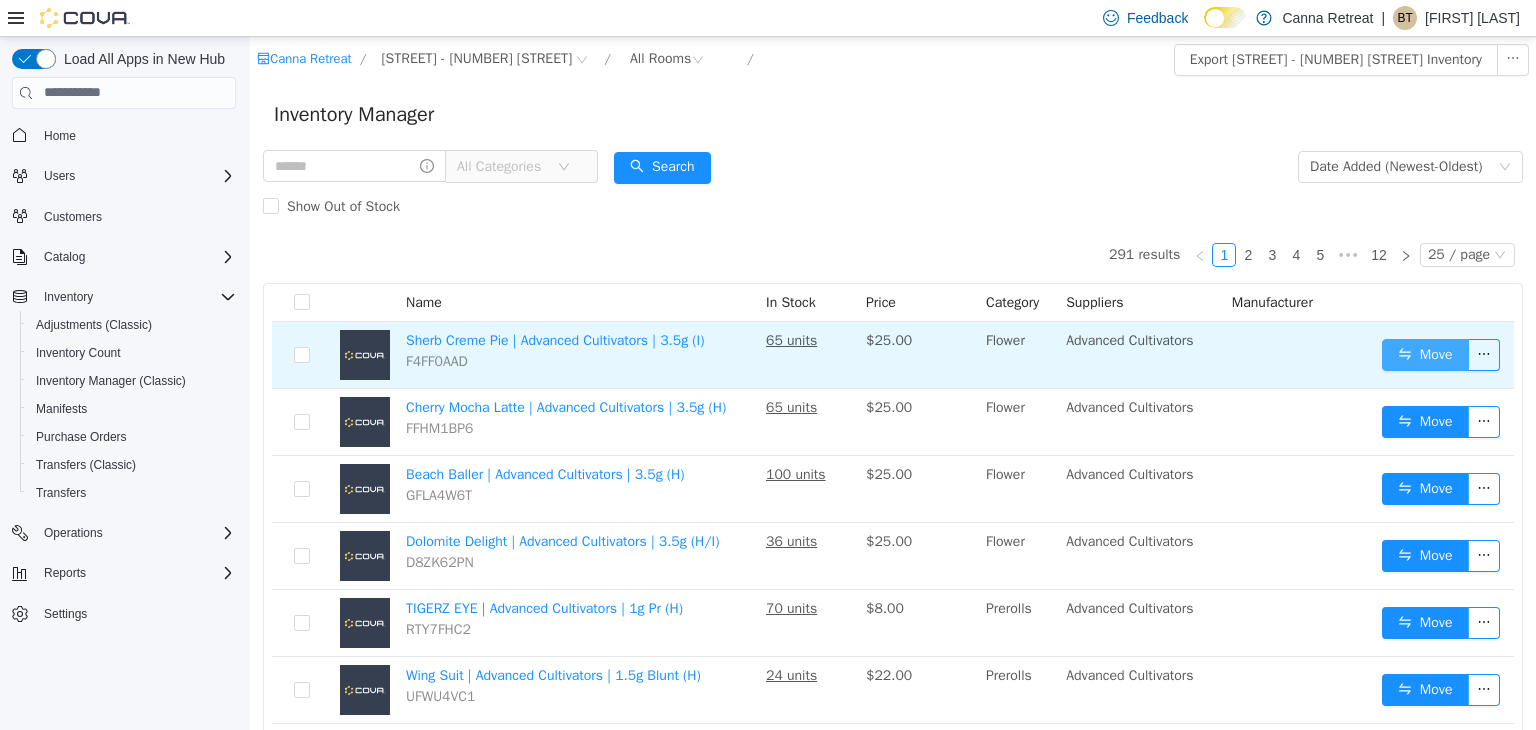 click on "Move" at bounding box center (1425, 354) 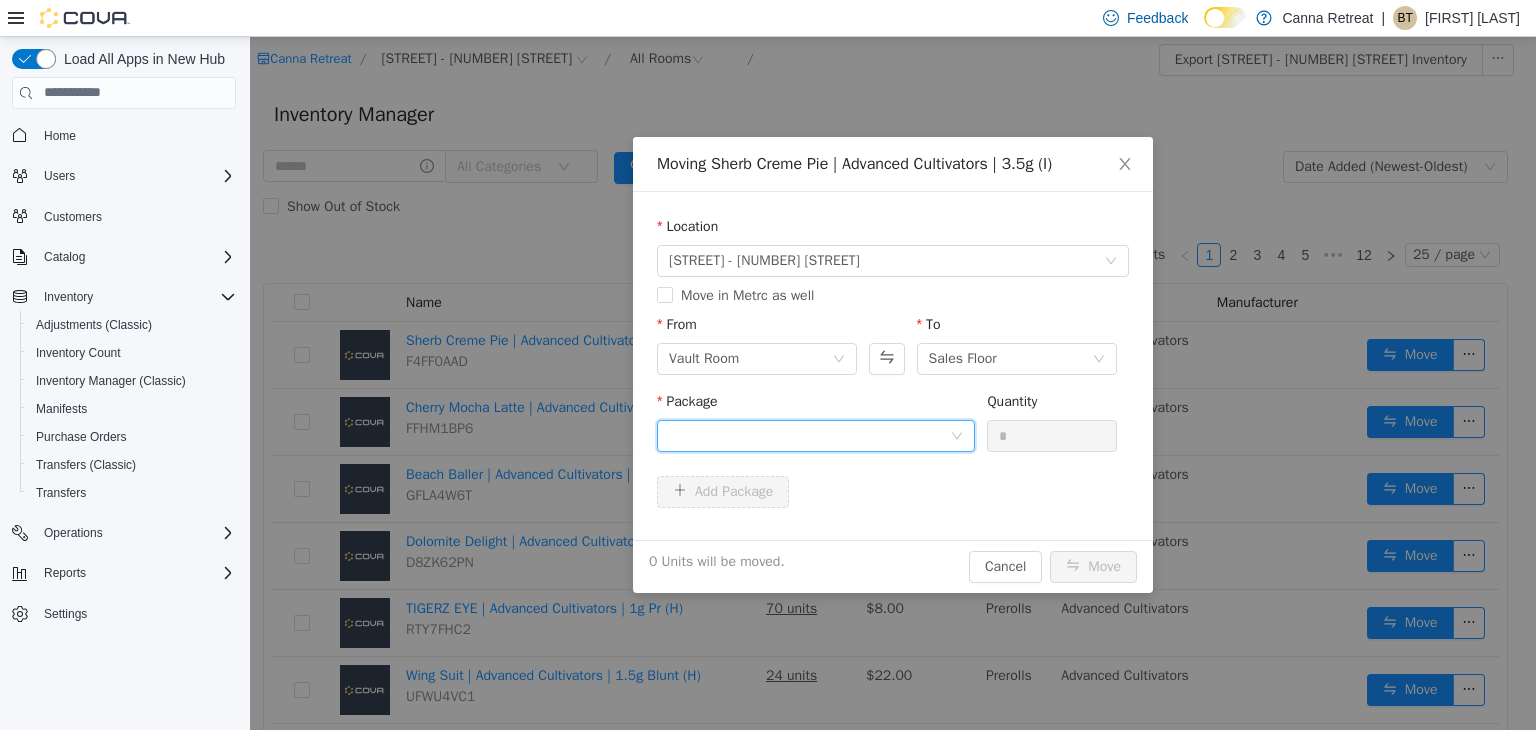 click at bounding box center (809, 435) 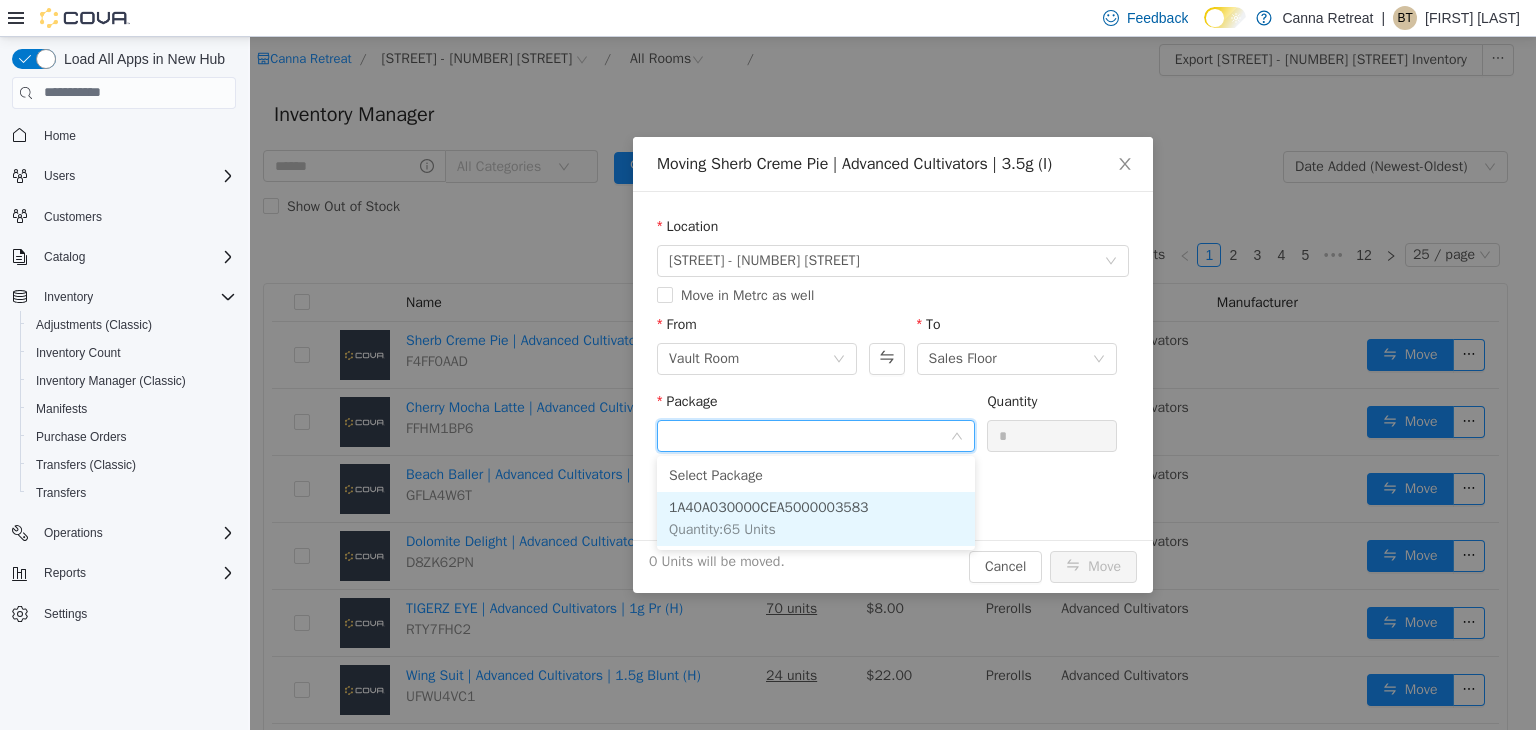 click on "1A40A030000CEA5000003583 Quantity : 65 Units" at bounding box center (816, 518) 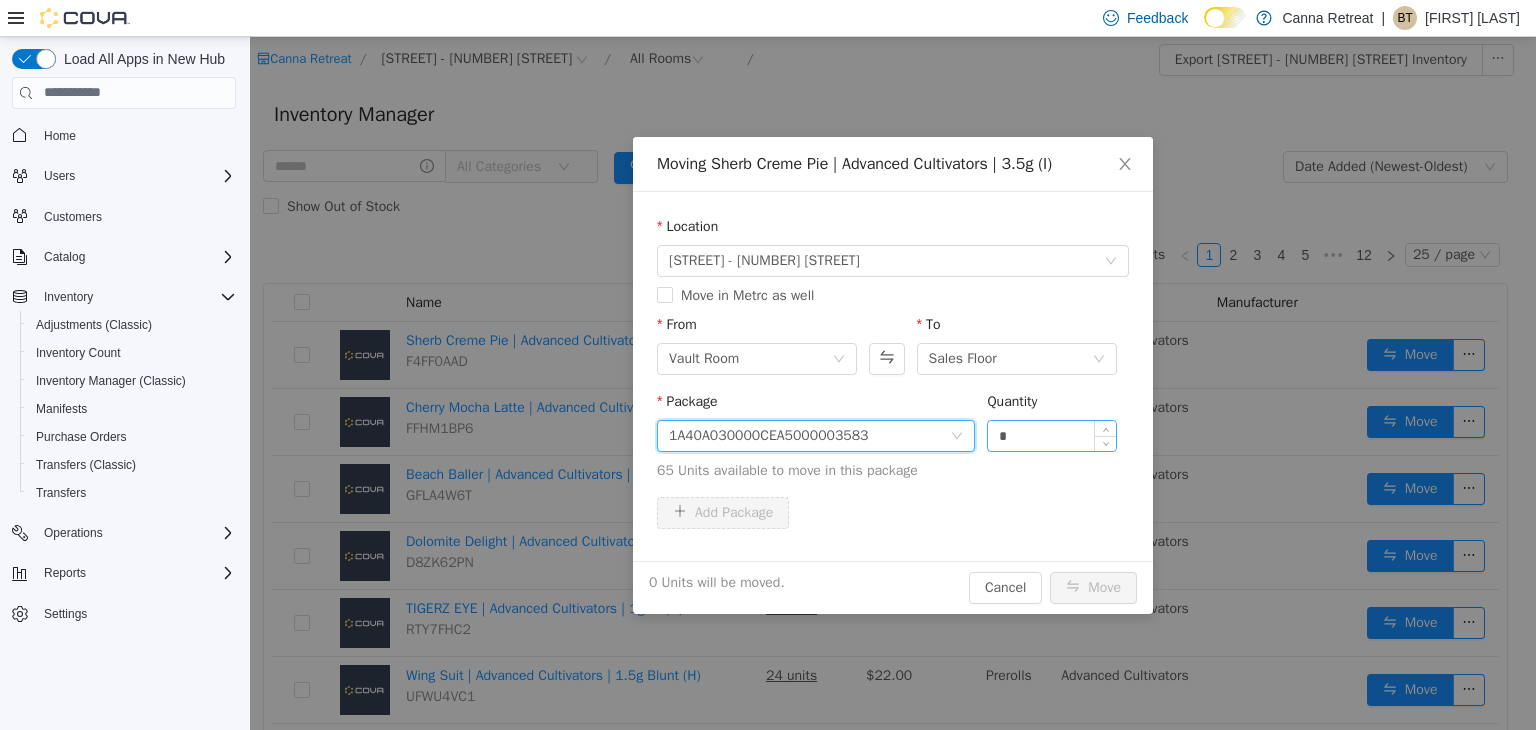 click on "*" at bounding box center (1052, 435) 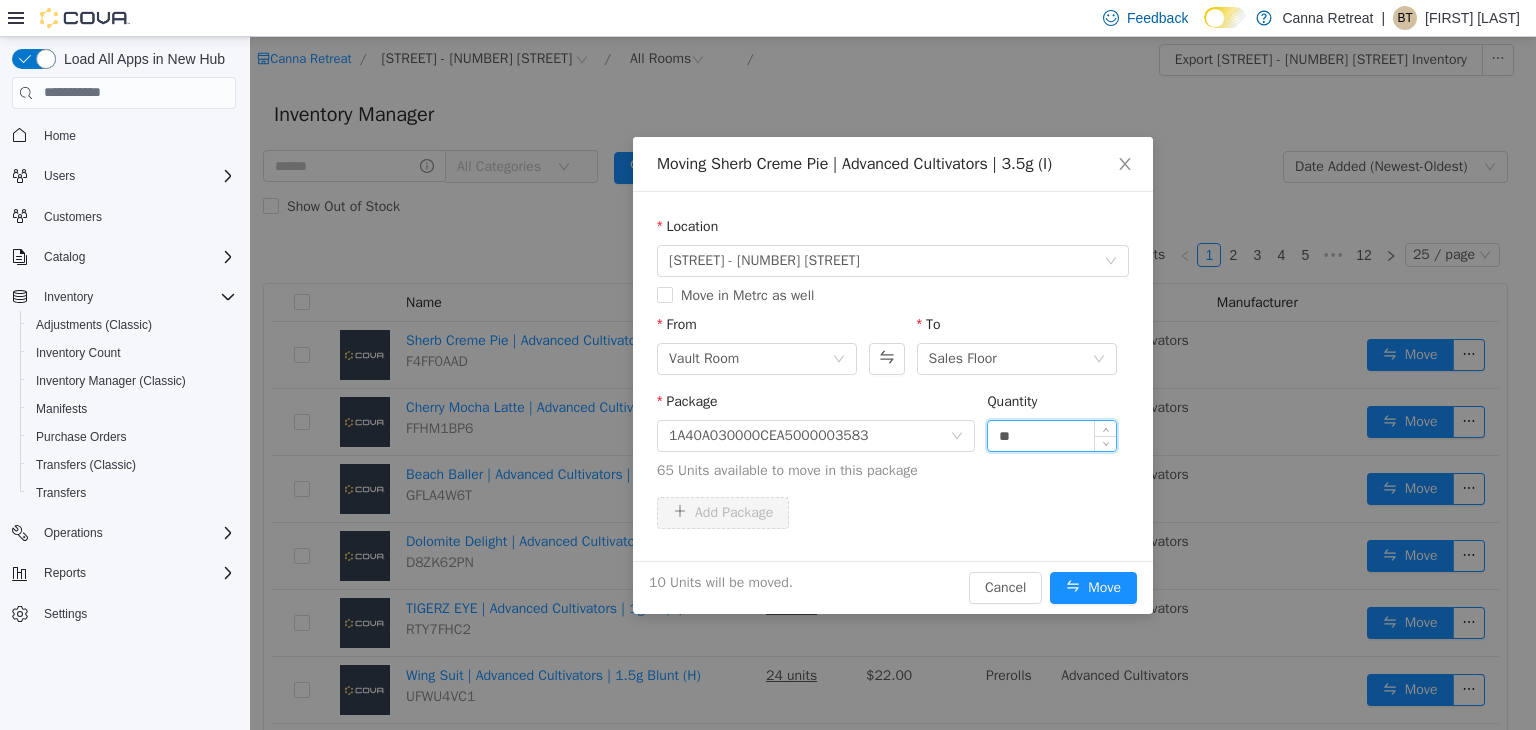 type on "**" 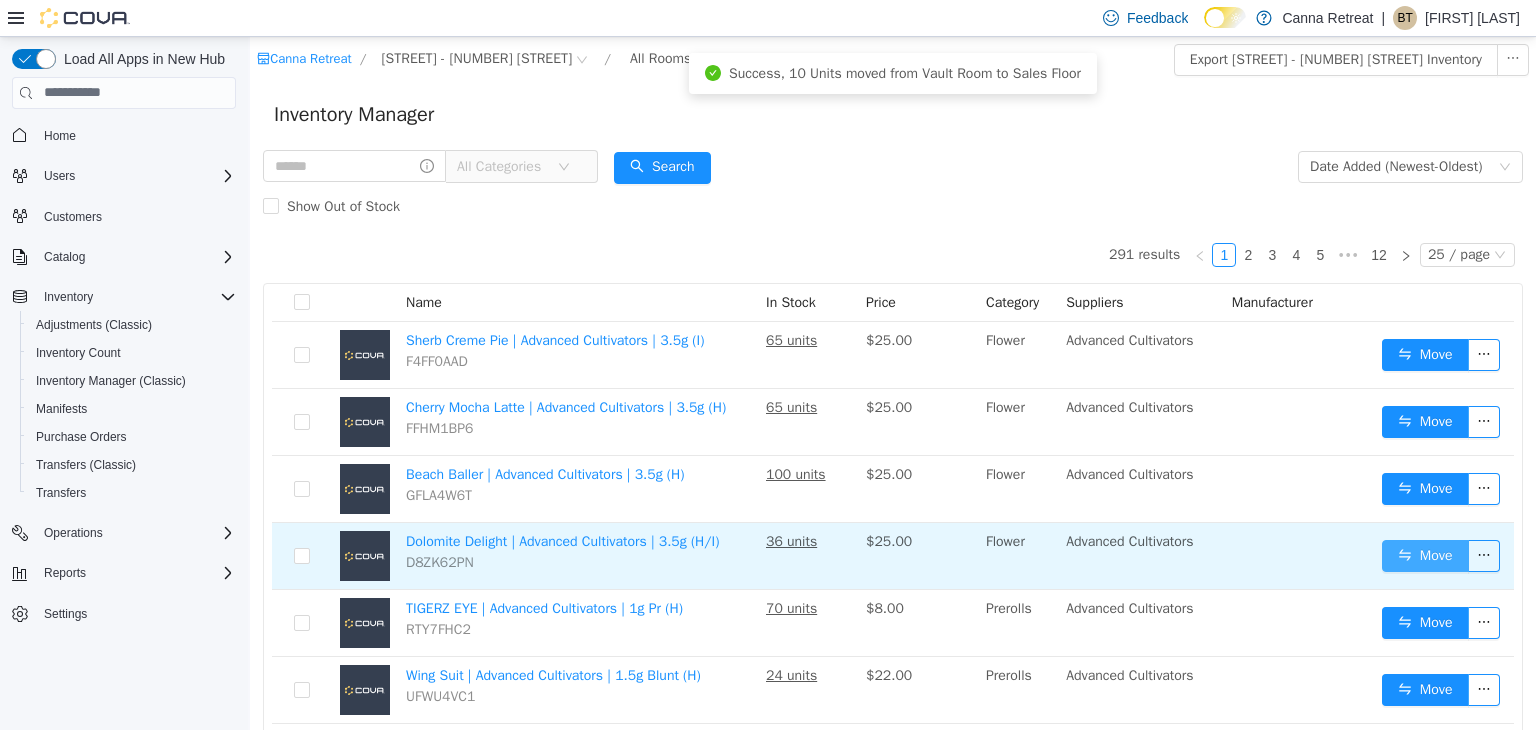 click on "Move" at bounding box center (1425, 555) 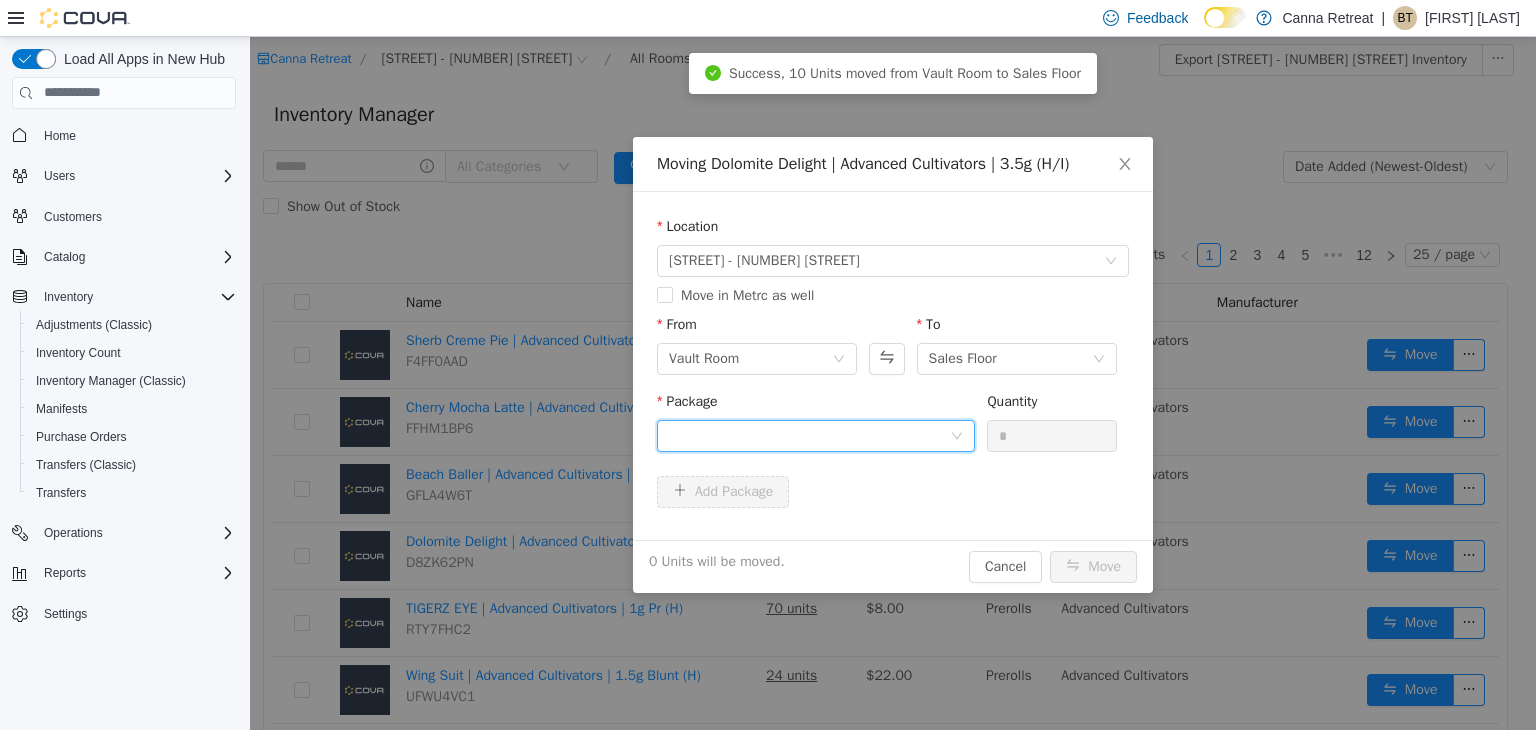 click at bounding box center (809, 435) 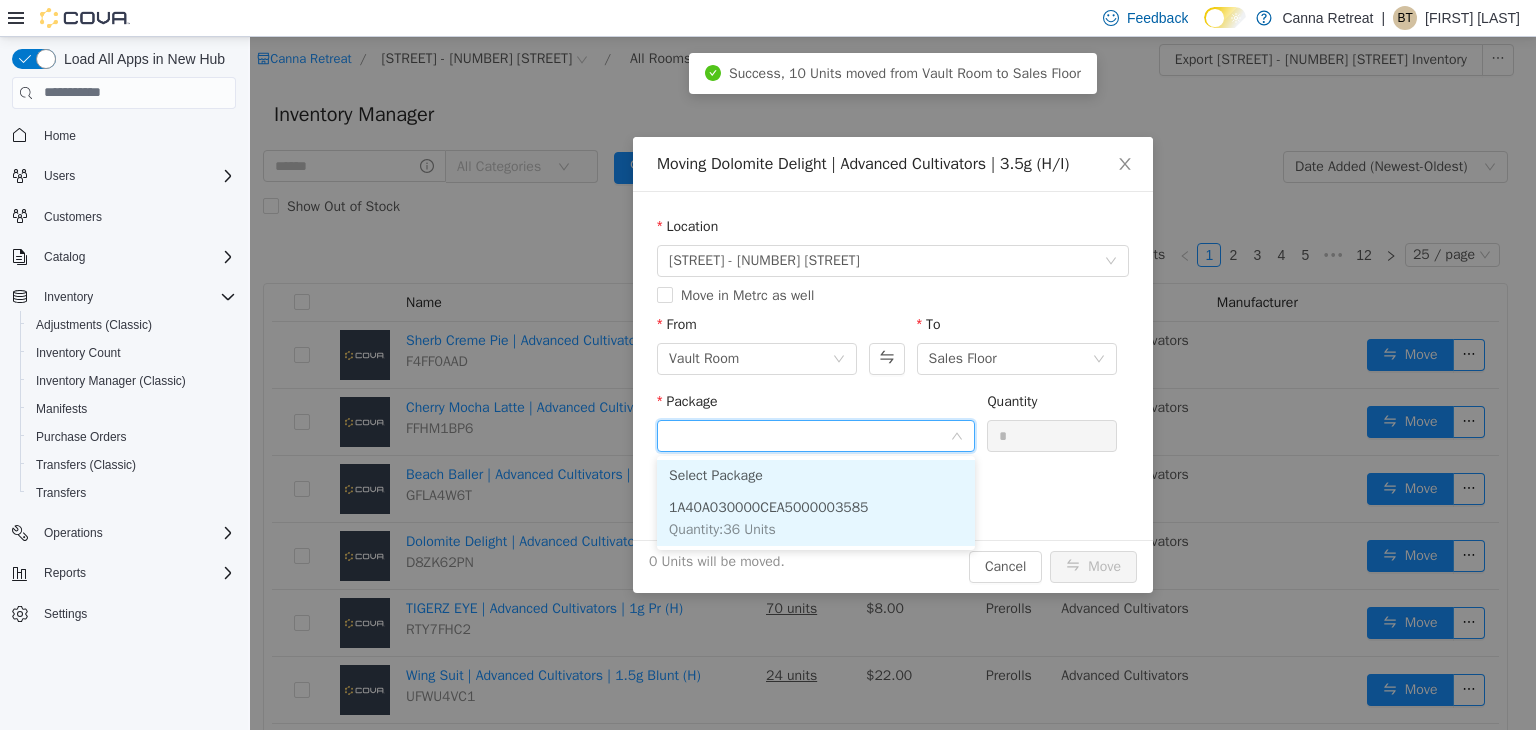 click on "1A40A030000CEA5000003585 Quantity : 36 Units" at bounding box center (816, 518) 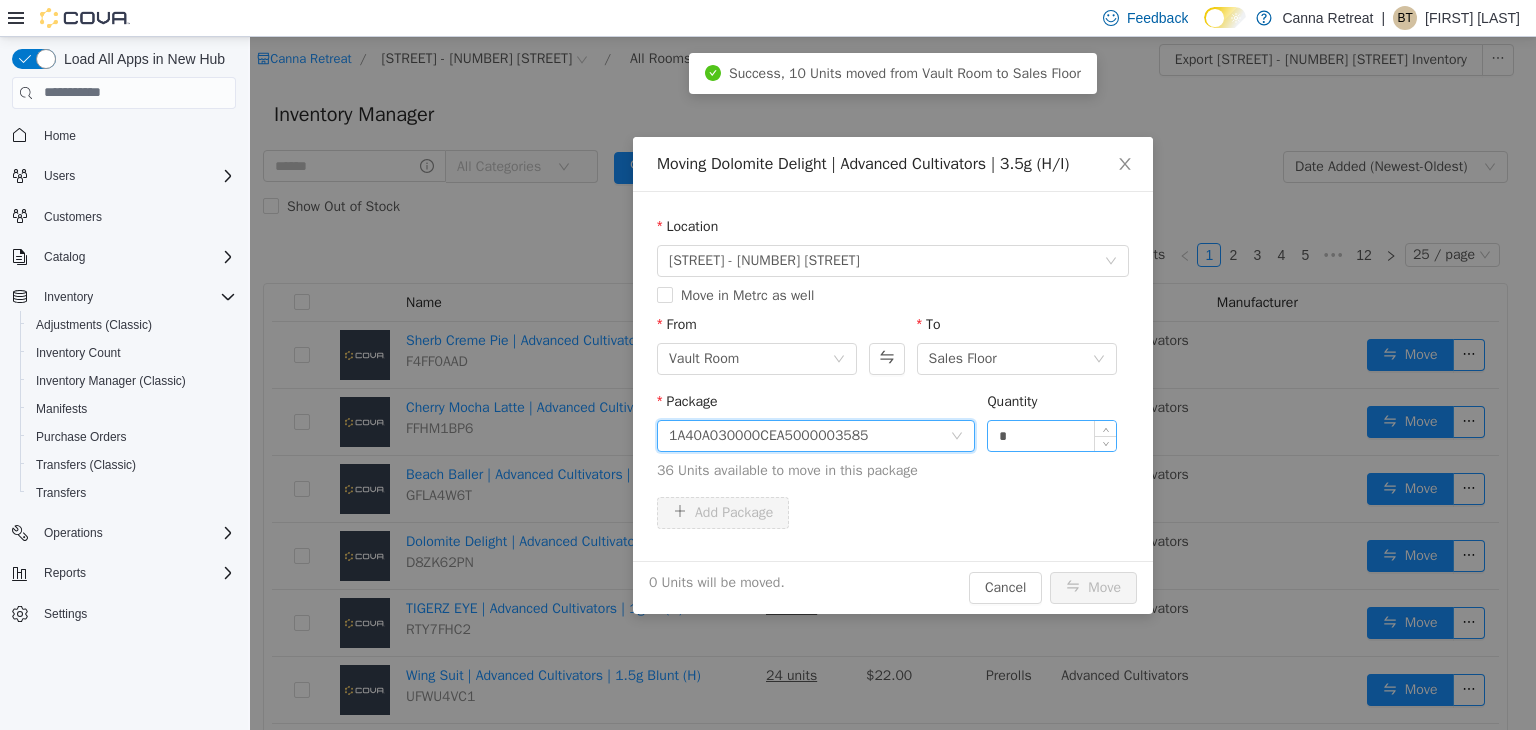 click on "*" at bounding box center (1052, 435) 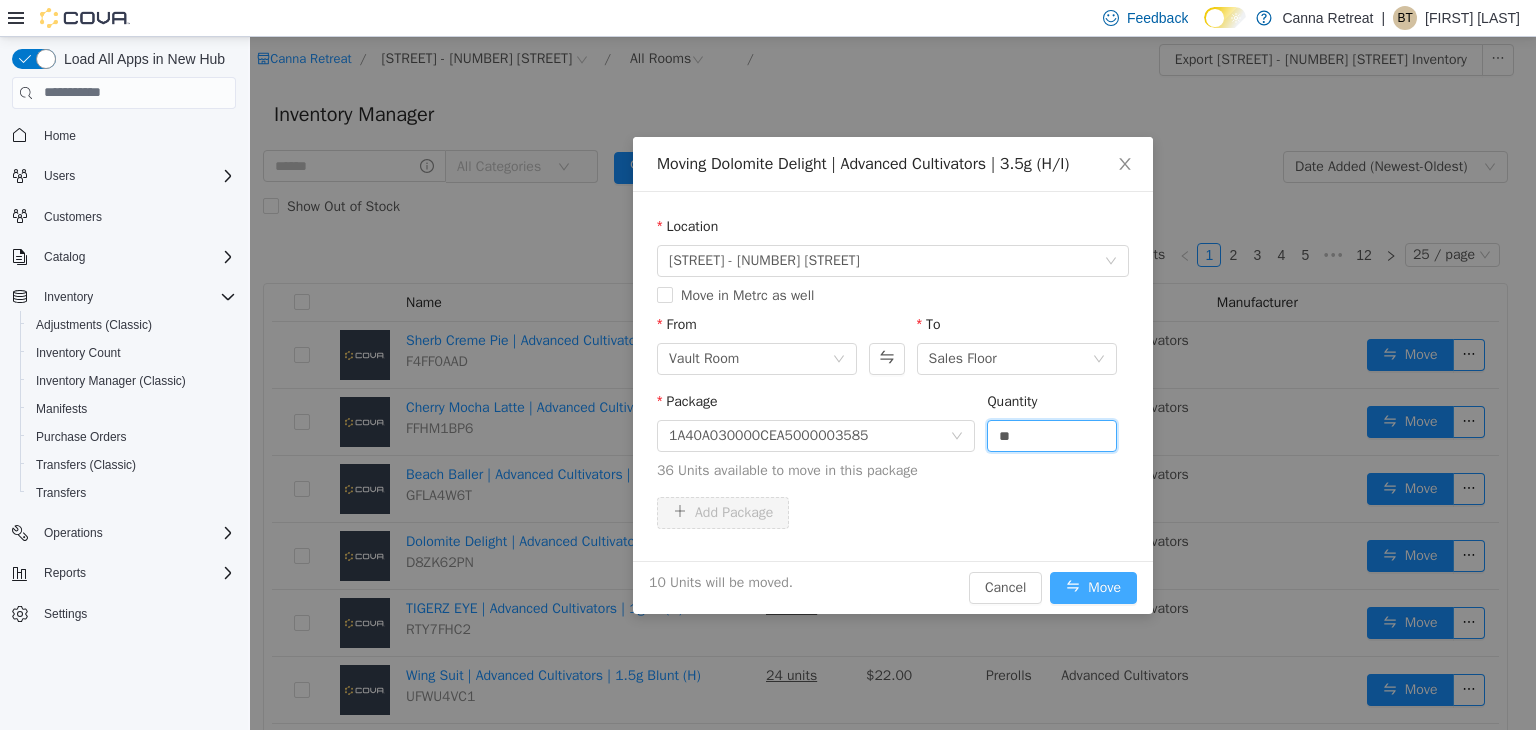 type on "**" 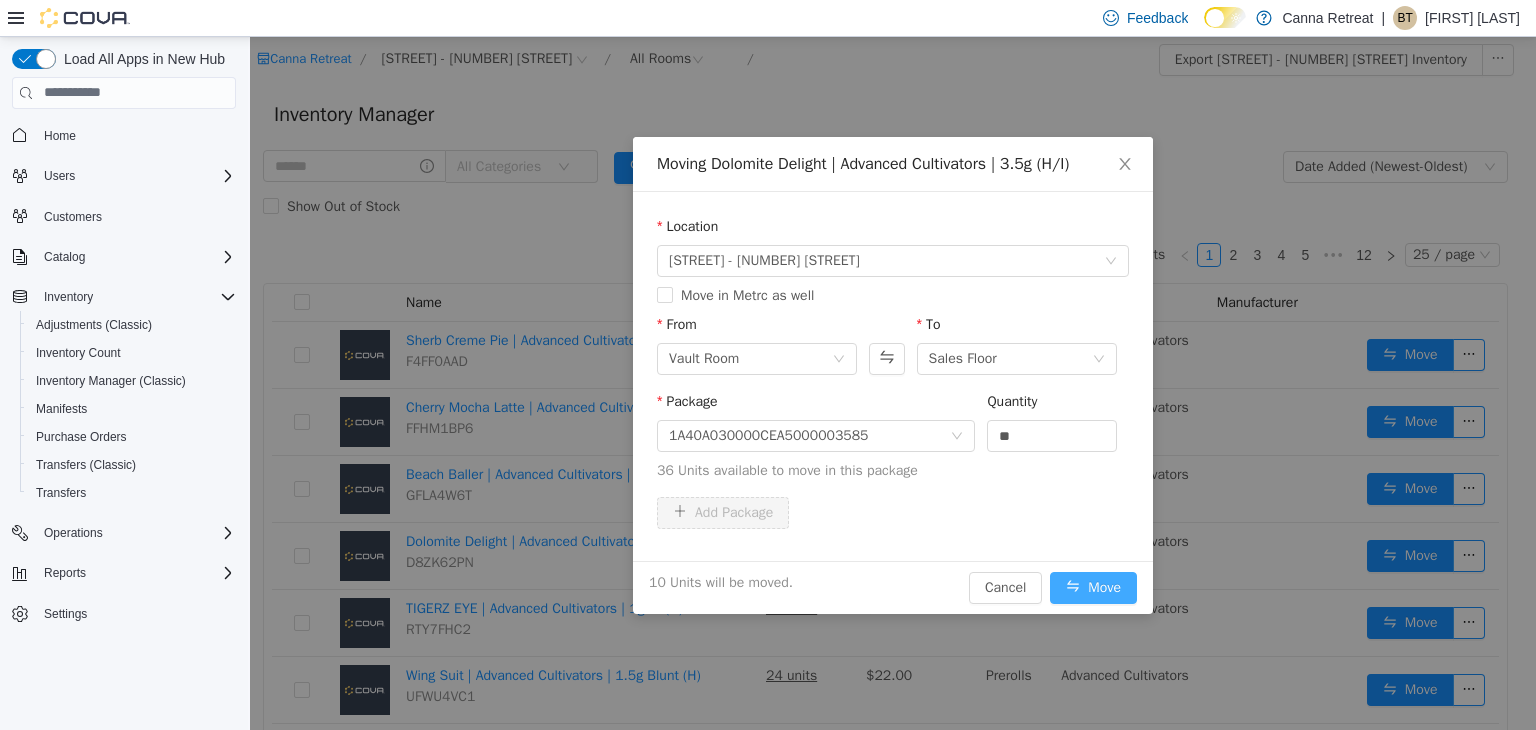 click on "Move" at bounding box center [1093, 587] 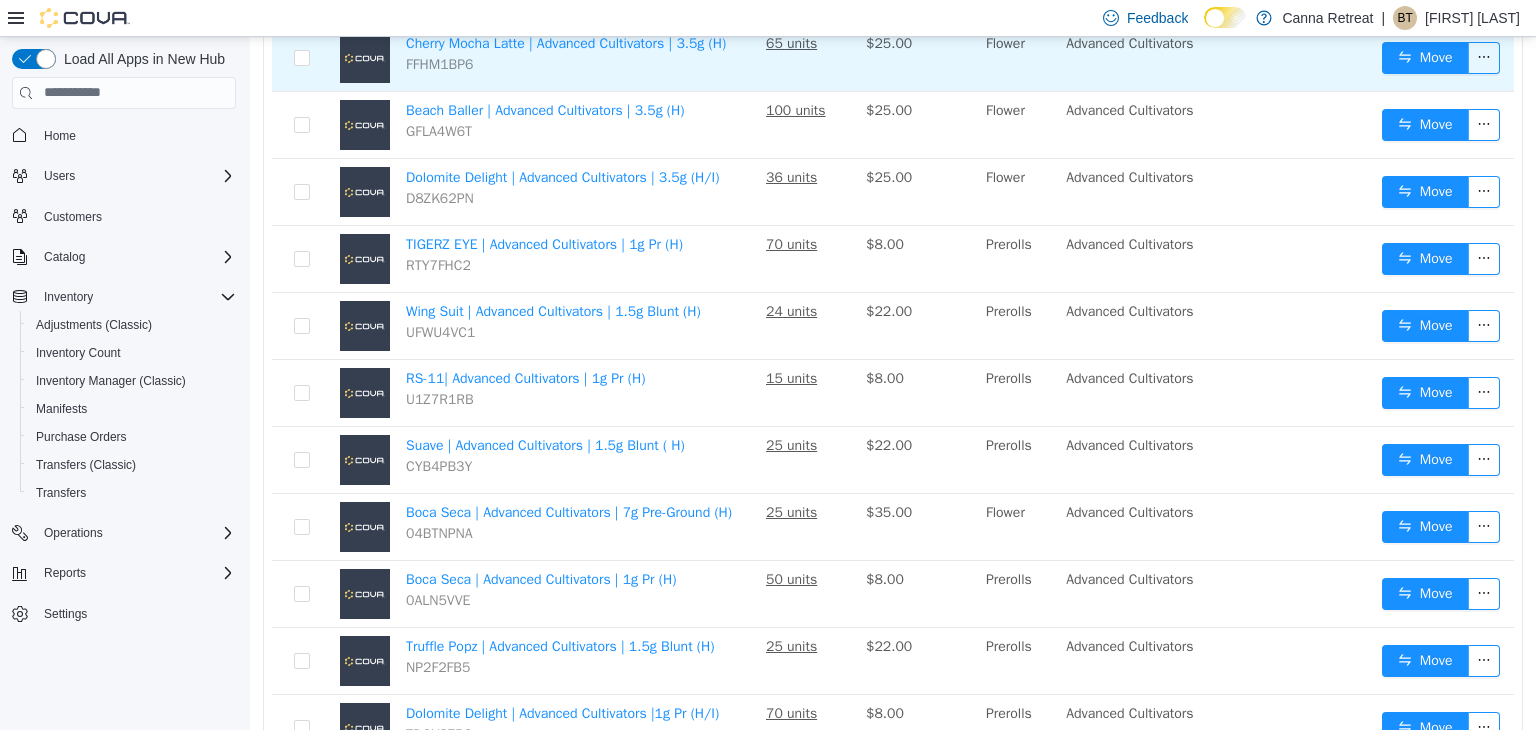 scroll, scrollTop: 375, scrollLeft: 0, axis: vertical 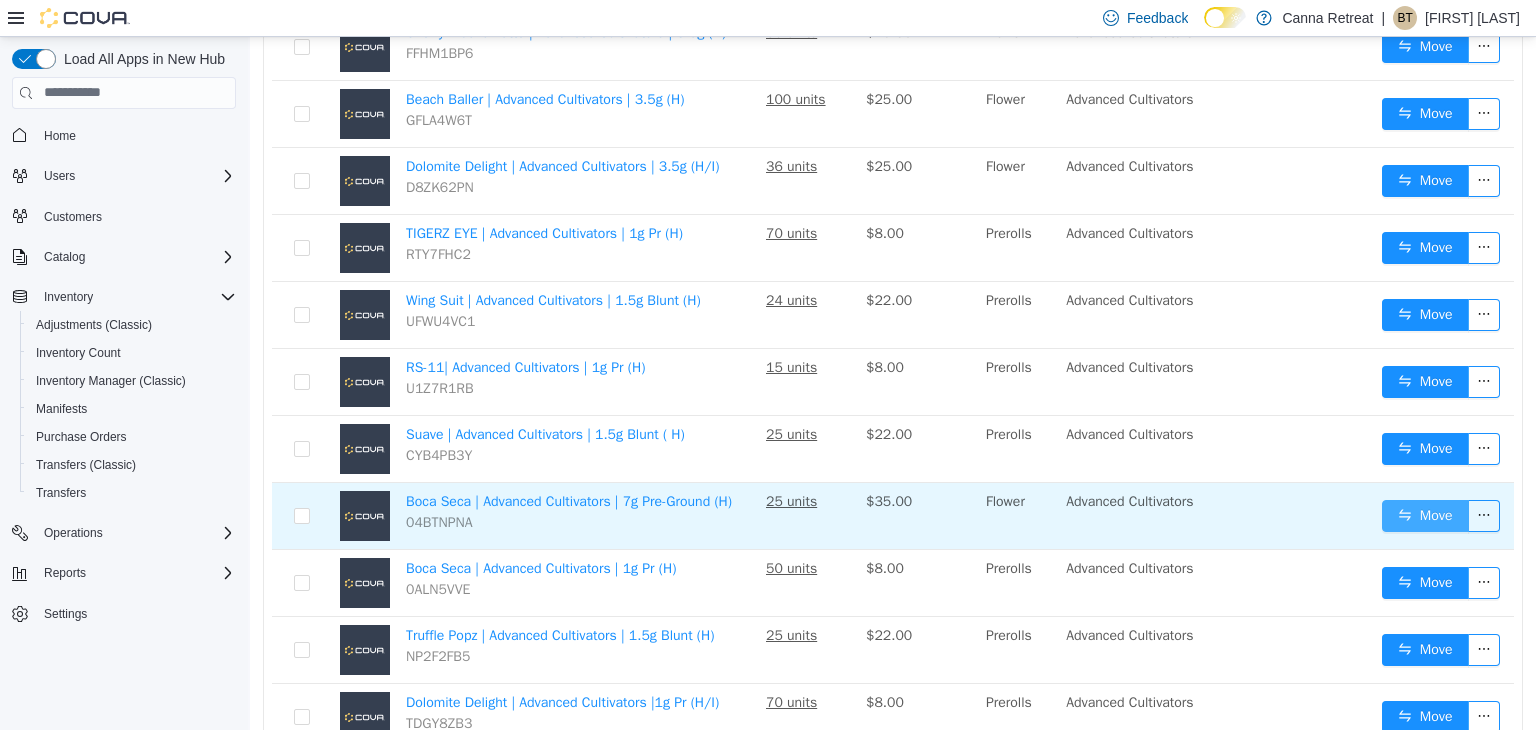 click on "Move" at bounding box center (1425, 515) 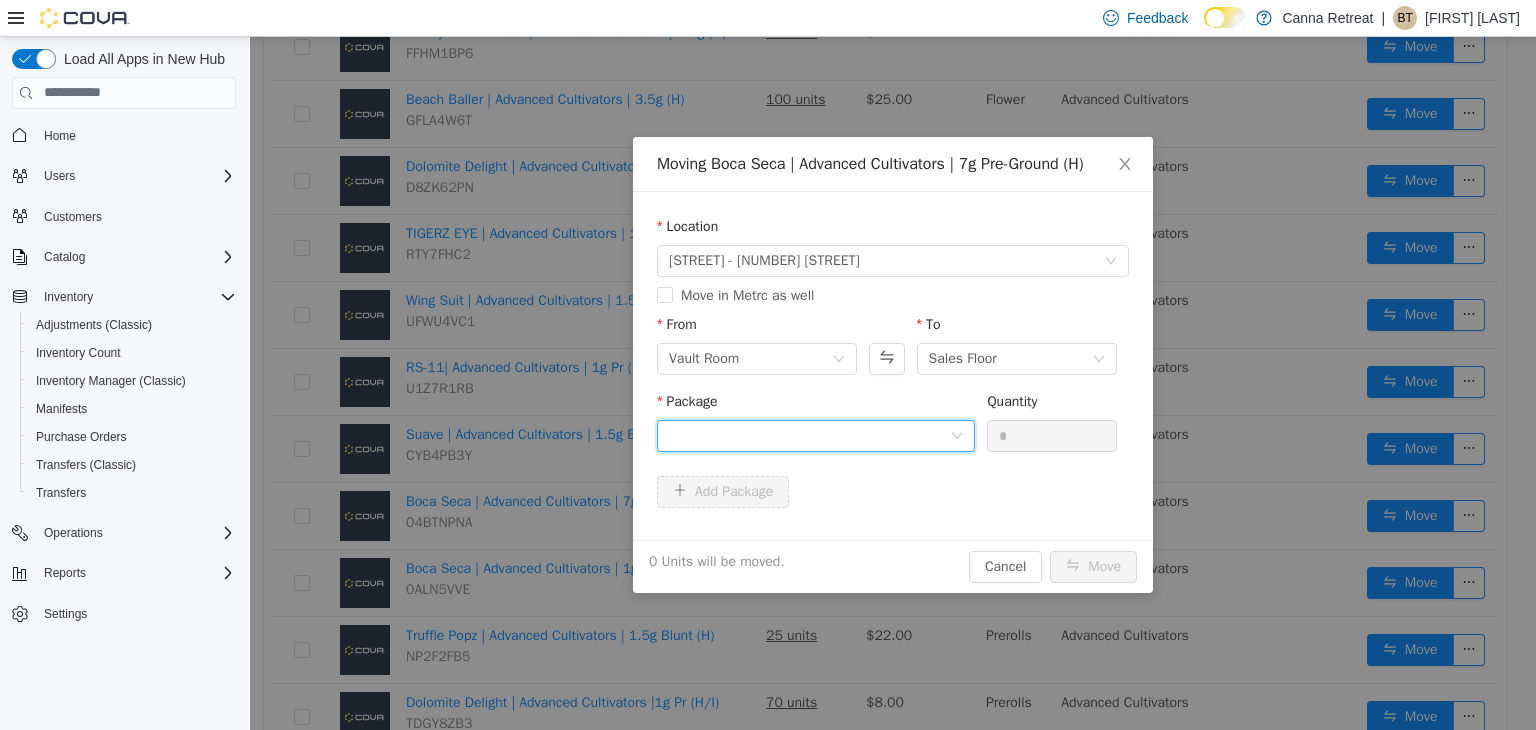 click at bounding box center [809, 435] 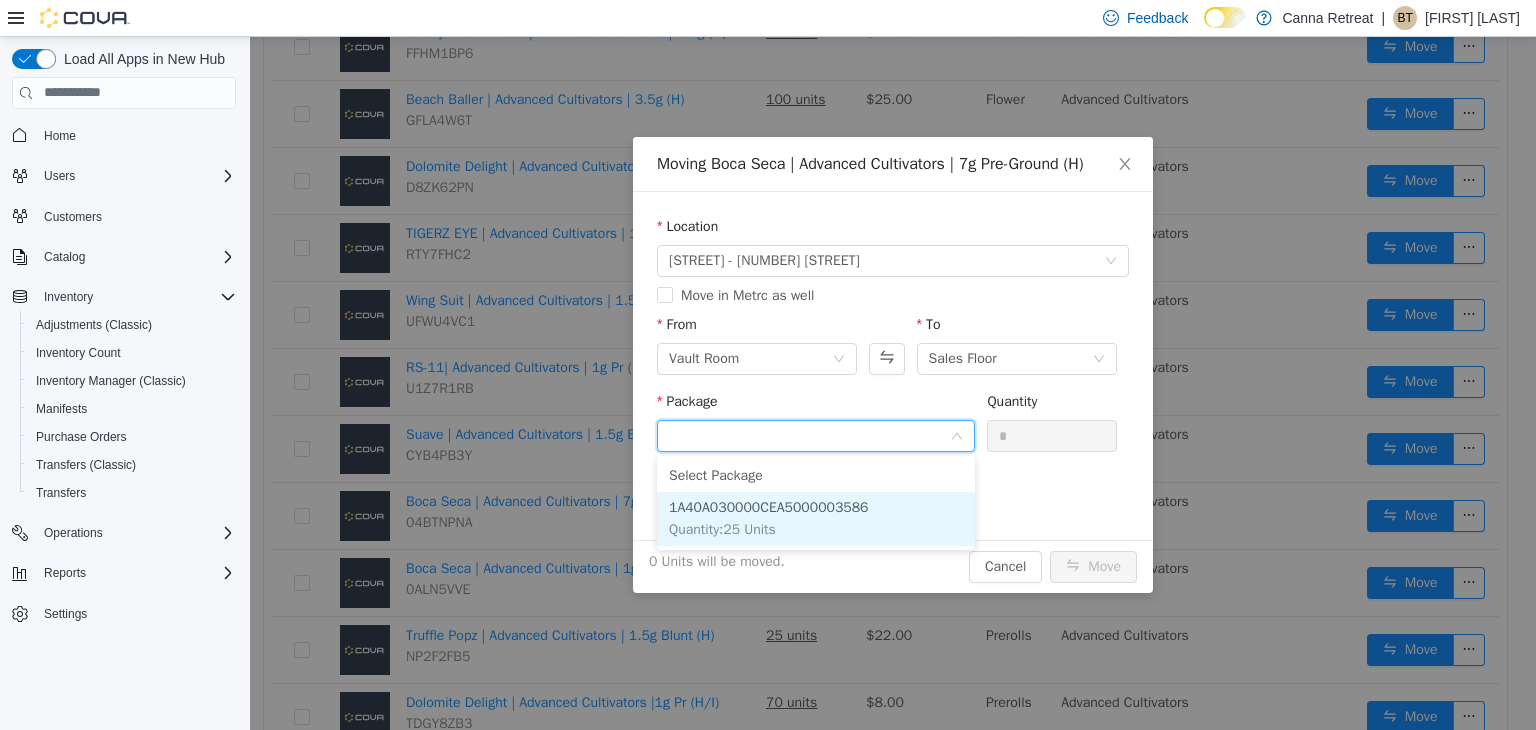 click on "1A40A030000CEA5000003586 Quantity : 25 Units" at bounding box center [816, 518] 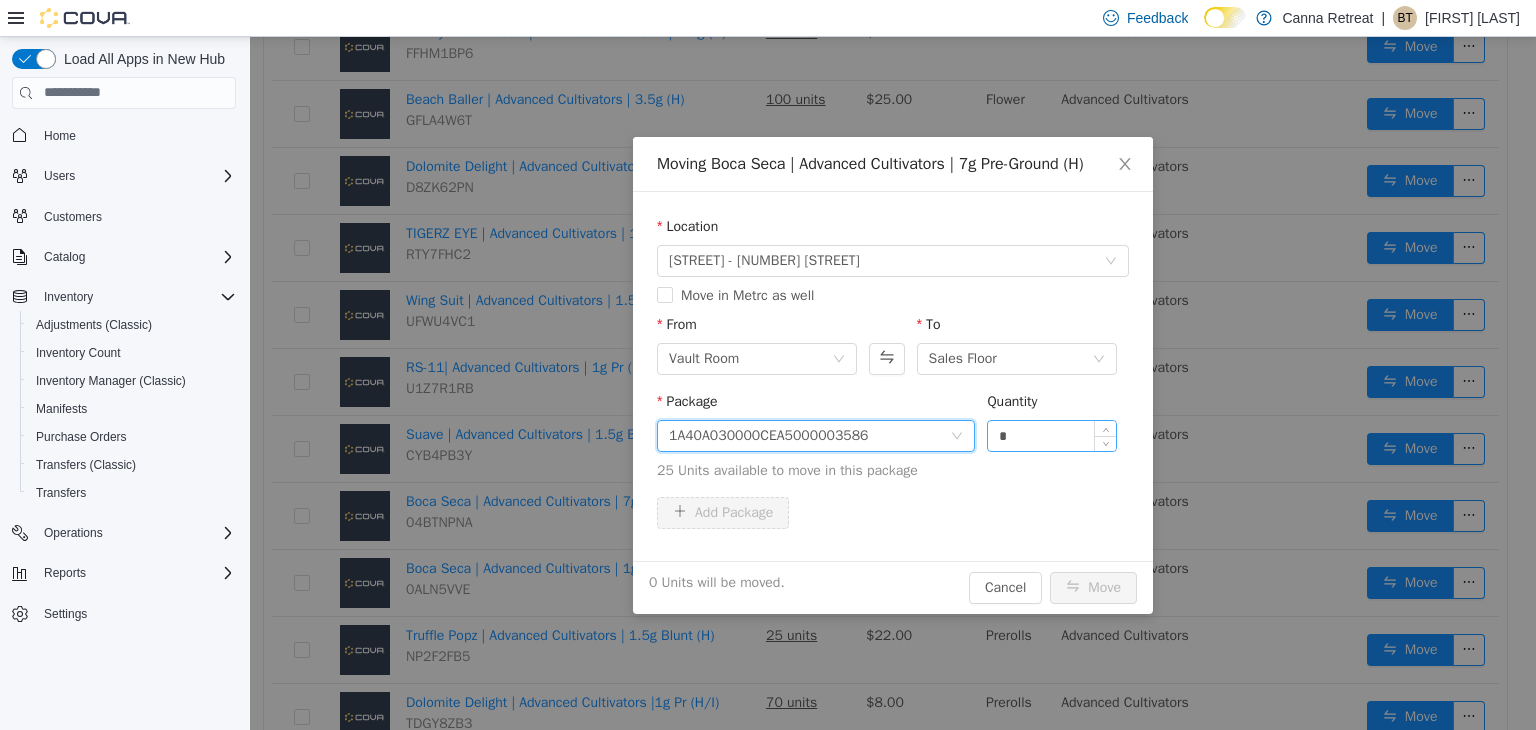 click on "*" at bounding box center [1052, 435] 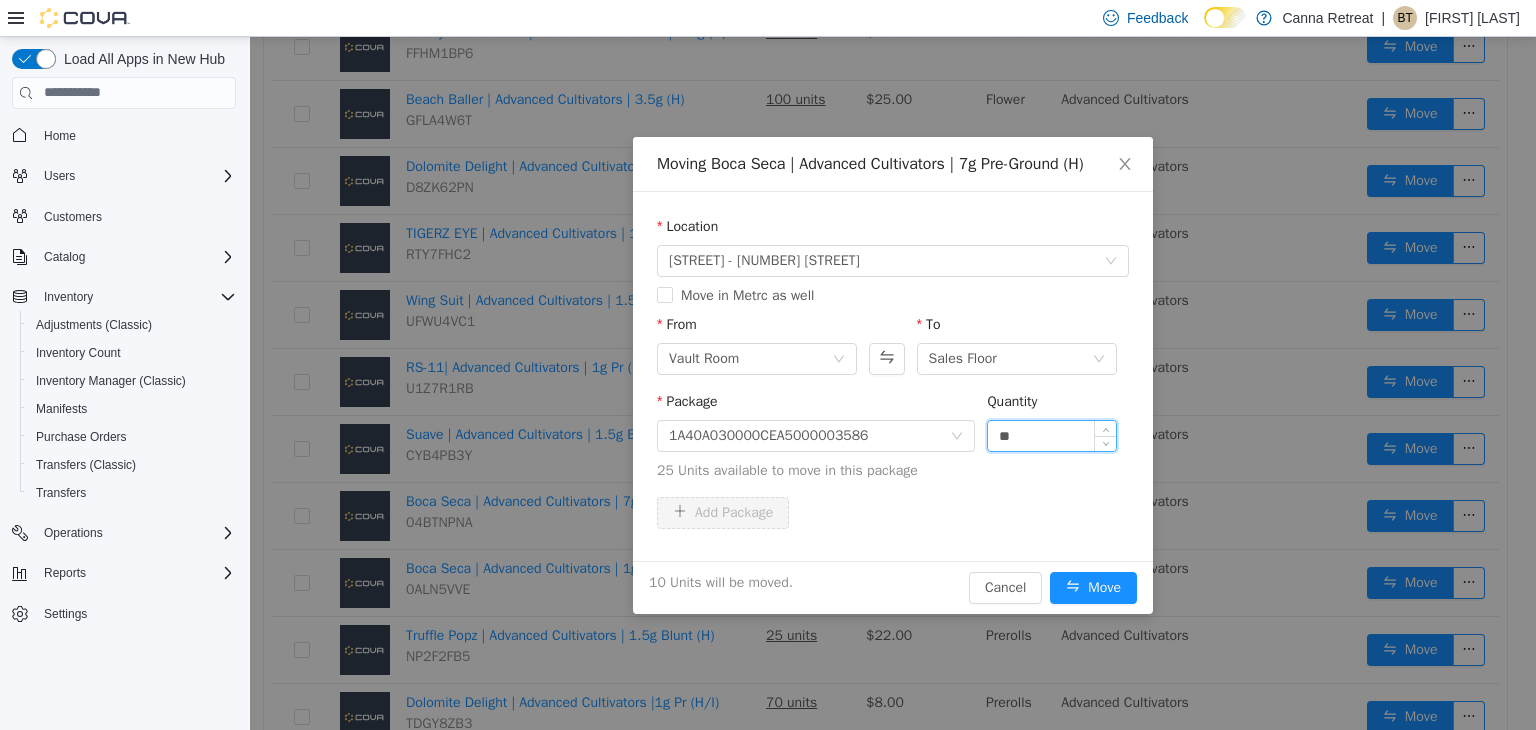 type on "**" 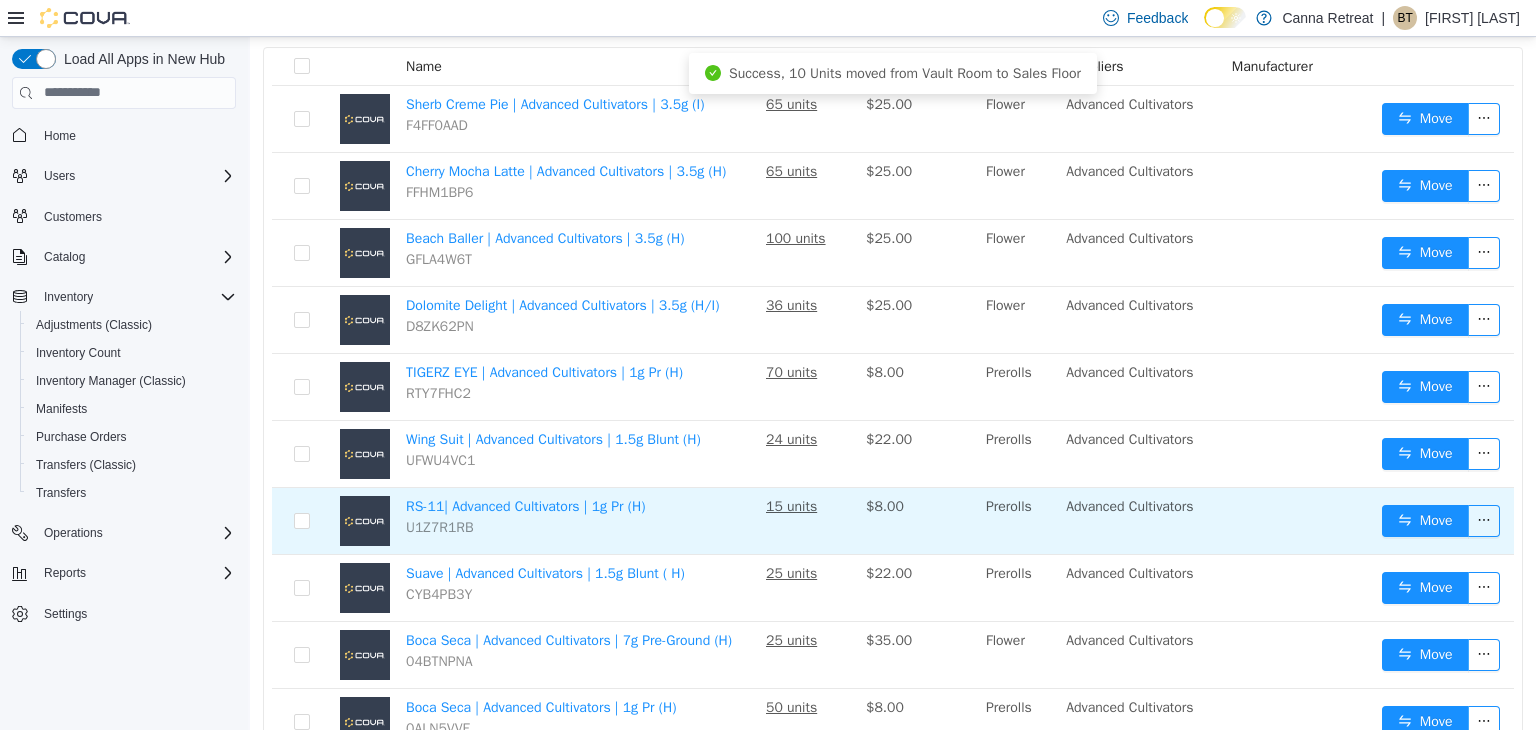 scroll, scrollTop: 235, scrollLeft: 0, axis: vertical 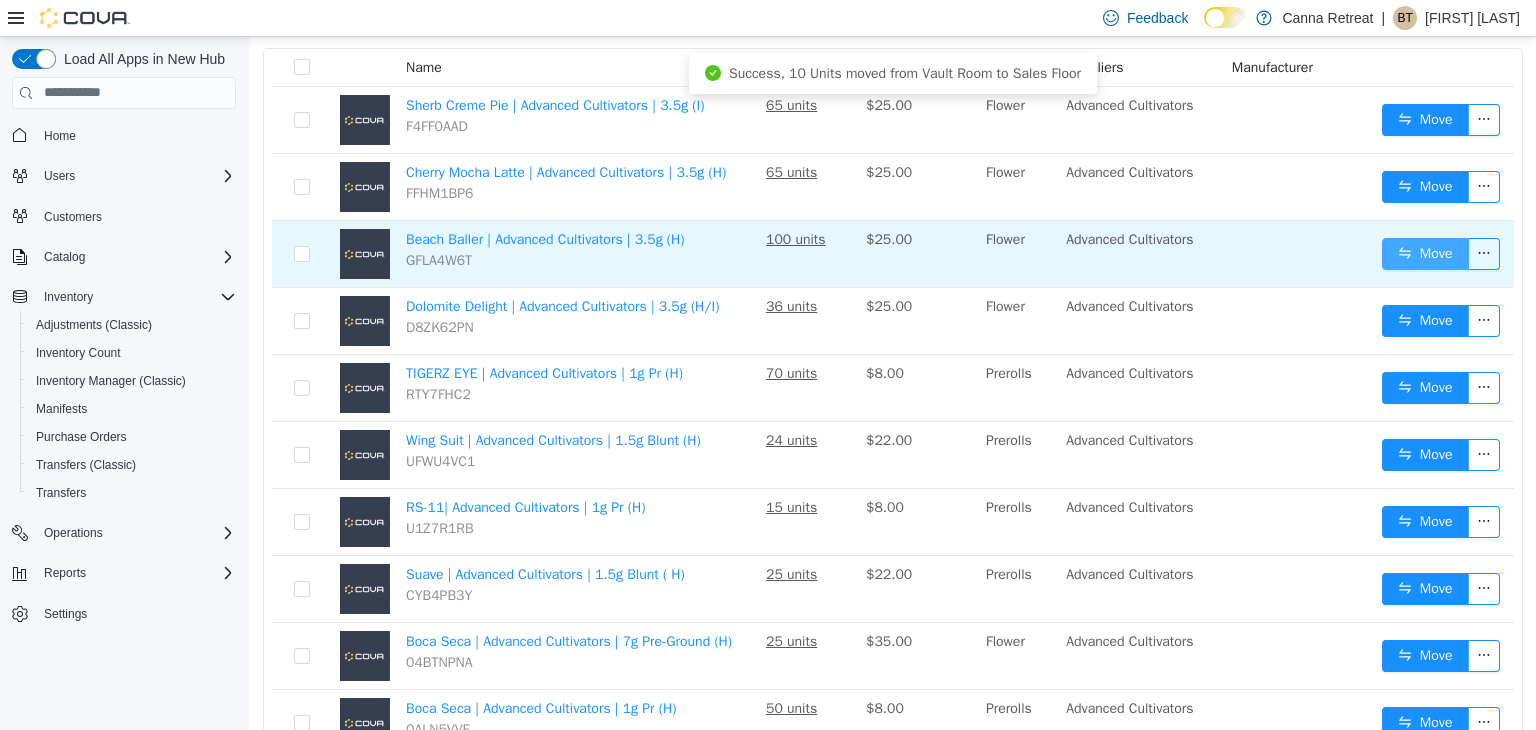 click on "Move" at bounding box center [1425, 253] 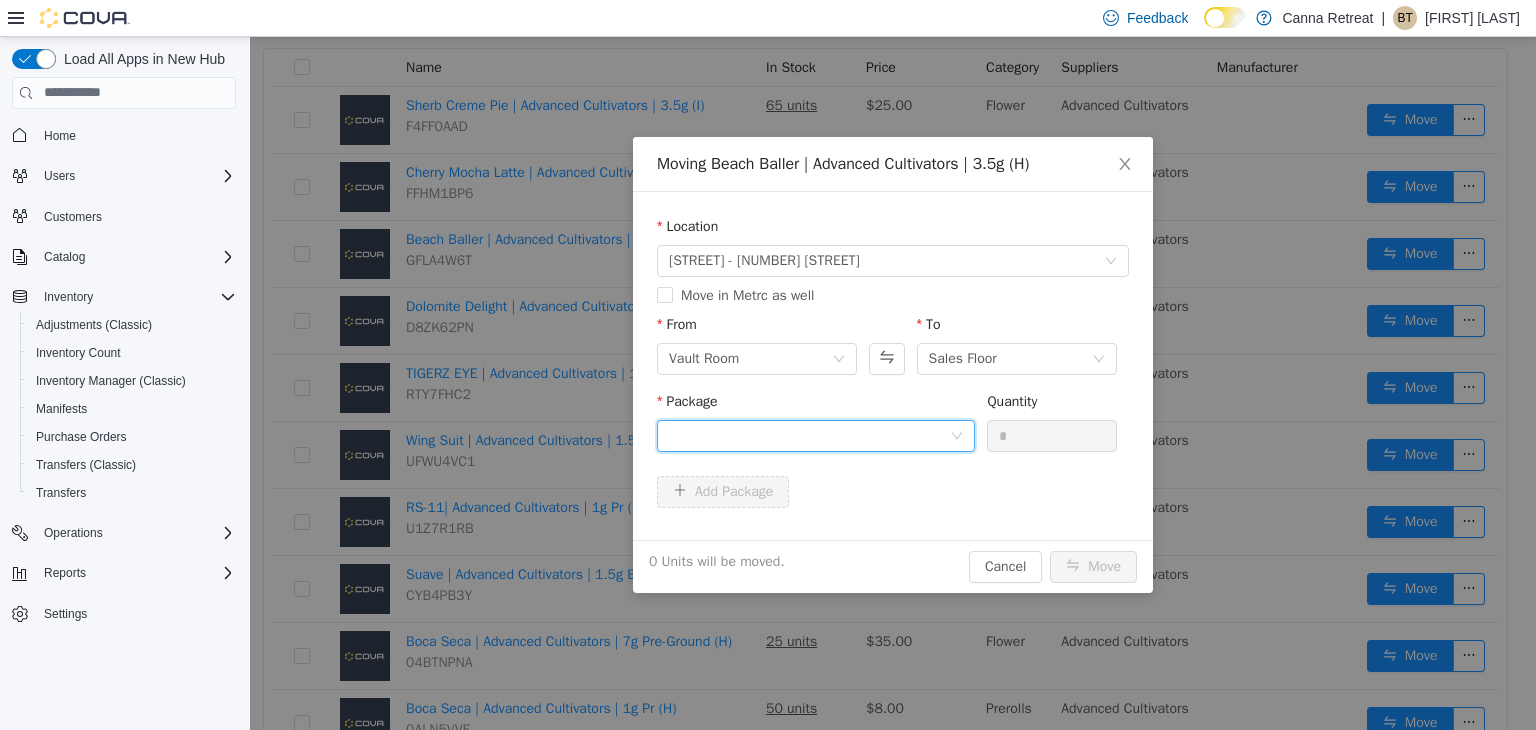 click at bounding box center [809, 435] 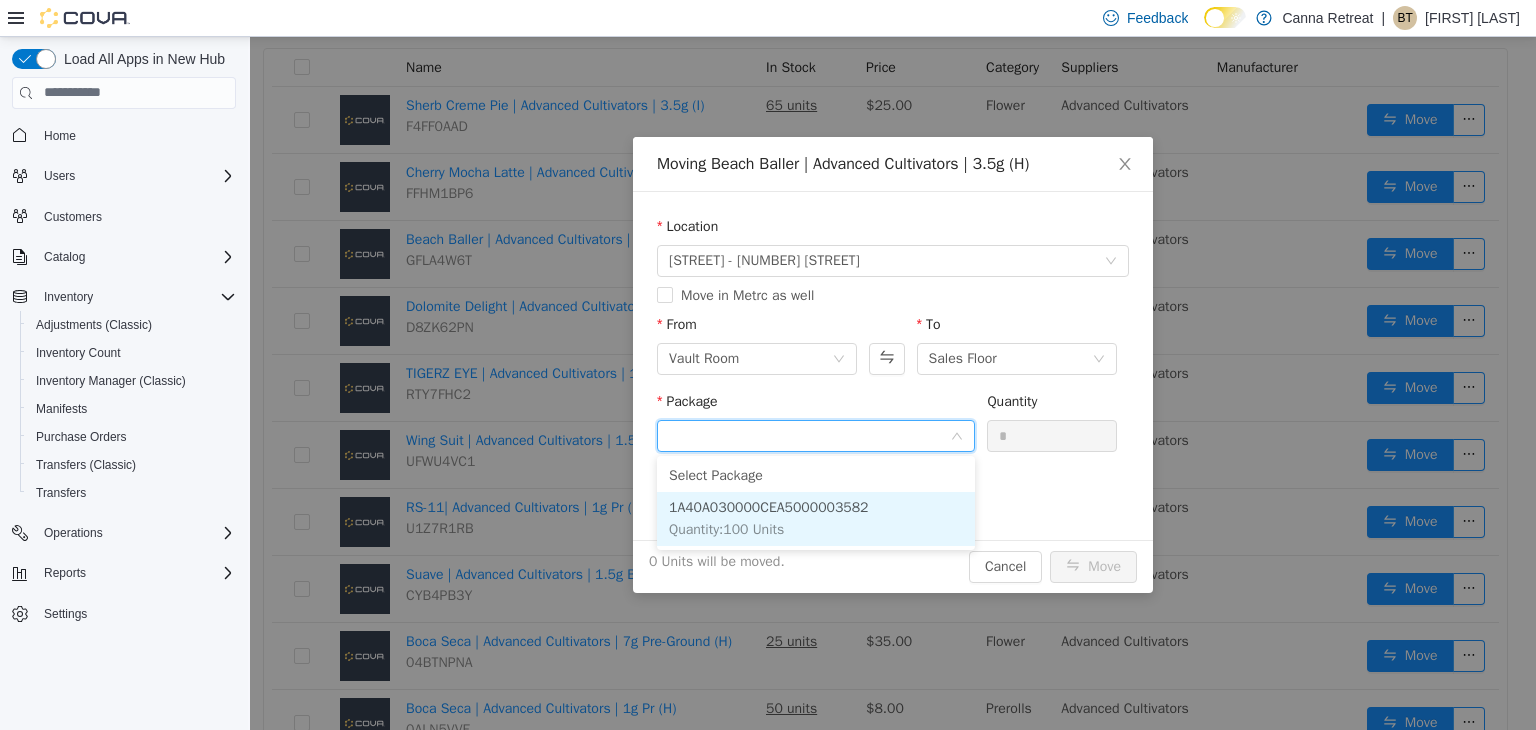 click on "1A40A030000CEA5000003582 Quantity : 100 Units" at bounding box center (816, 518) 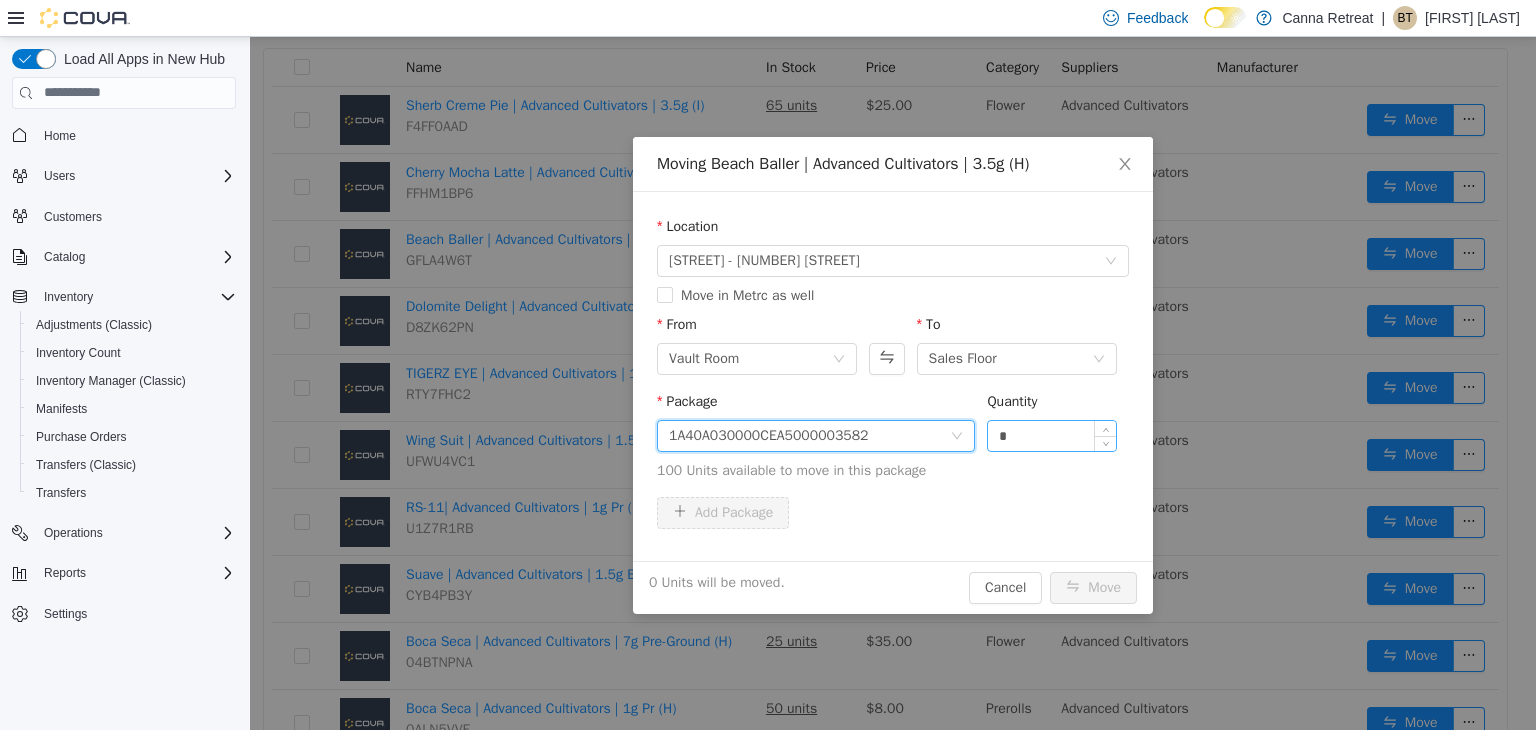 click on "*" at bounding box center (1052, 435) 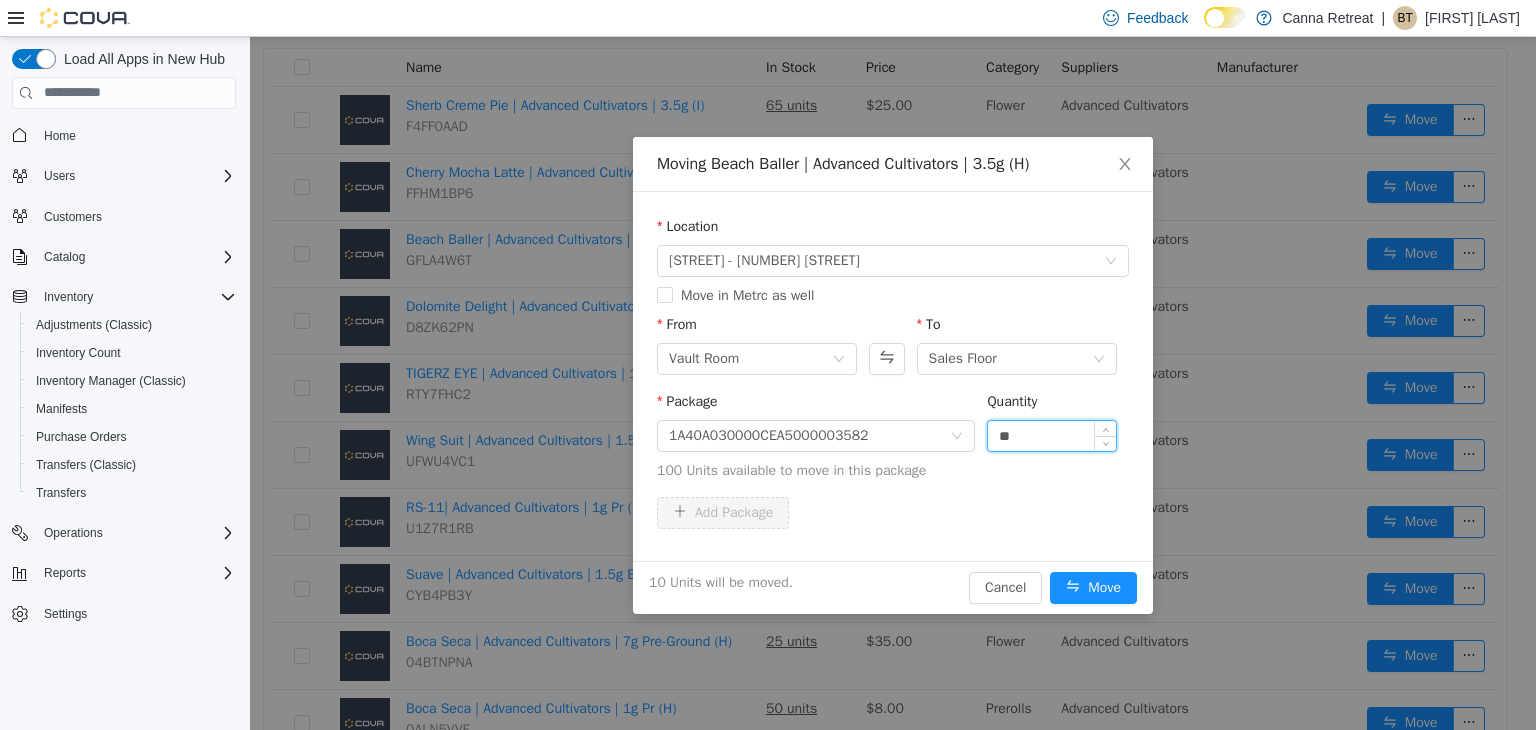 type on "**" 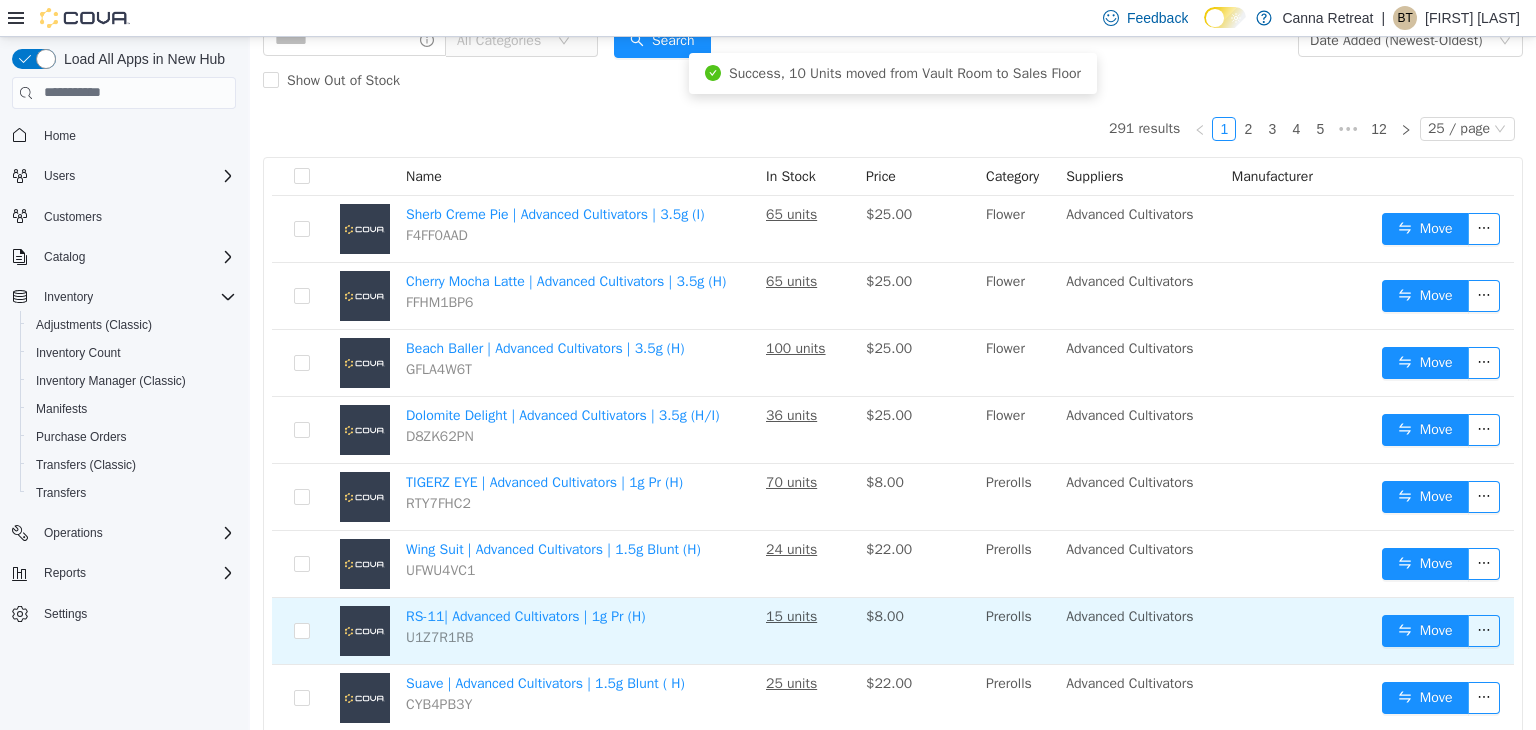 scroll, scrollTop: 0, scrollLeft: 0, axis: both 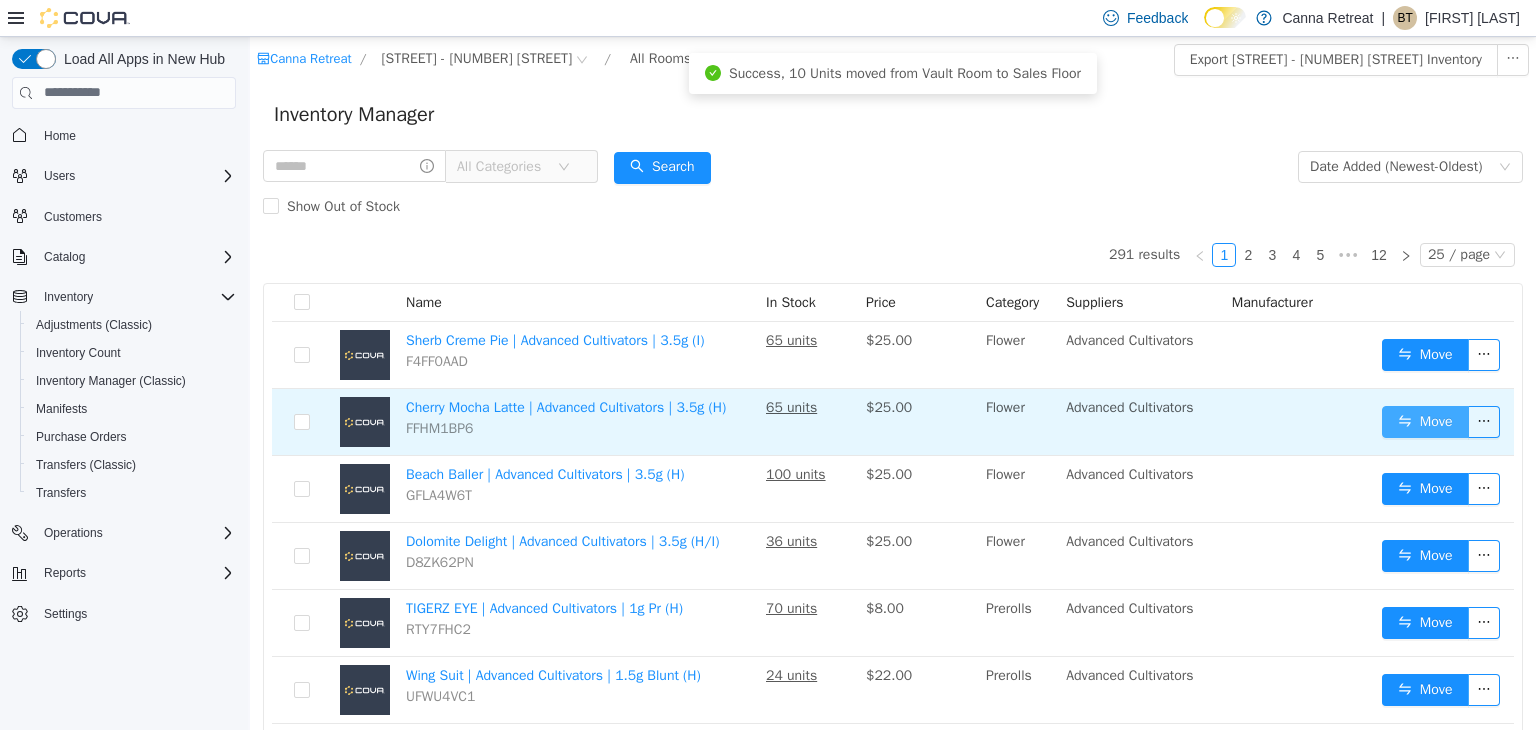 click on "Move" at bounding box center (1425, 421) 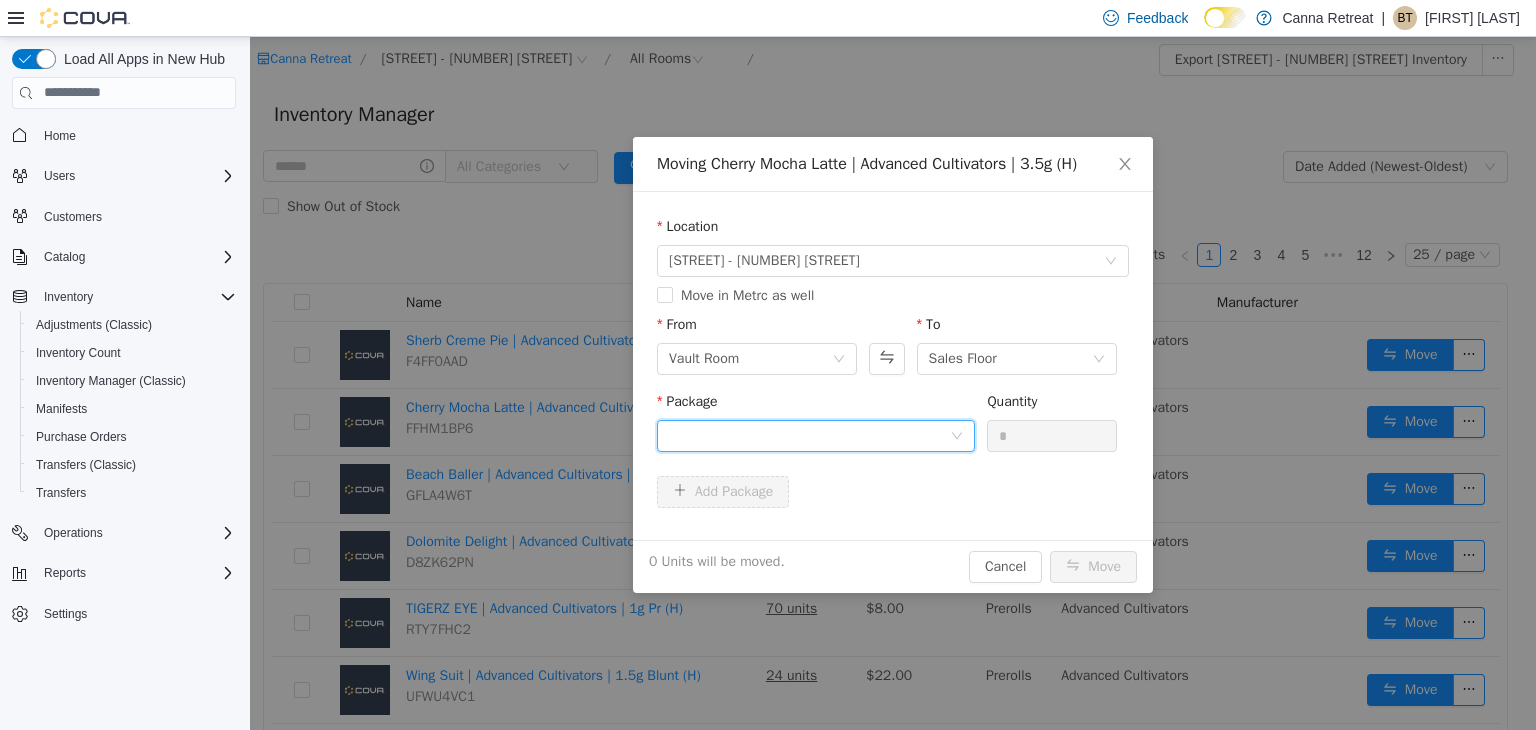 click at bounding box center (809, 435) 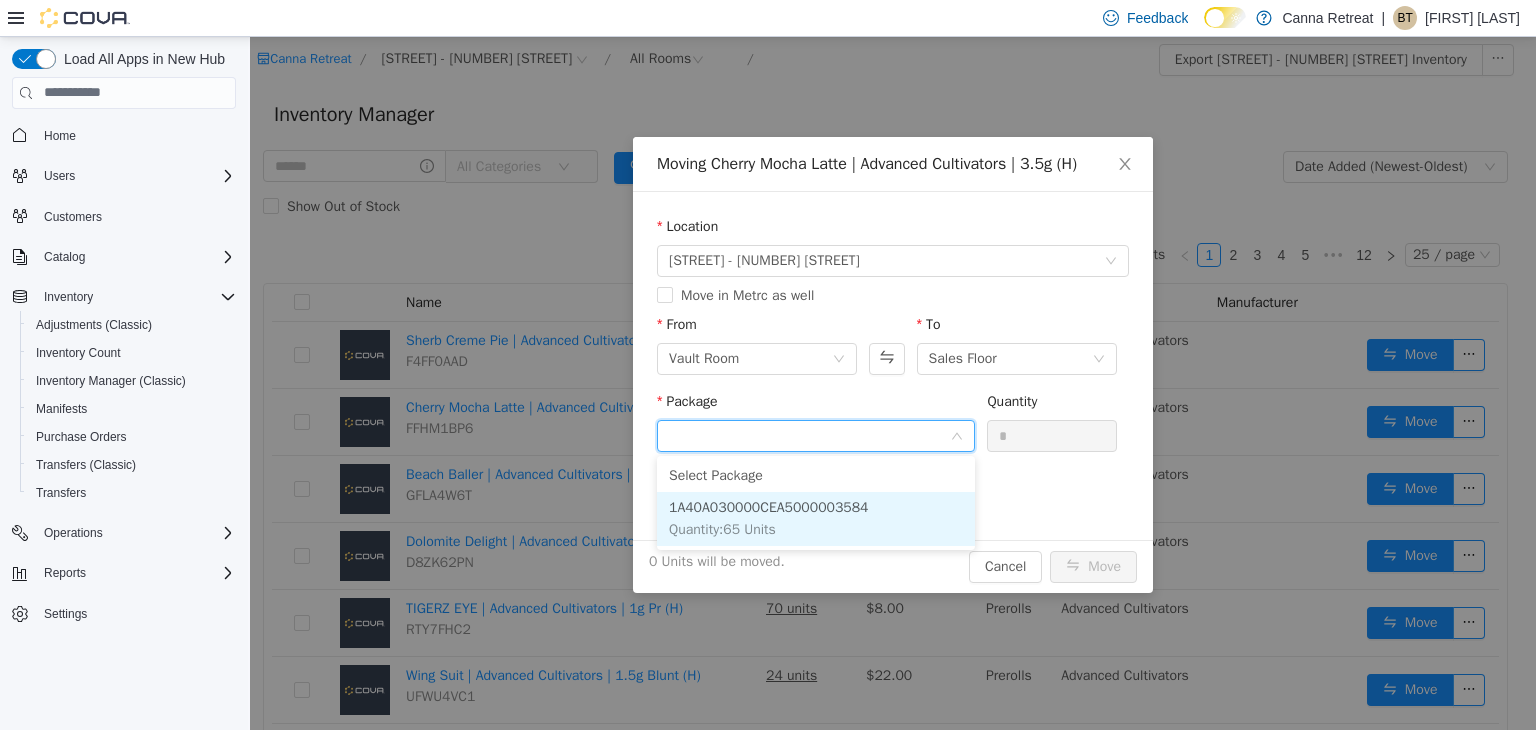 click on "1A40A030000CEA5000003584 Quantity : 65 Units" at bounding box center (816, 518) 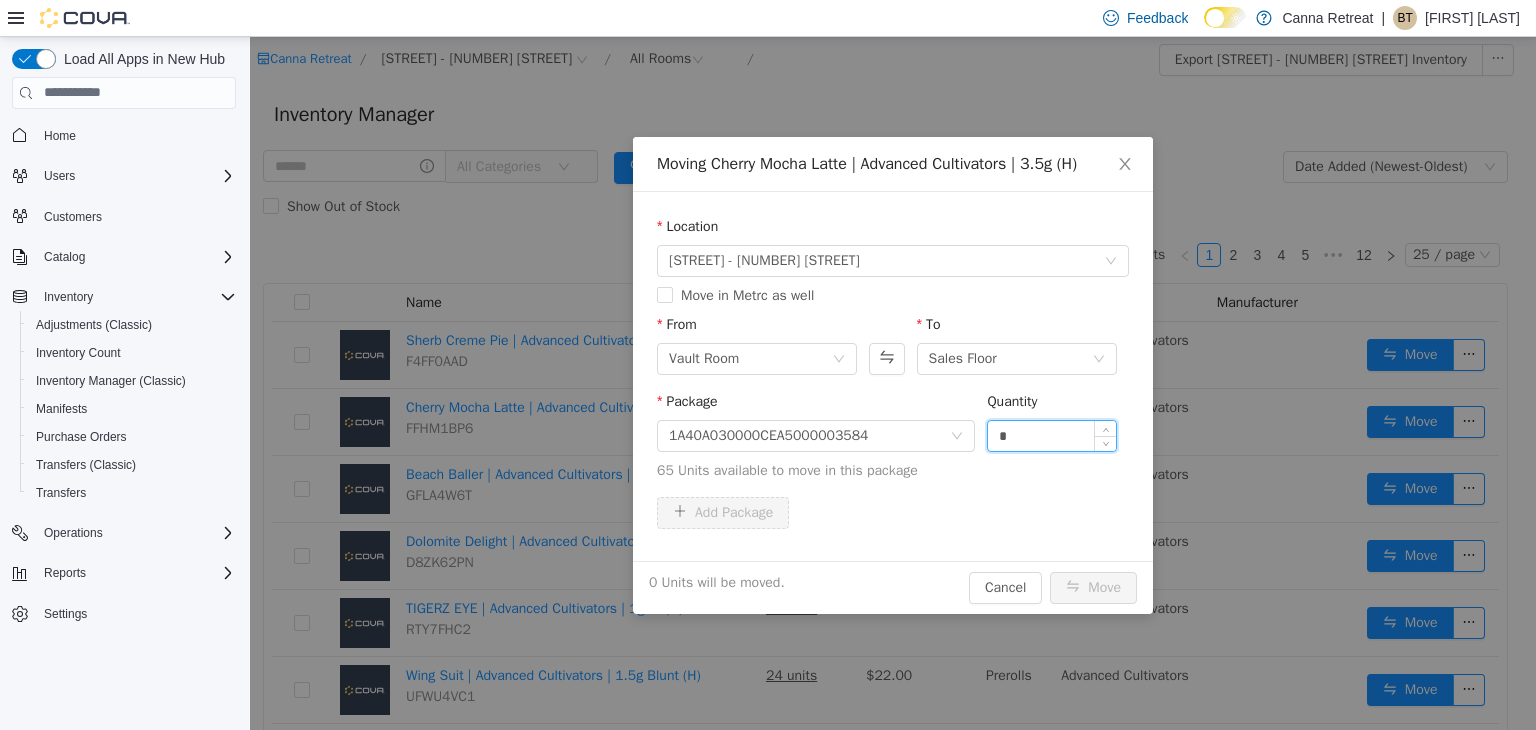 click on "*" at bounding box center [1052, 435] 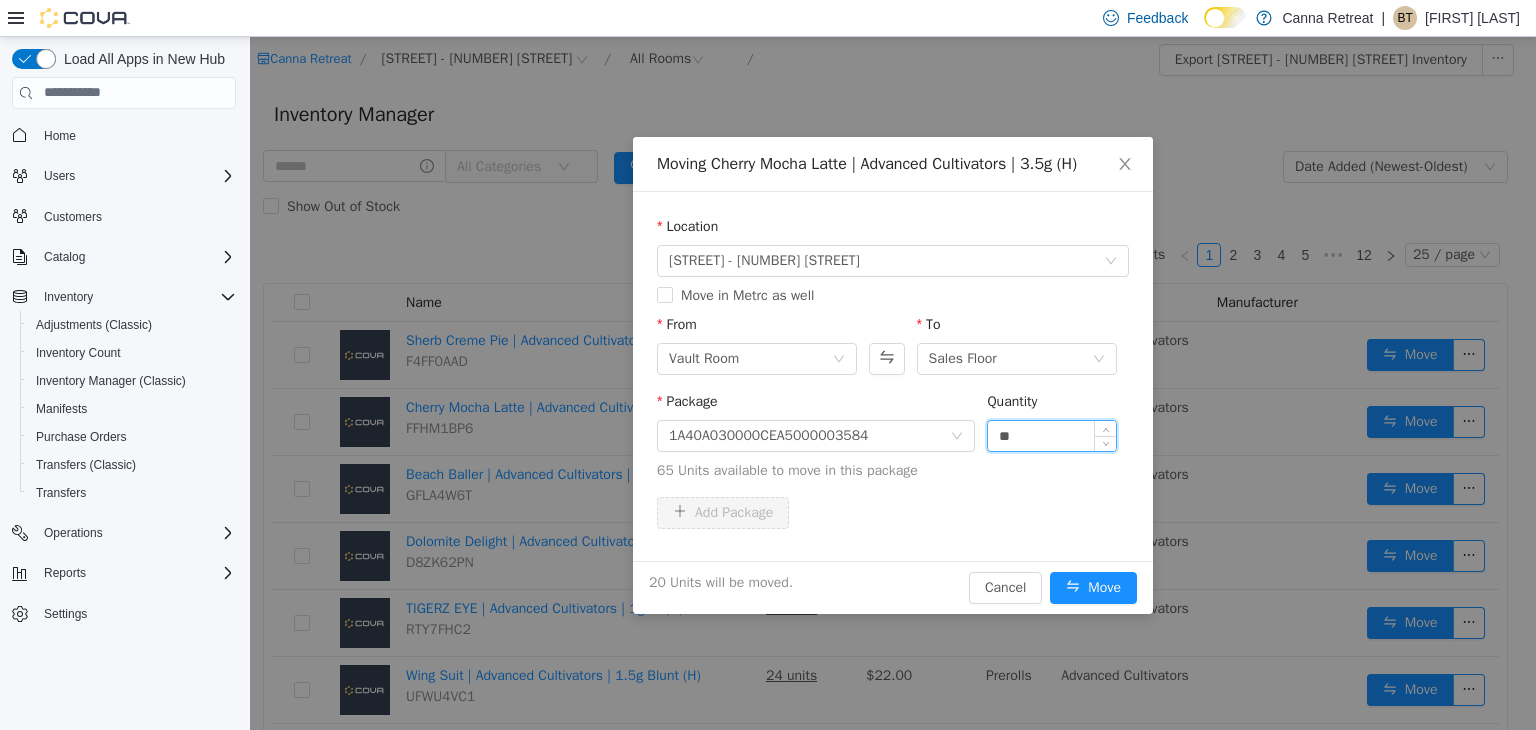 type on "*" 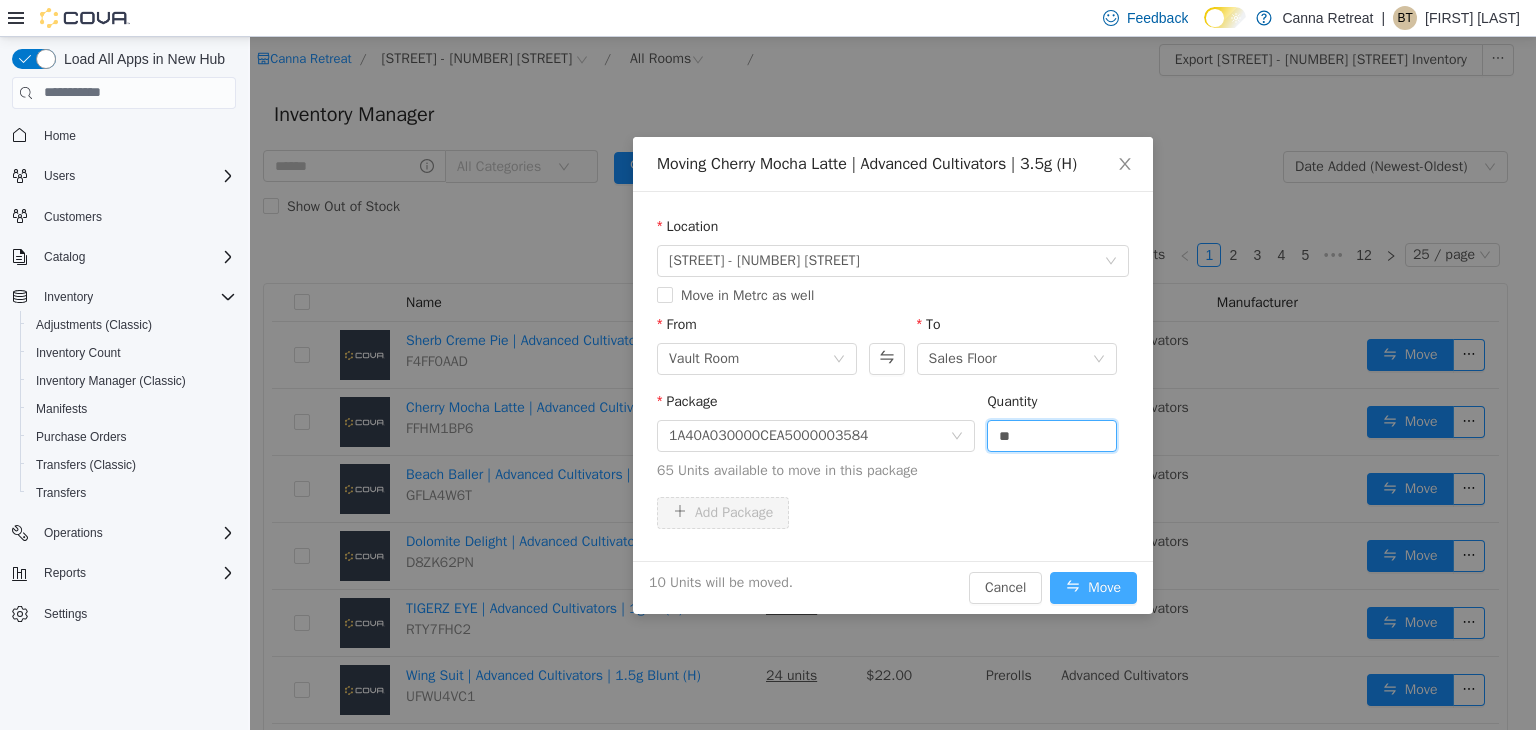 type on "**" 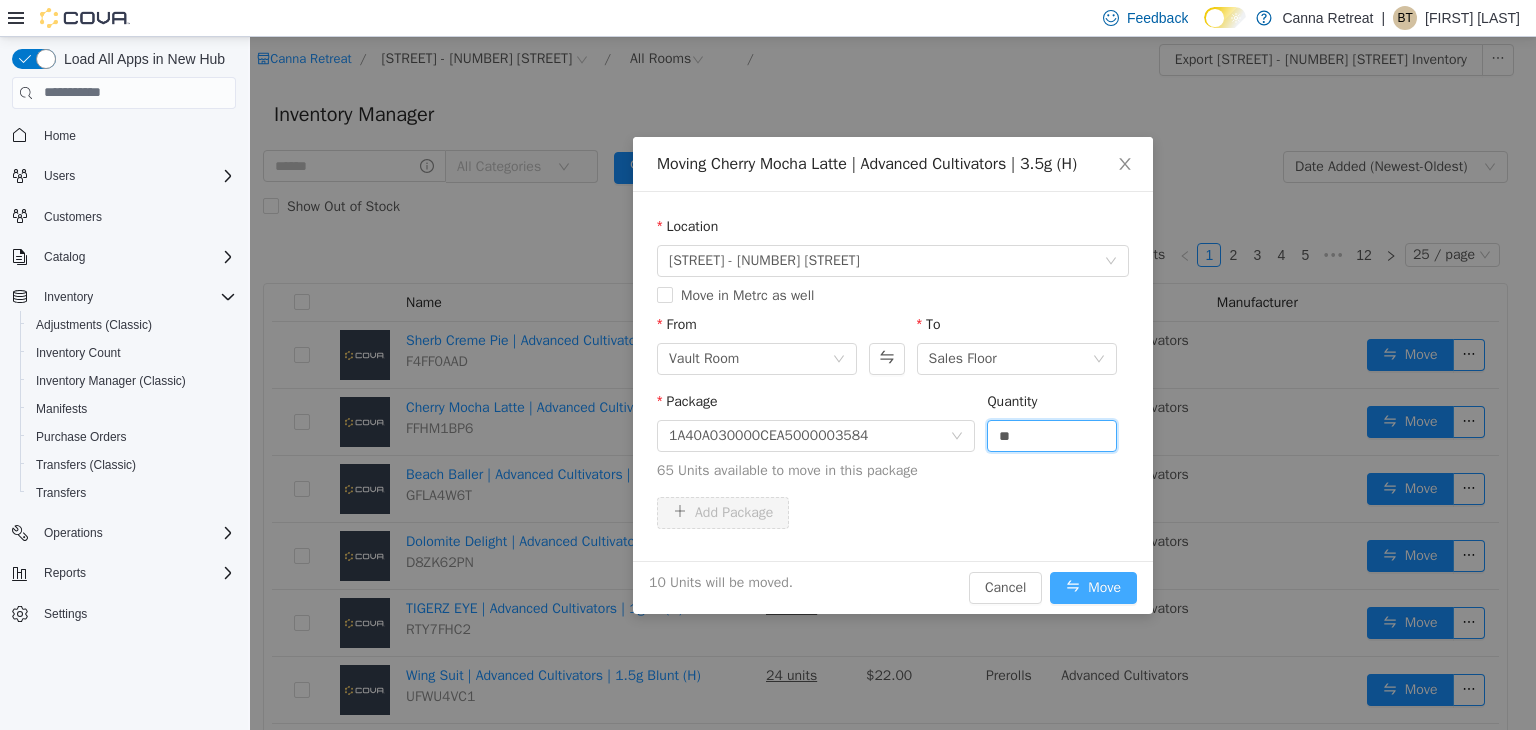 click on "Move" at bounding box center (1093, 587) 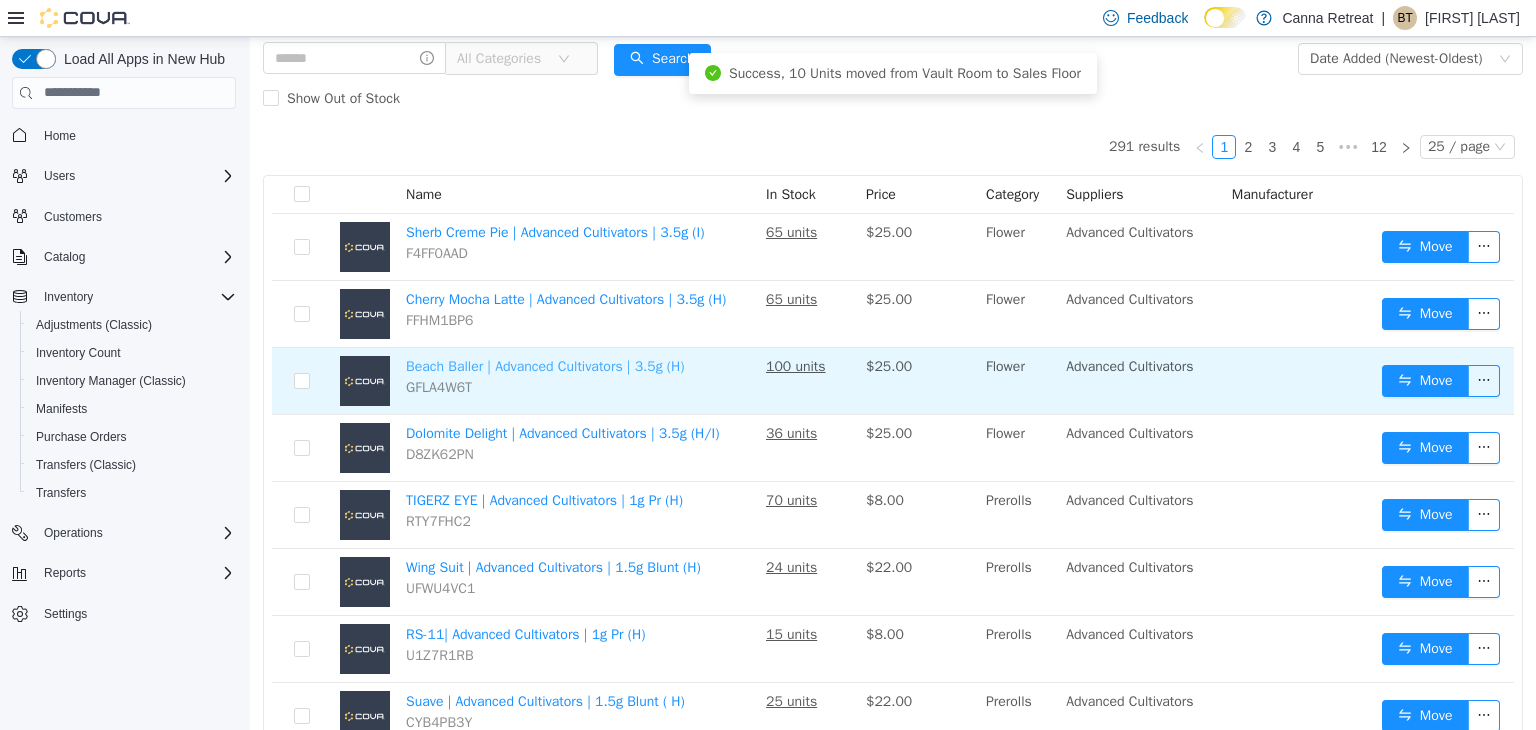 scroll, scrollTop: 0, scrollLeft: 0, axis: both 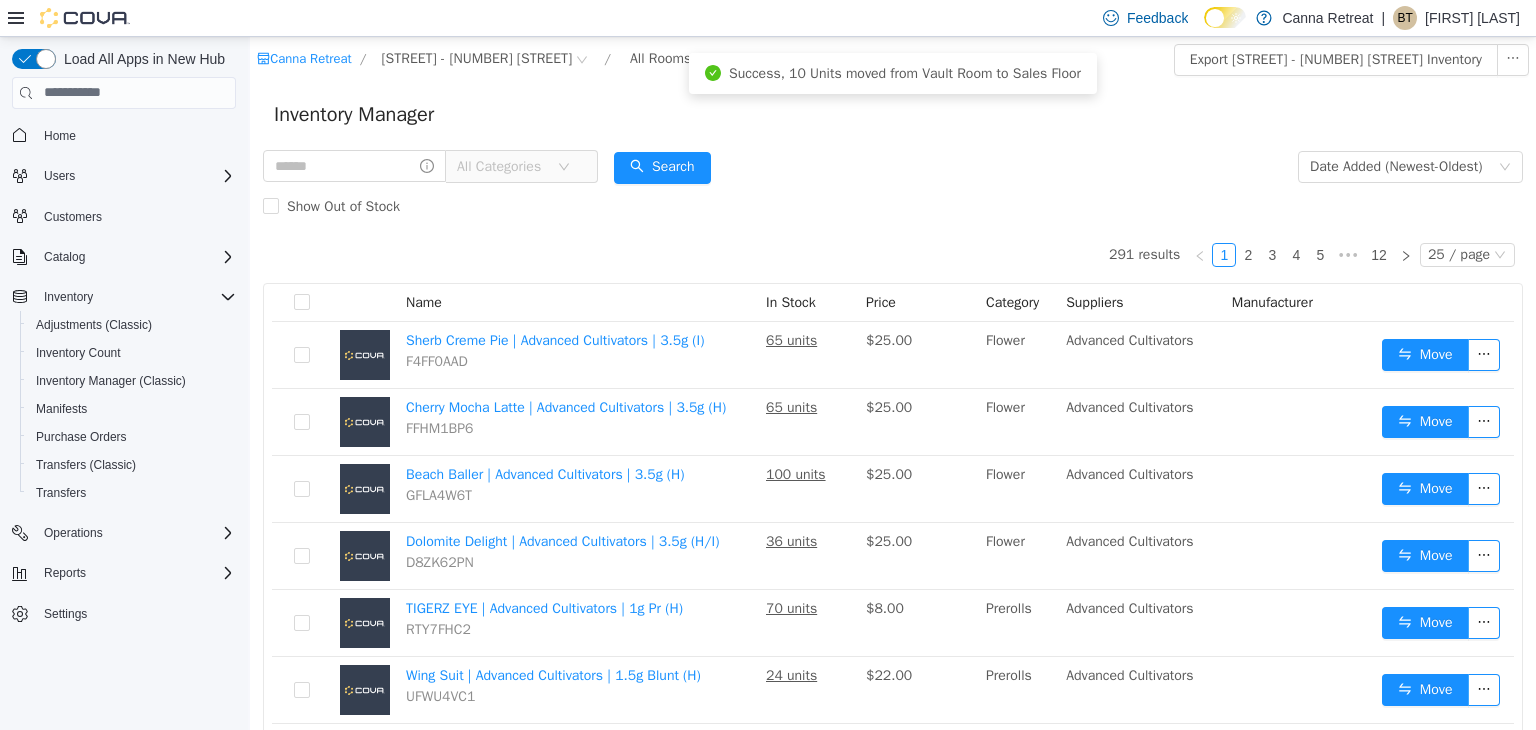 click on "Show Out of Stock" at bounding box center (893, 206) 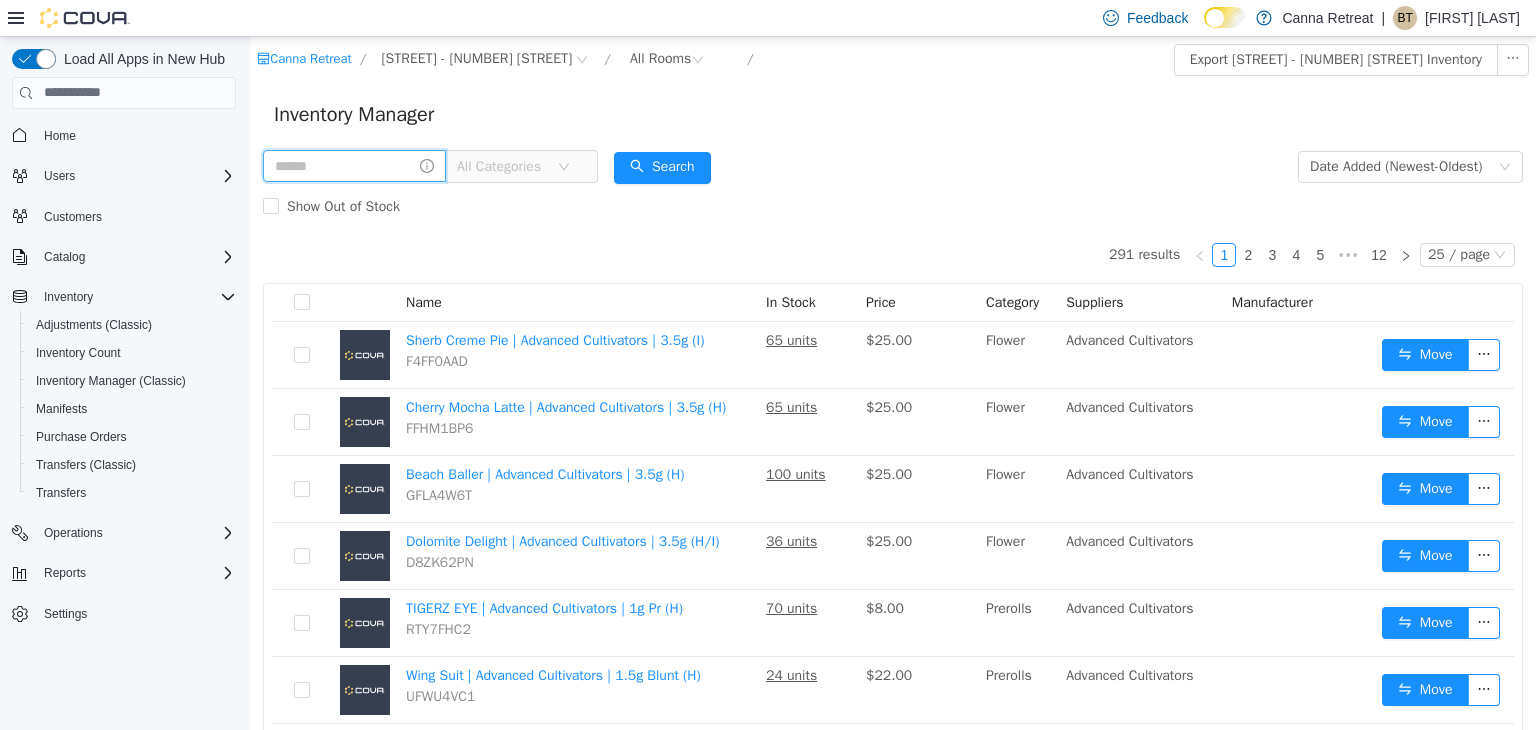 click at bounding box center (354, 165) 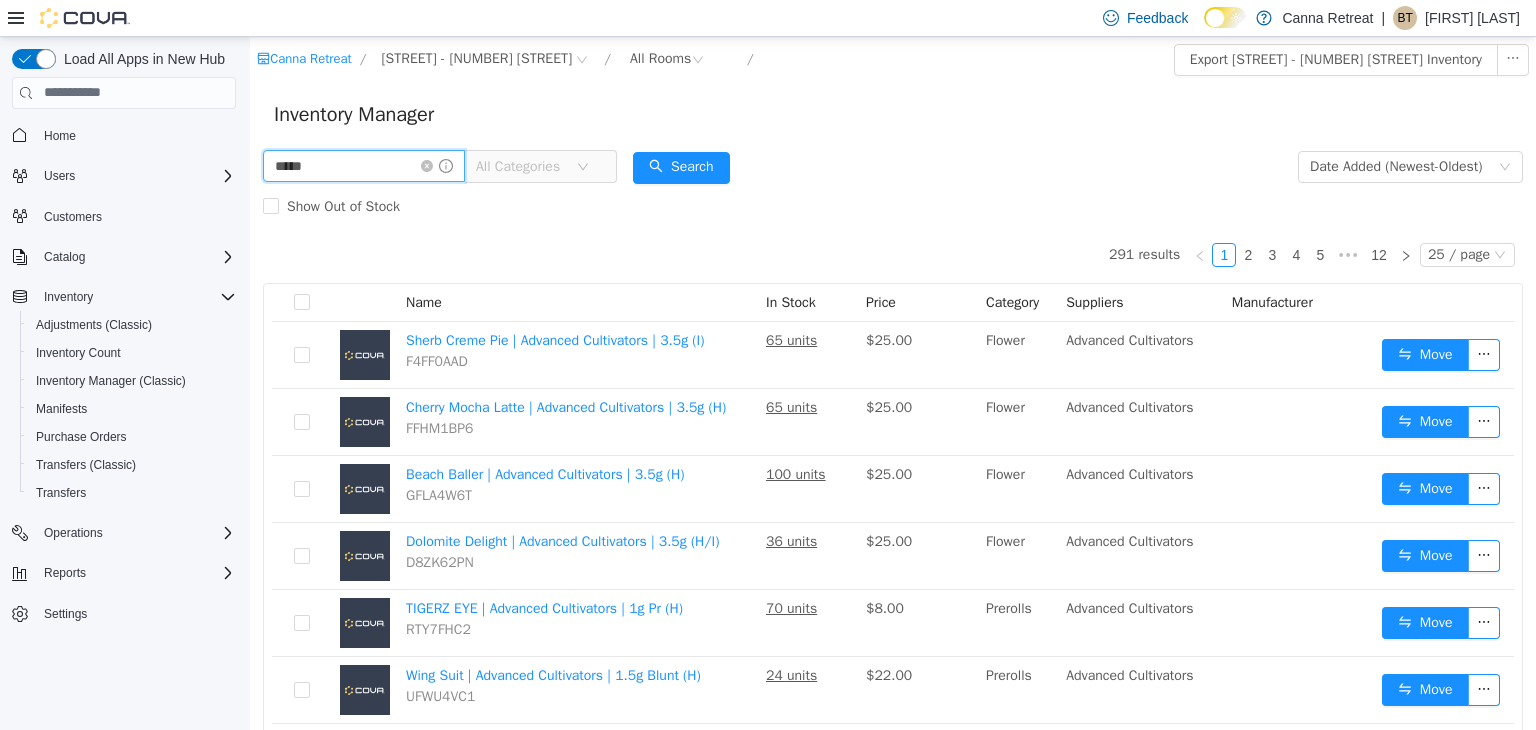 type on "*****" 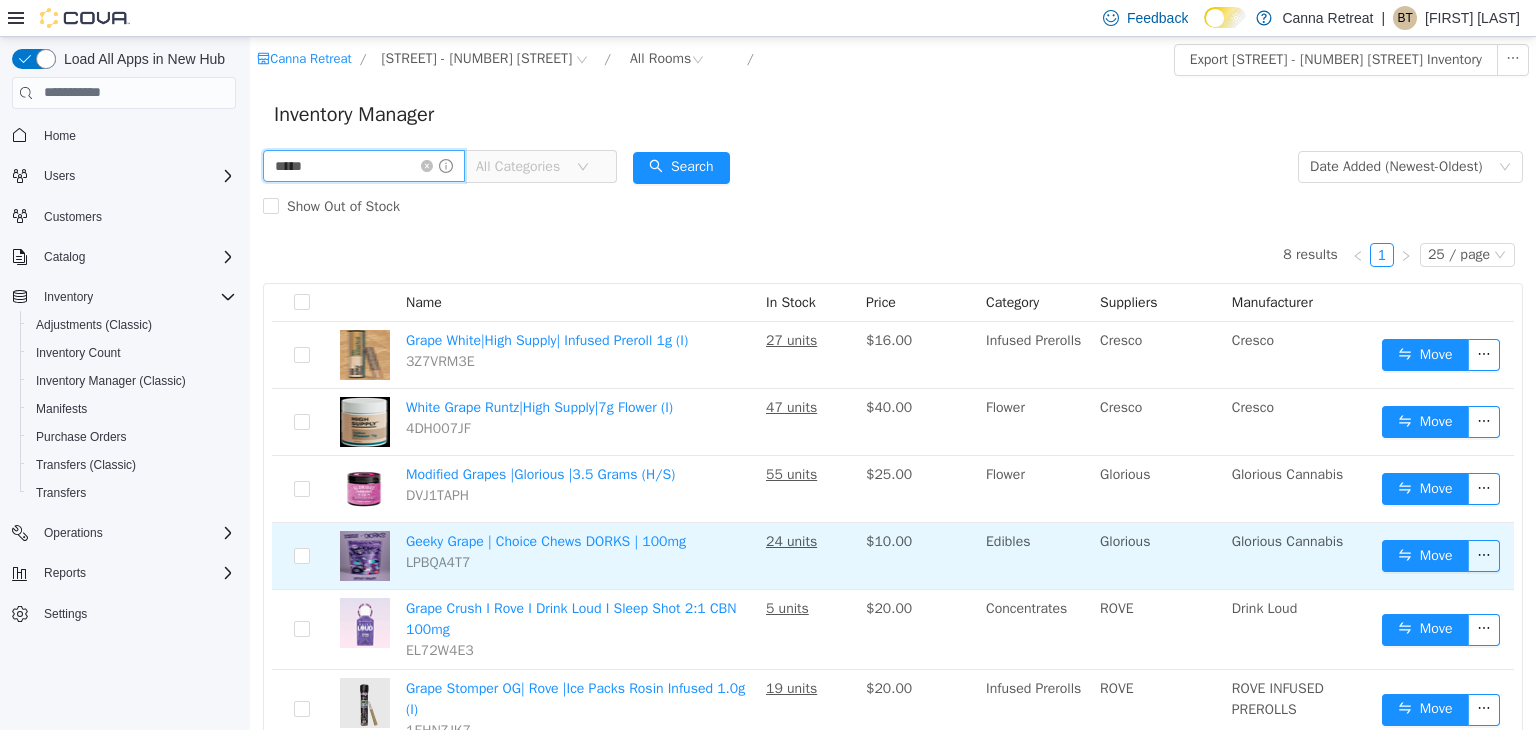 scroll, scrollTop: 235, scrollLeft: 0, axis: vertical 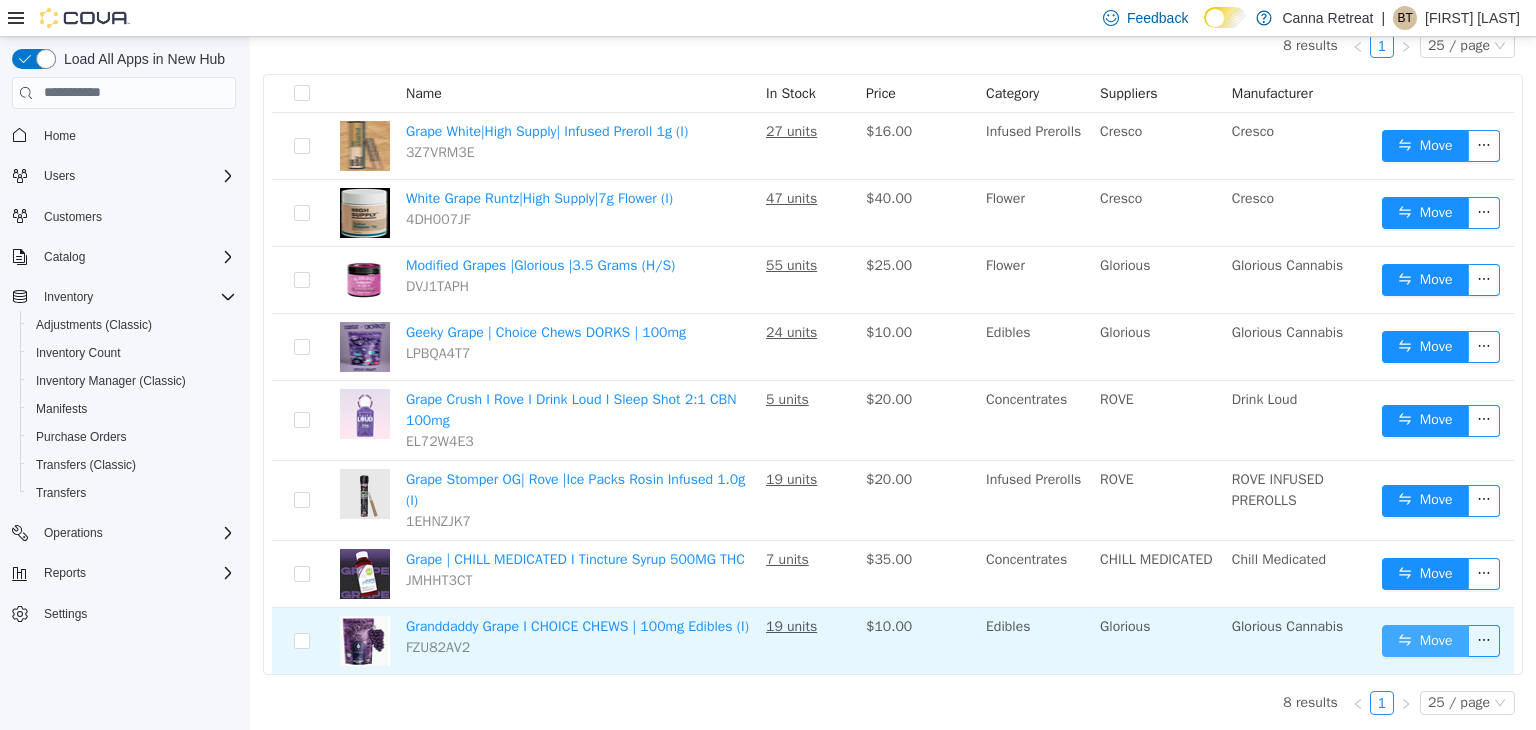 click on "Move" at bounding box center [1425, 640] 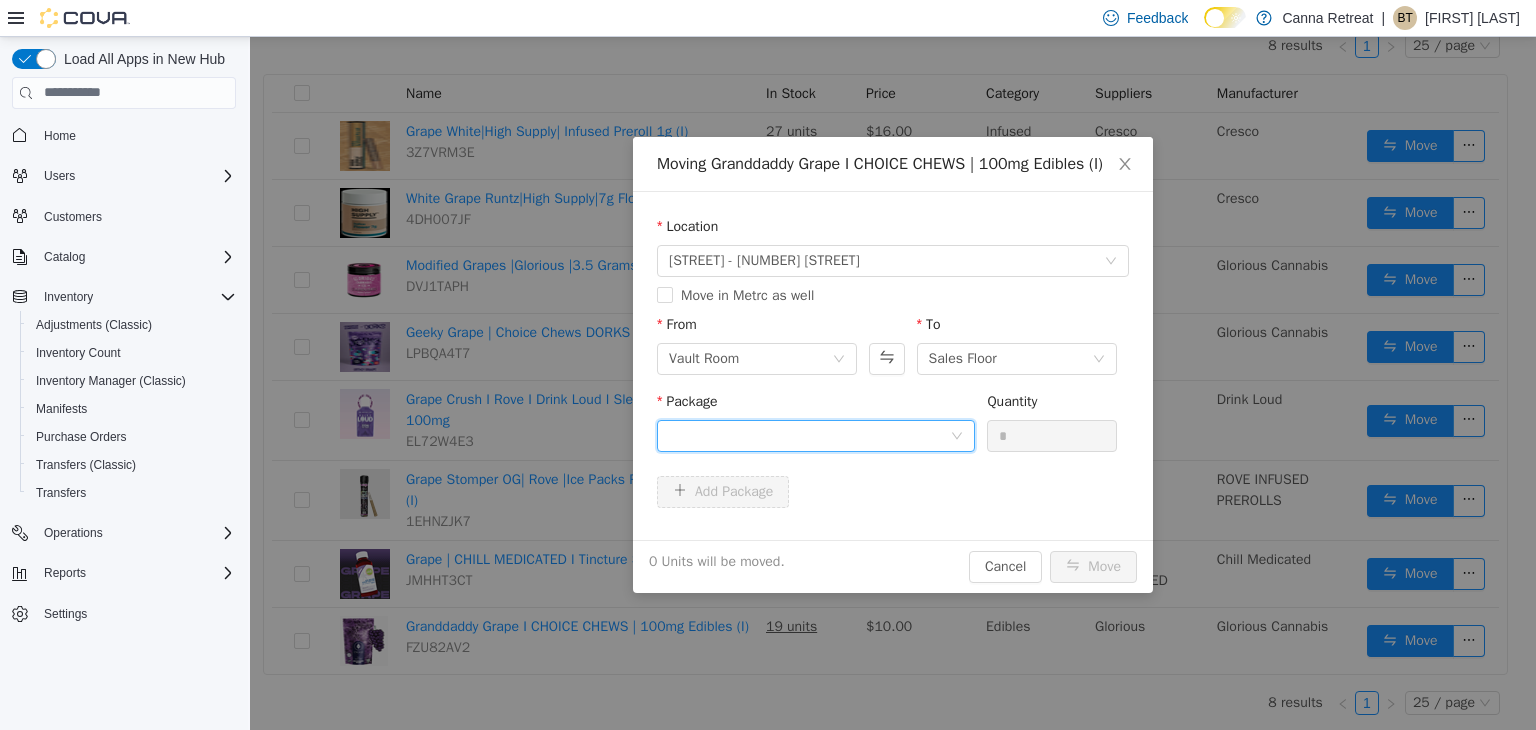 click at bounding box center (809, 435) 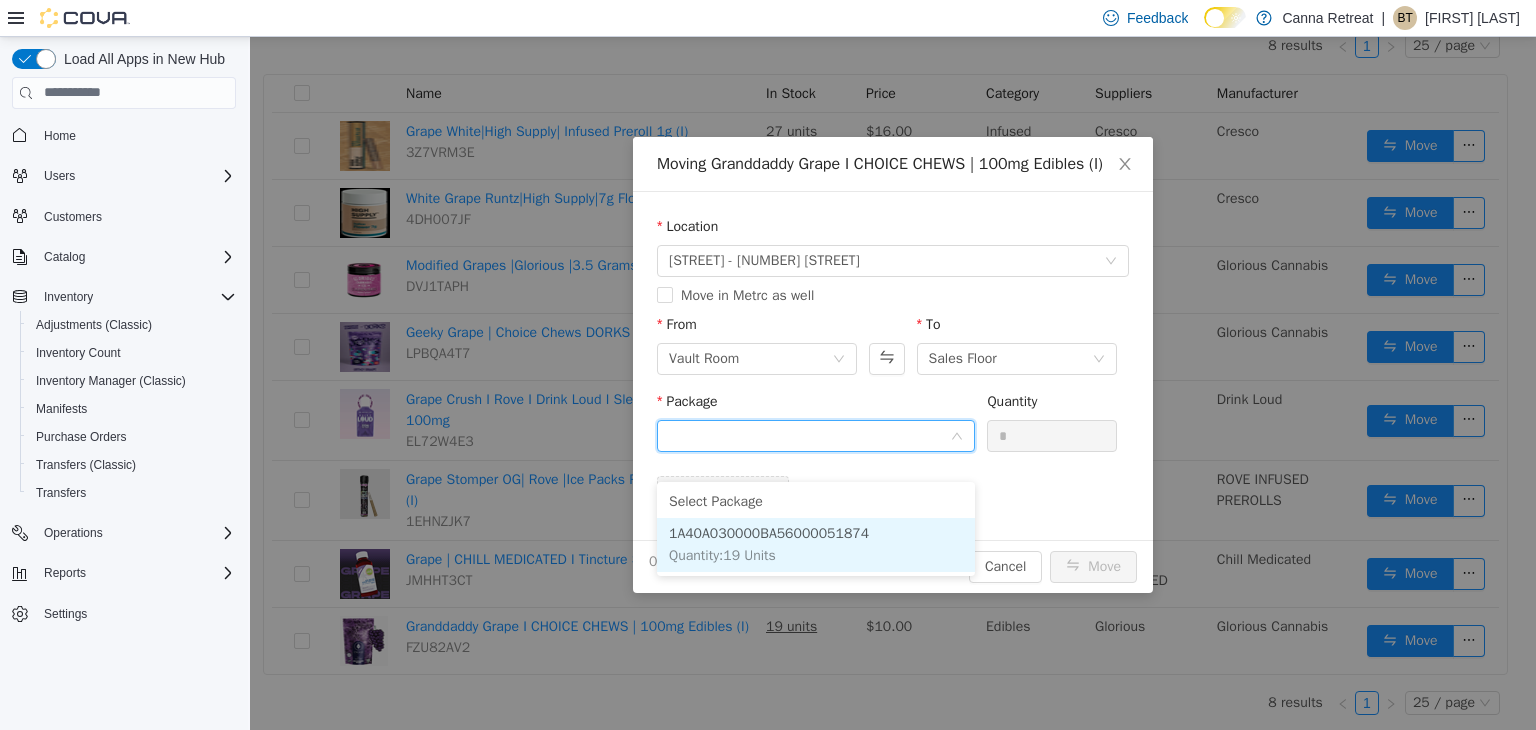 click on "1A40A030000BA56000051874" at bounding box center [769, 532] 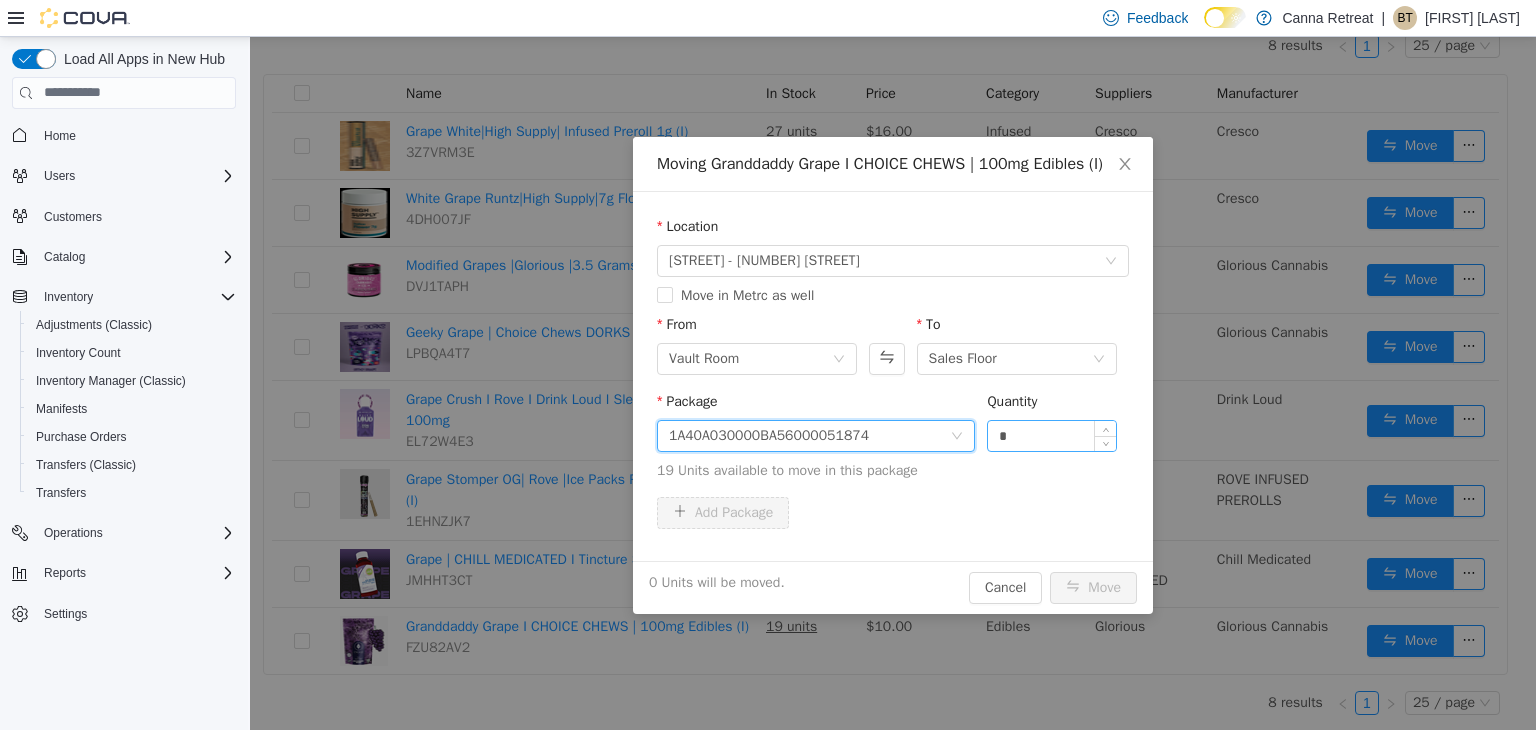 click on "*" at bounding box center (1052, 435) 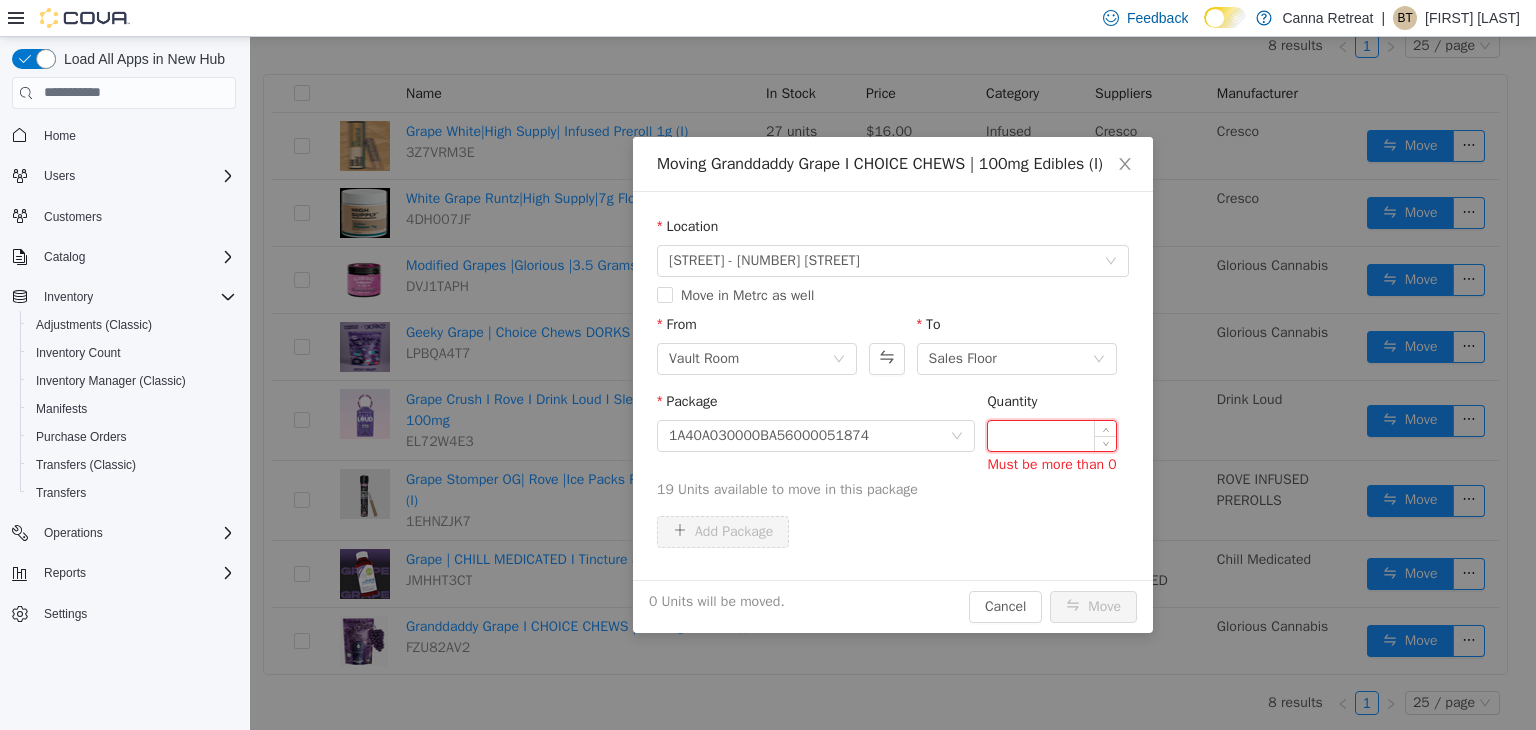 type on "*" 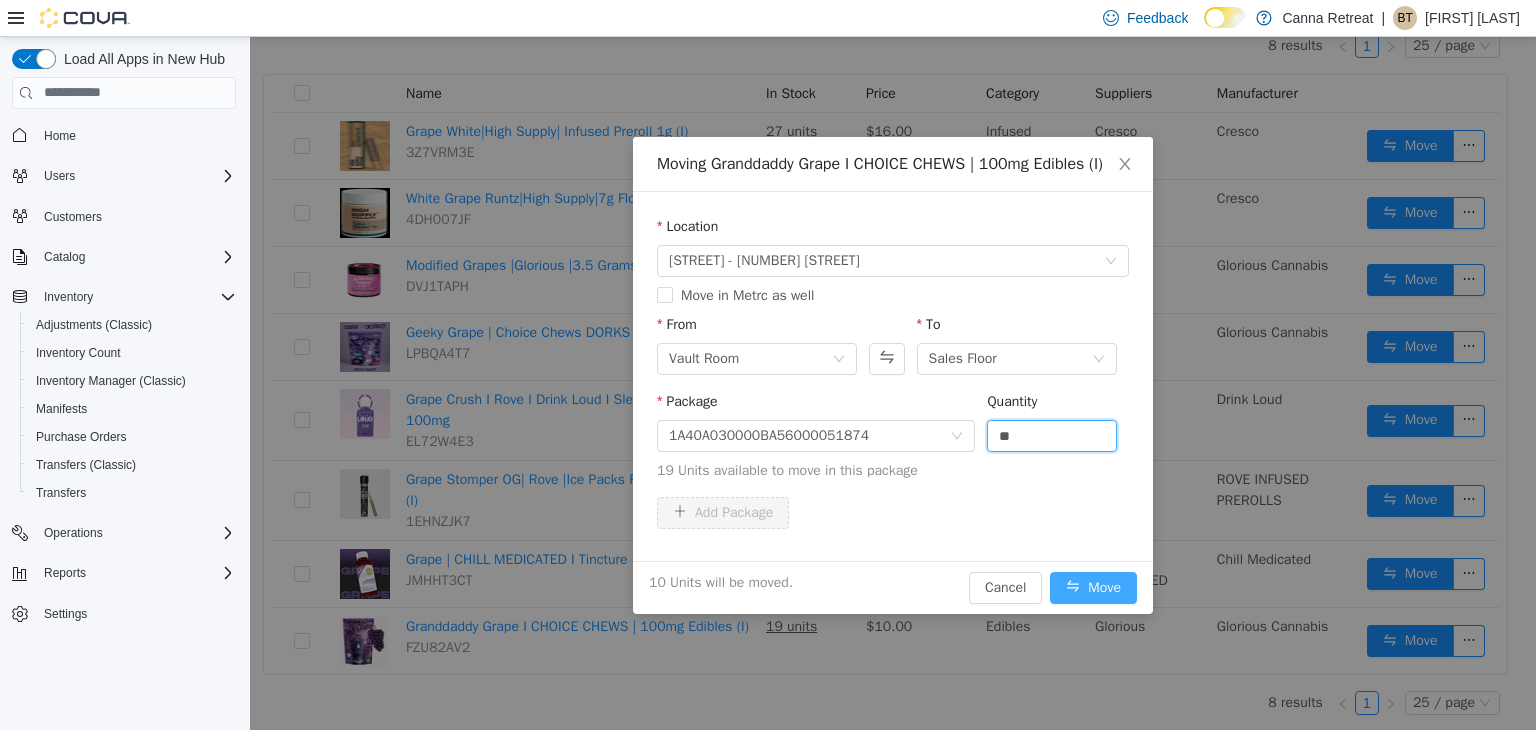 type on "**" 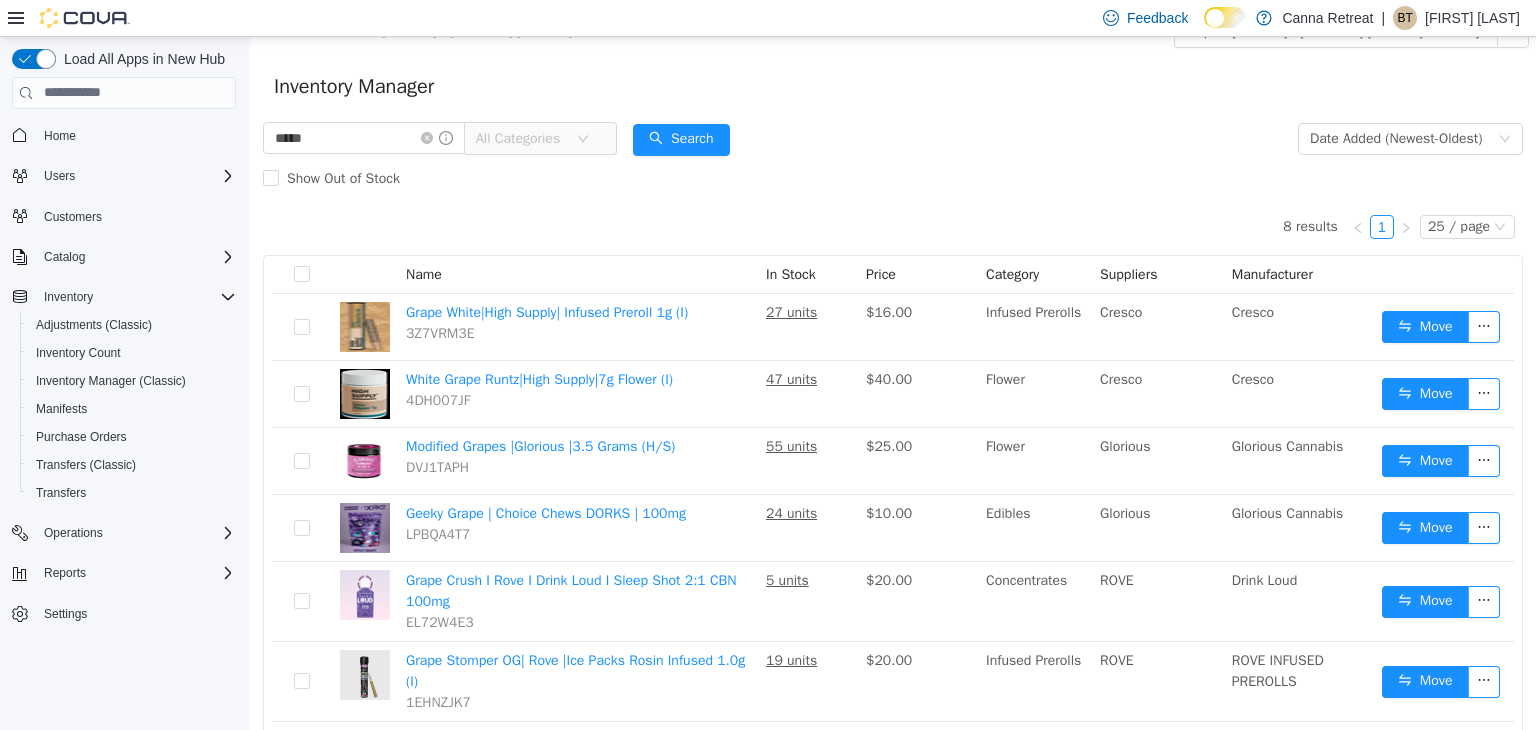 scroll, scrollTop: 0, scrollLeft: 0, axis: both 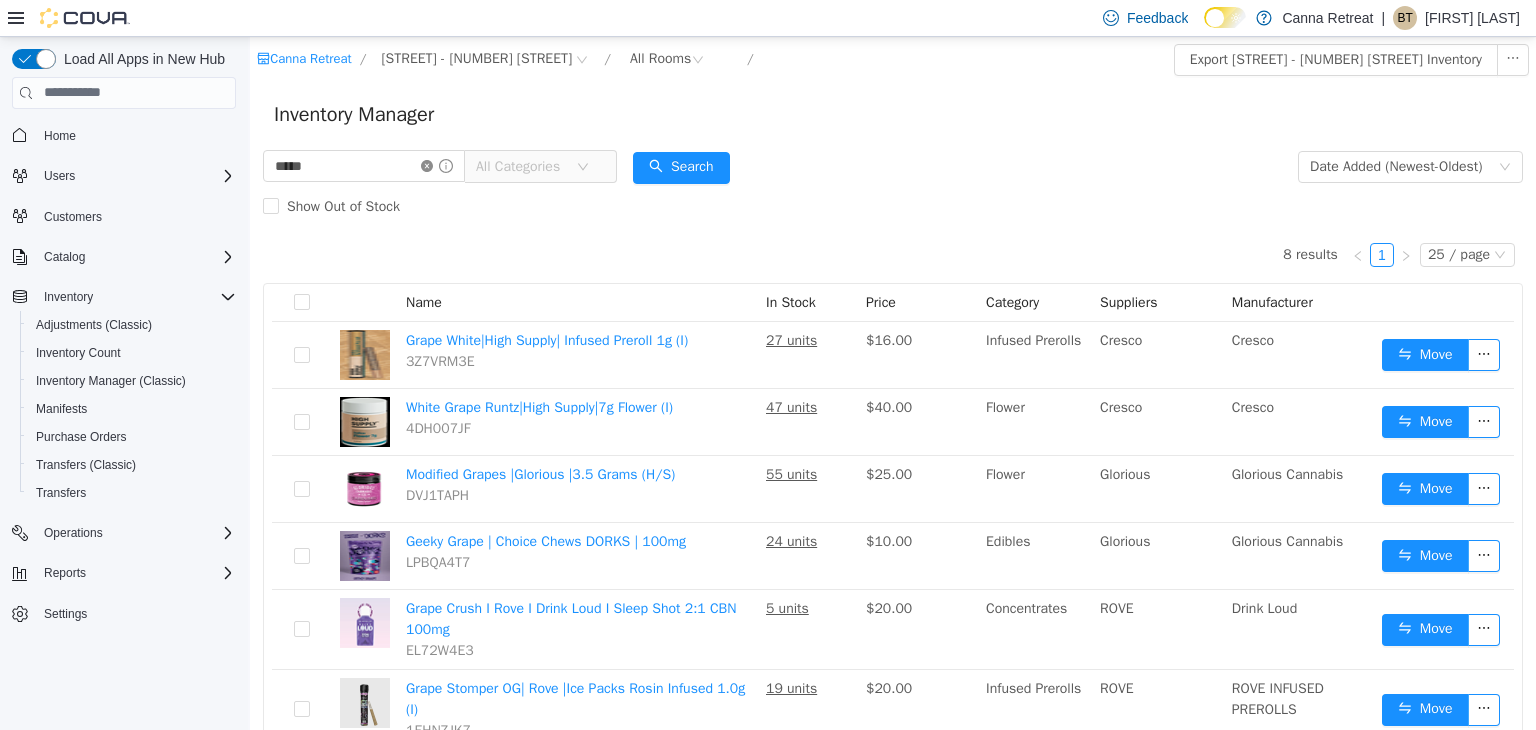 click 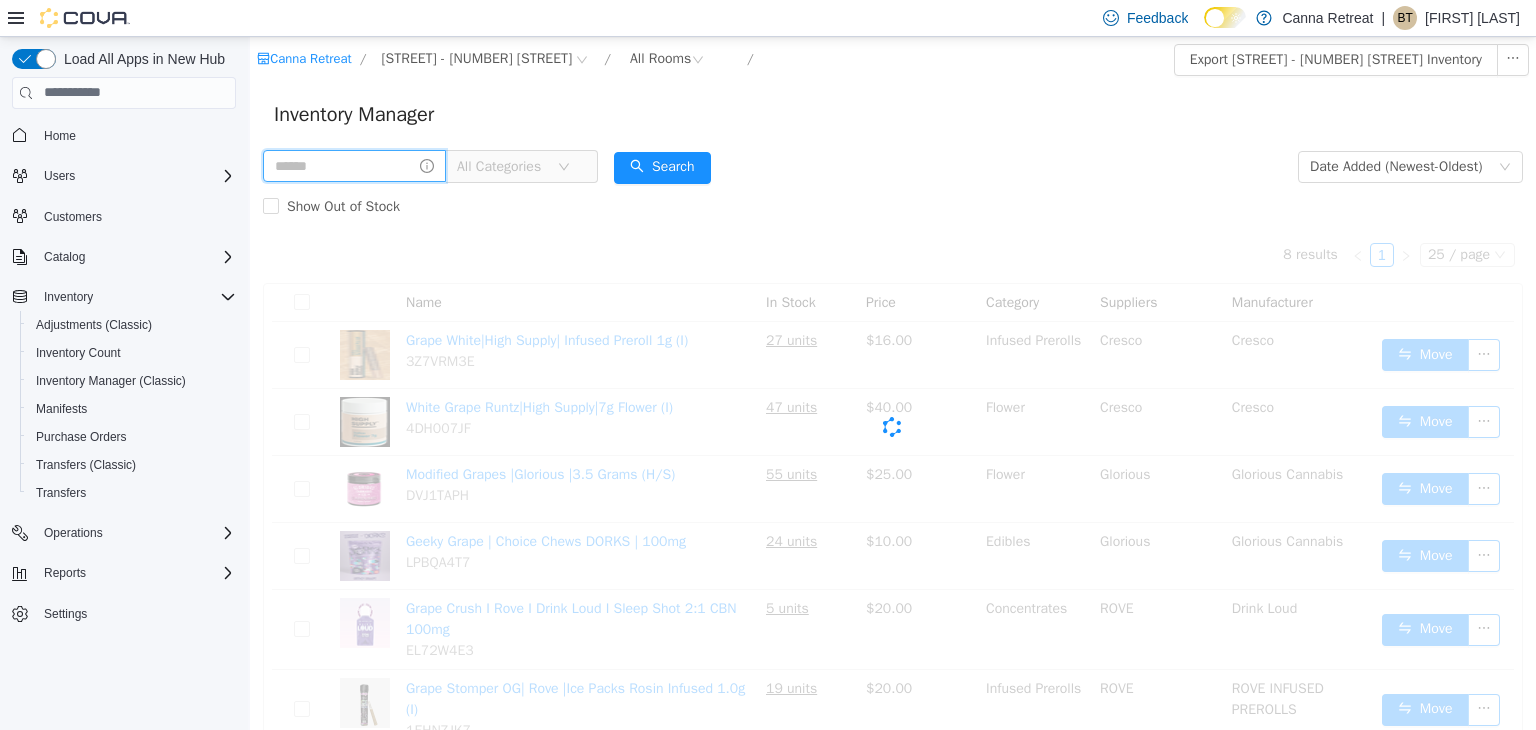 click at bounding box center (354, 165) 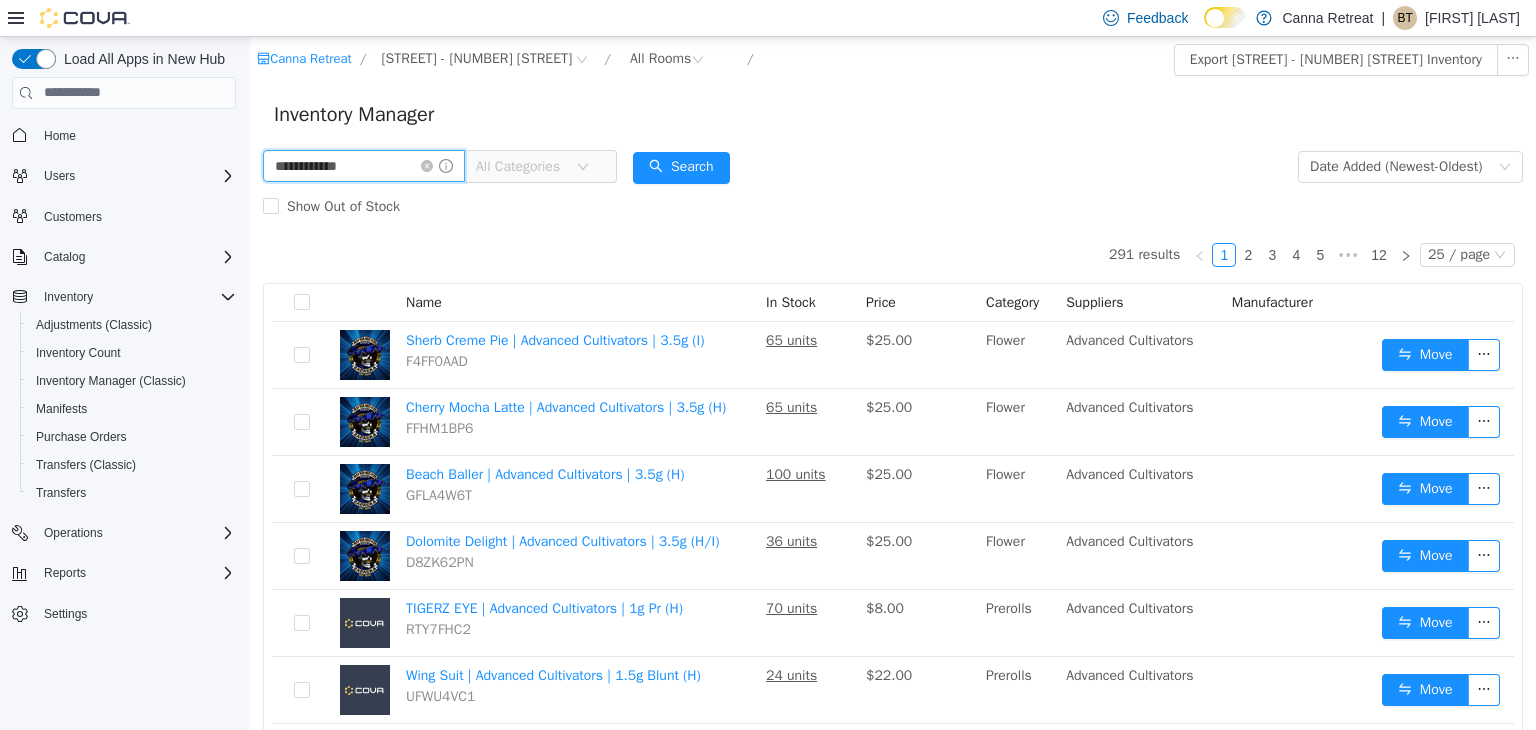 type on "**********" 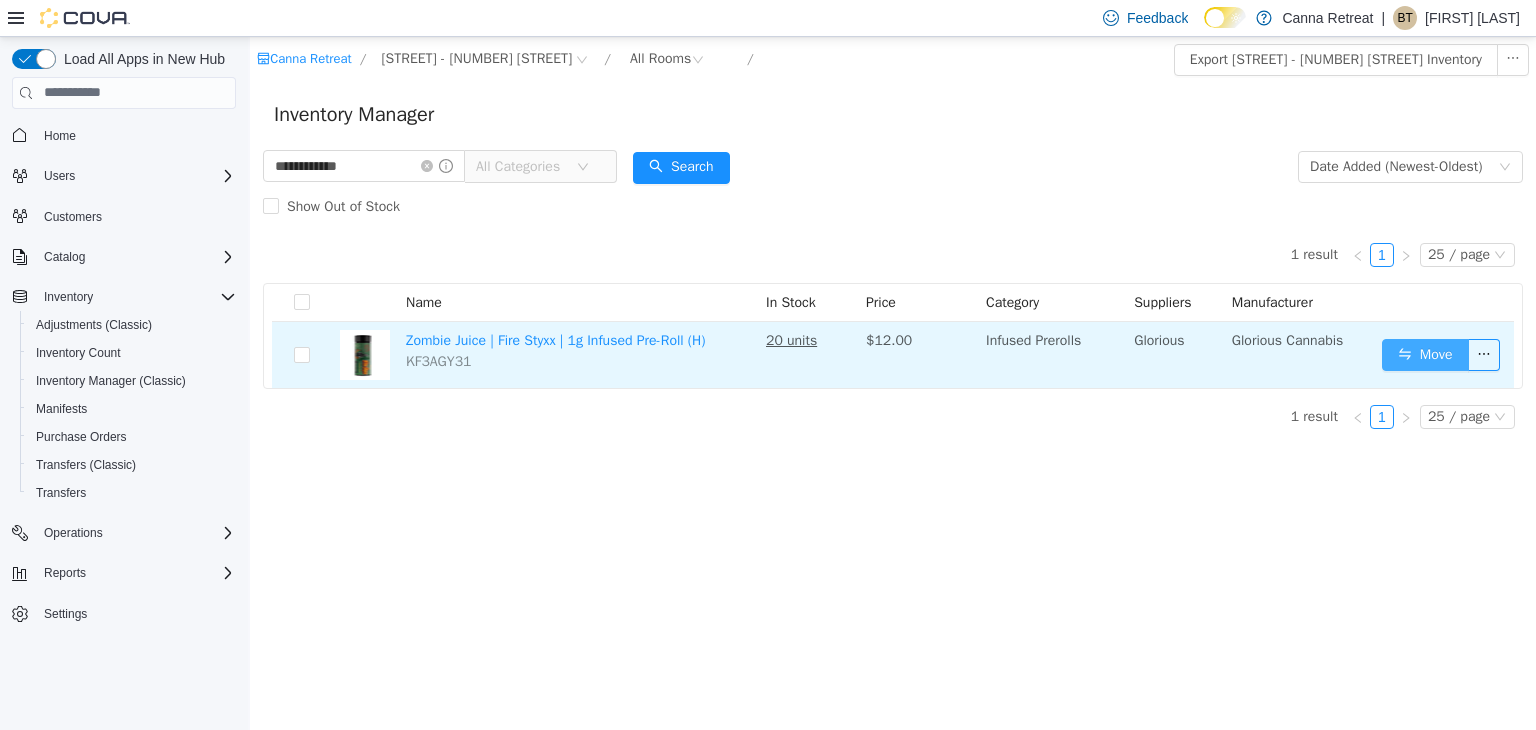 click on "Move" at bounding box center (1425, 354) 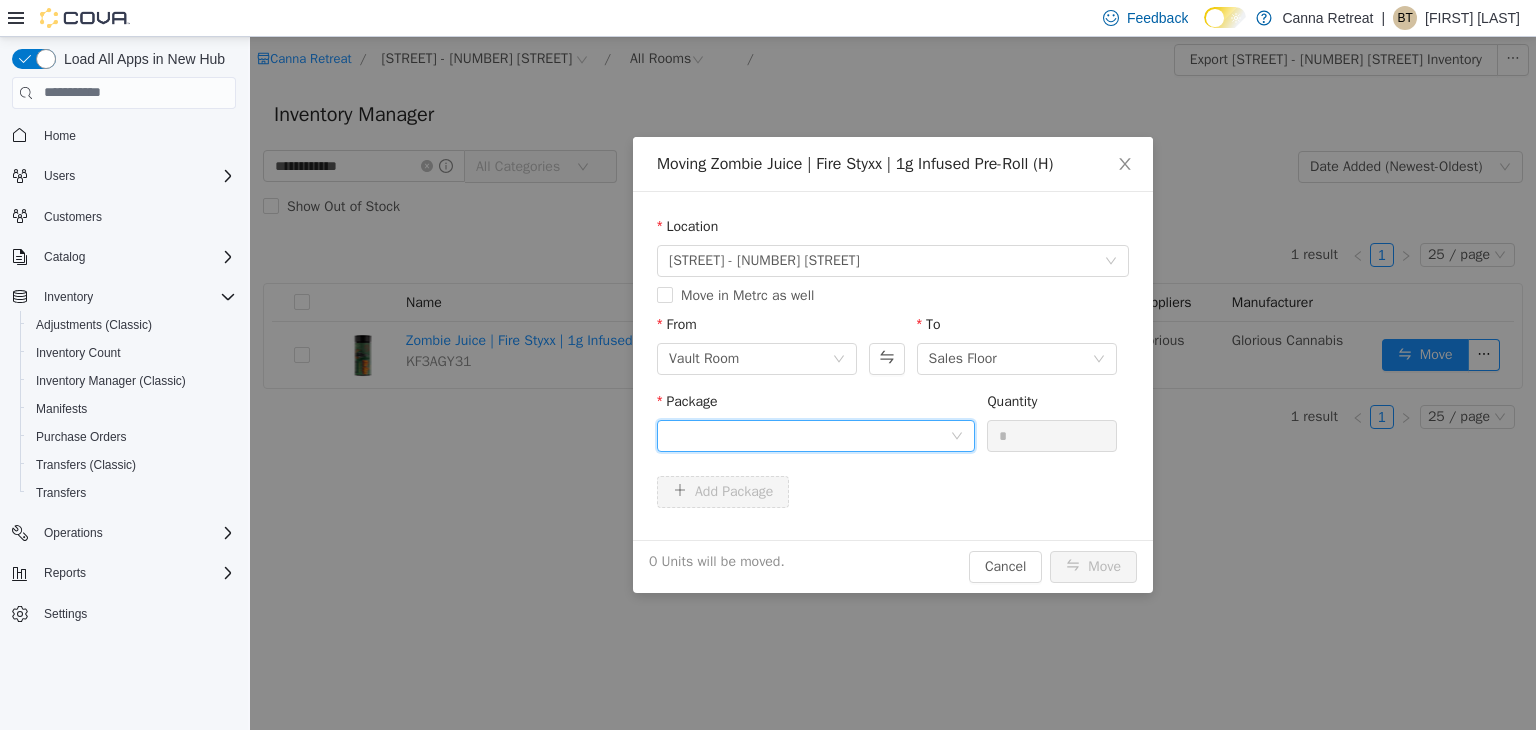 click at bounding box center (809, 435) 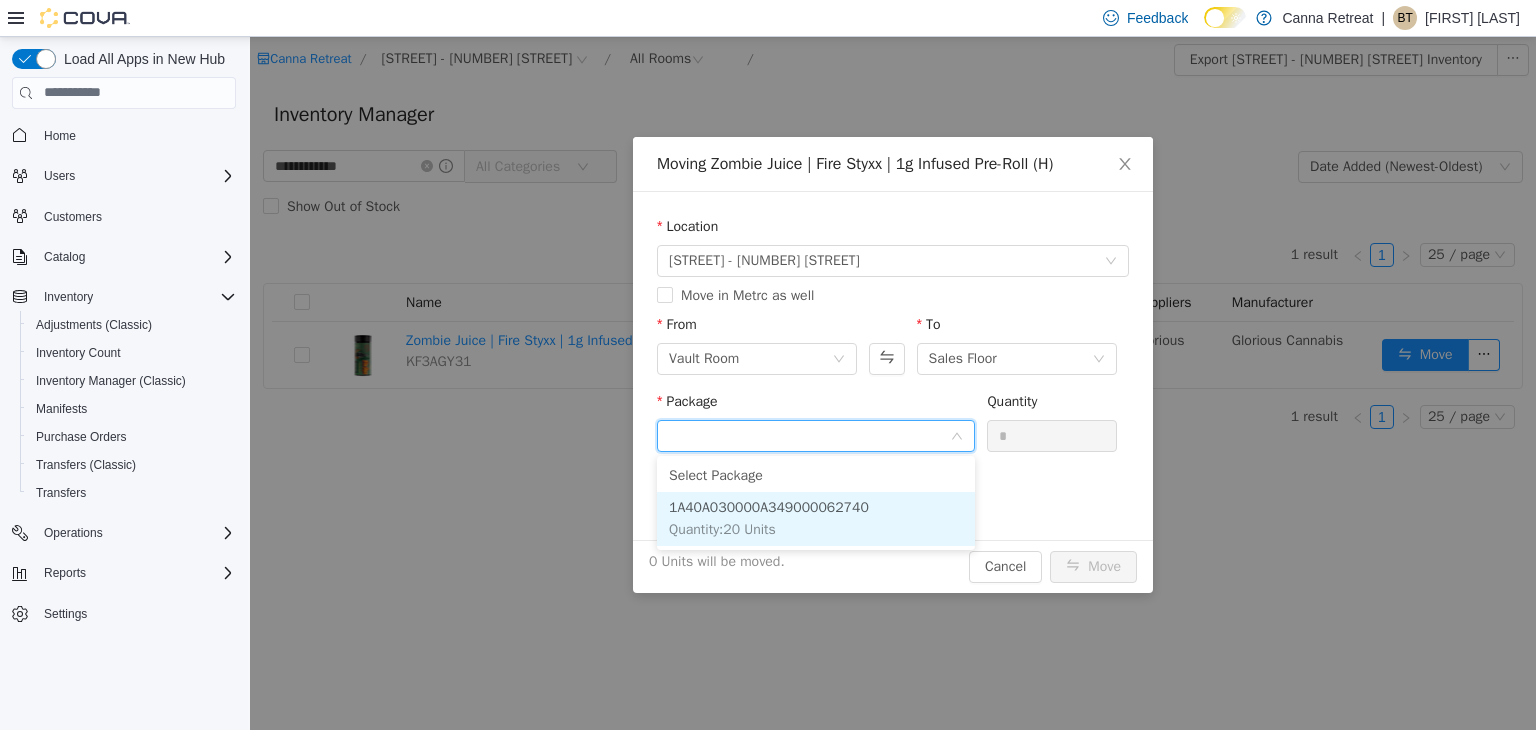 click on "1A40A030000A349000062740" at bounding box center [769, 506] 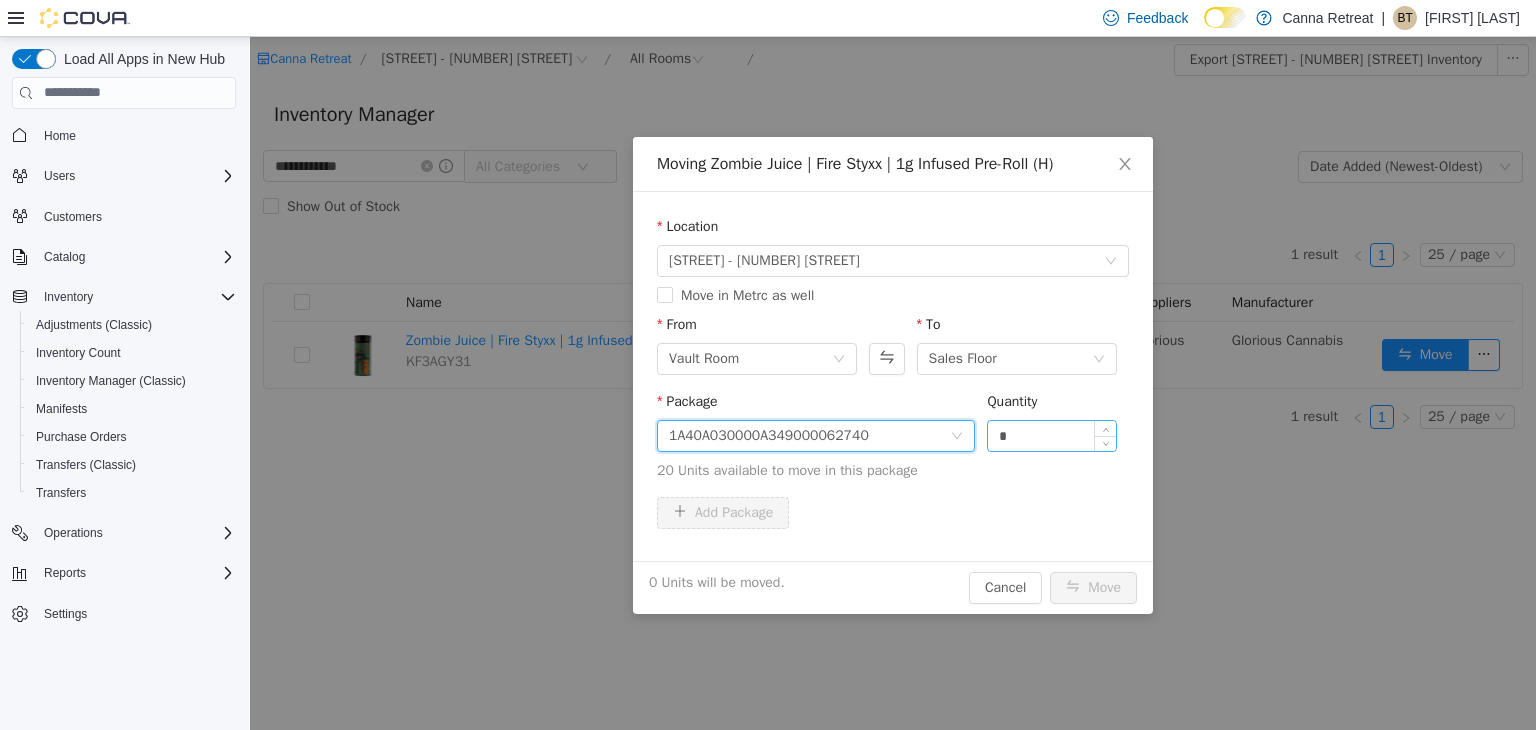 click on "*" at bounding box center [1052, 435] 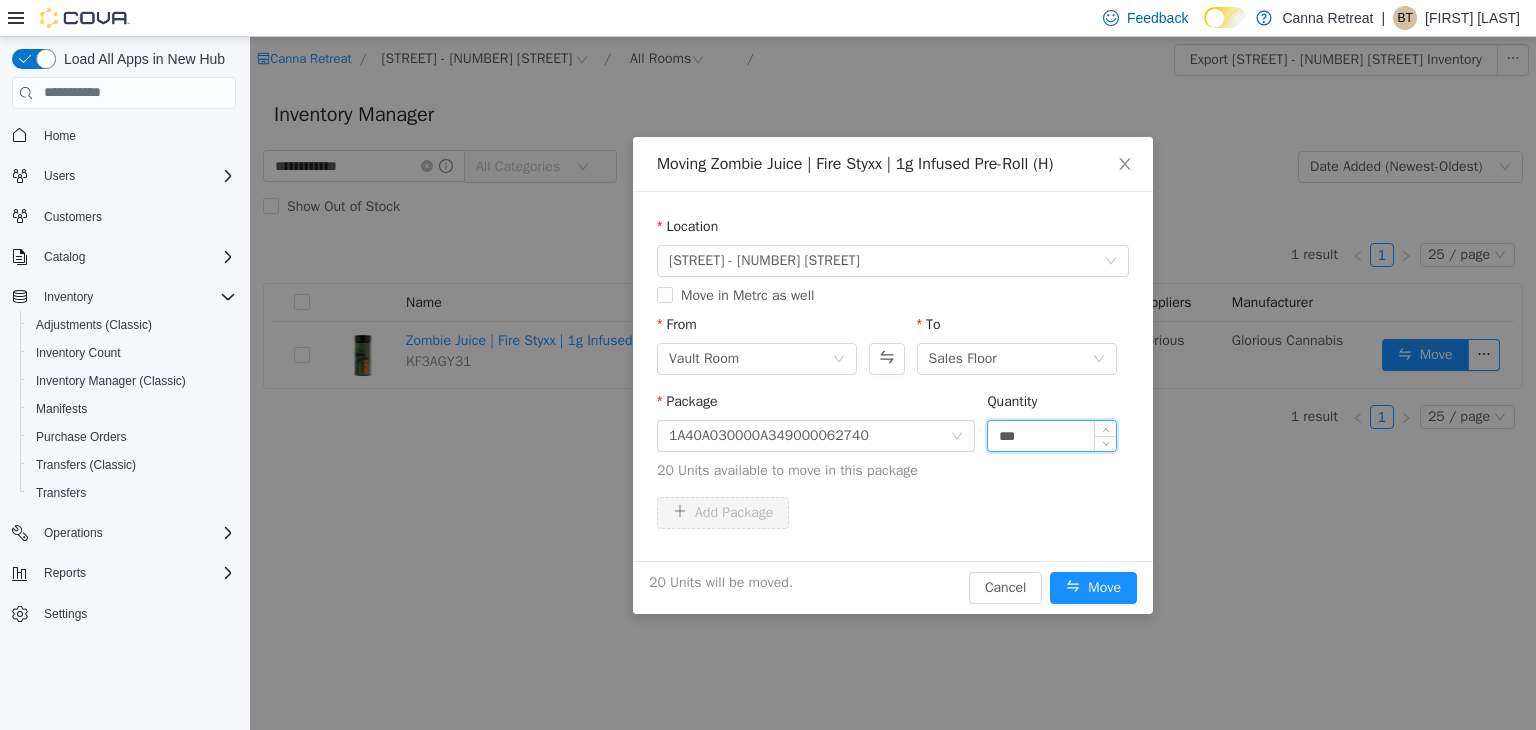 type on "***" 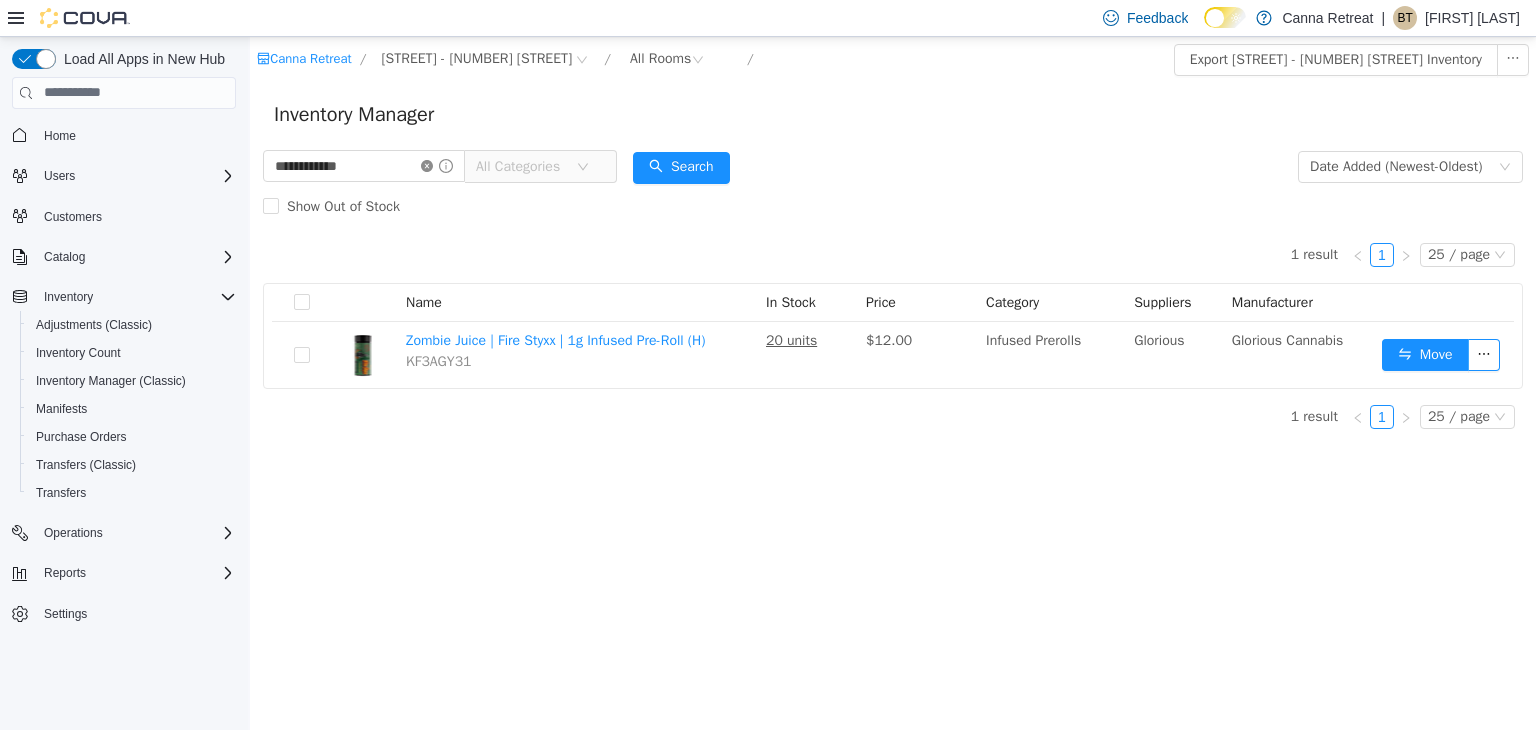 click 